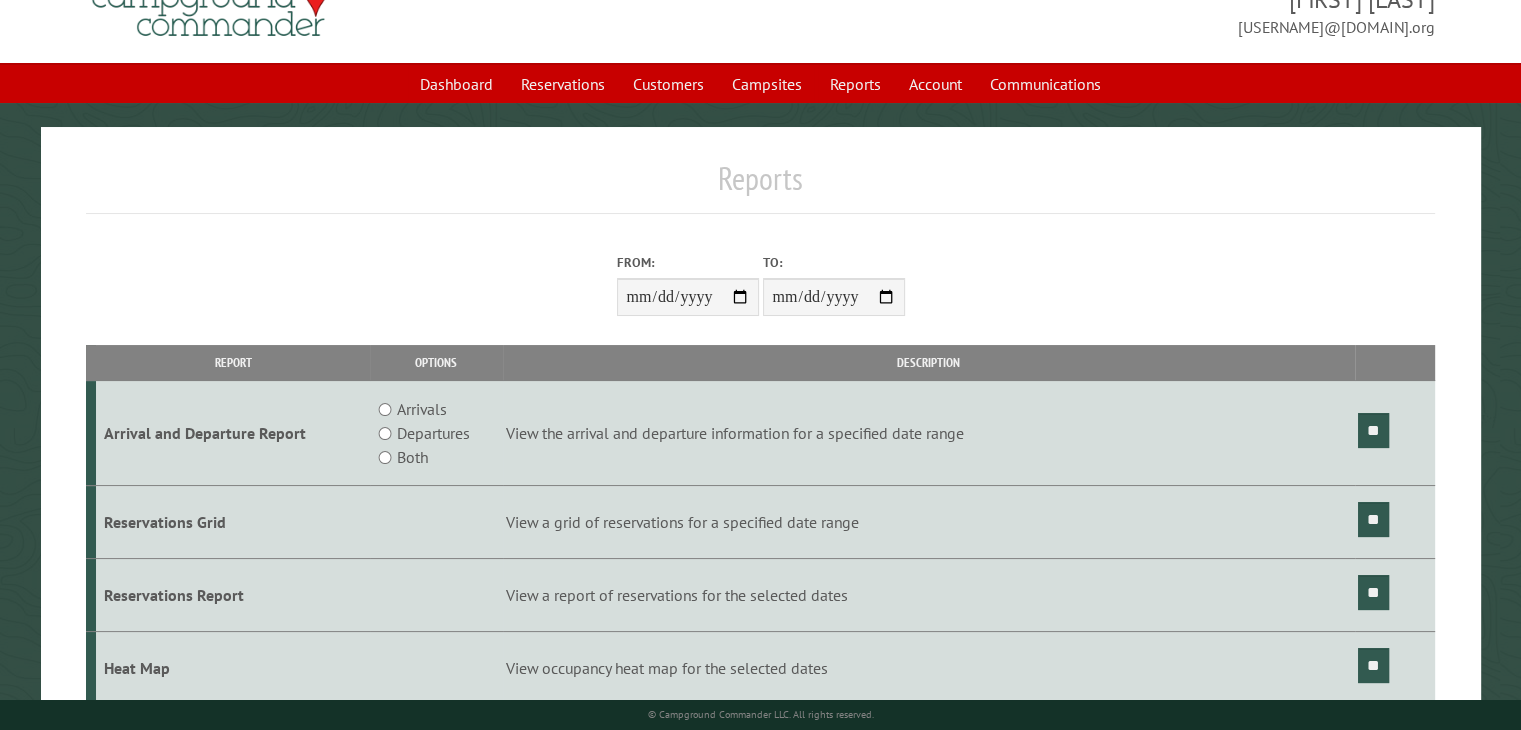 scroll, scrollTop: 0, scrollLeft: 0, axis: both 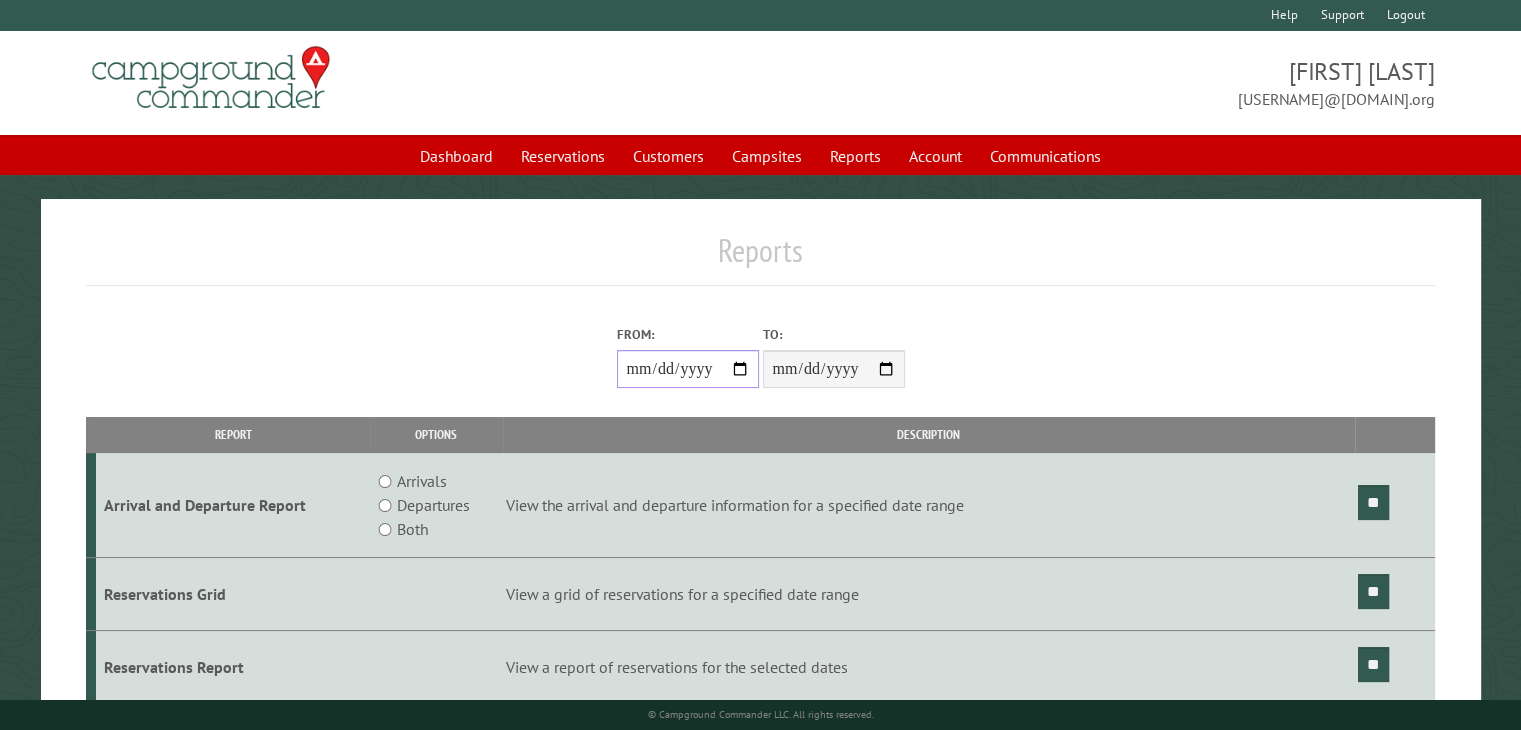 click on "**********" at bounding box center [688, 369] 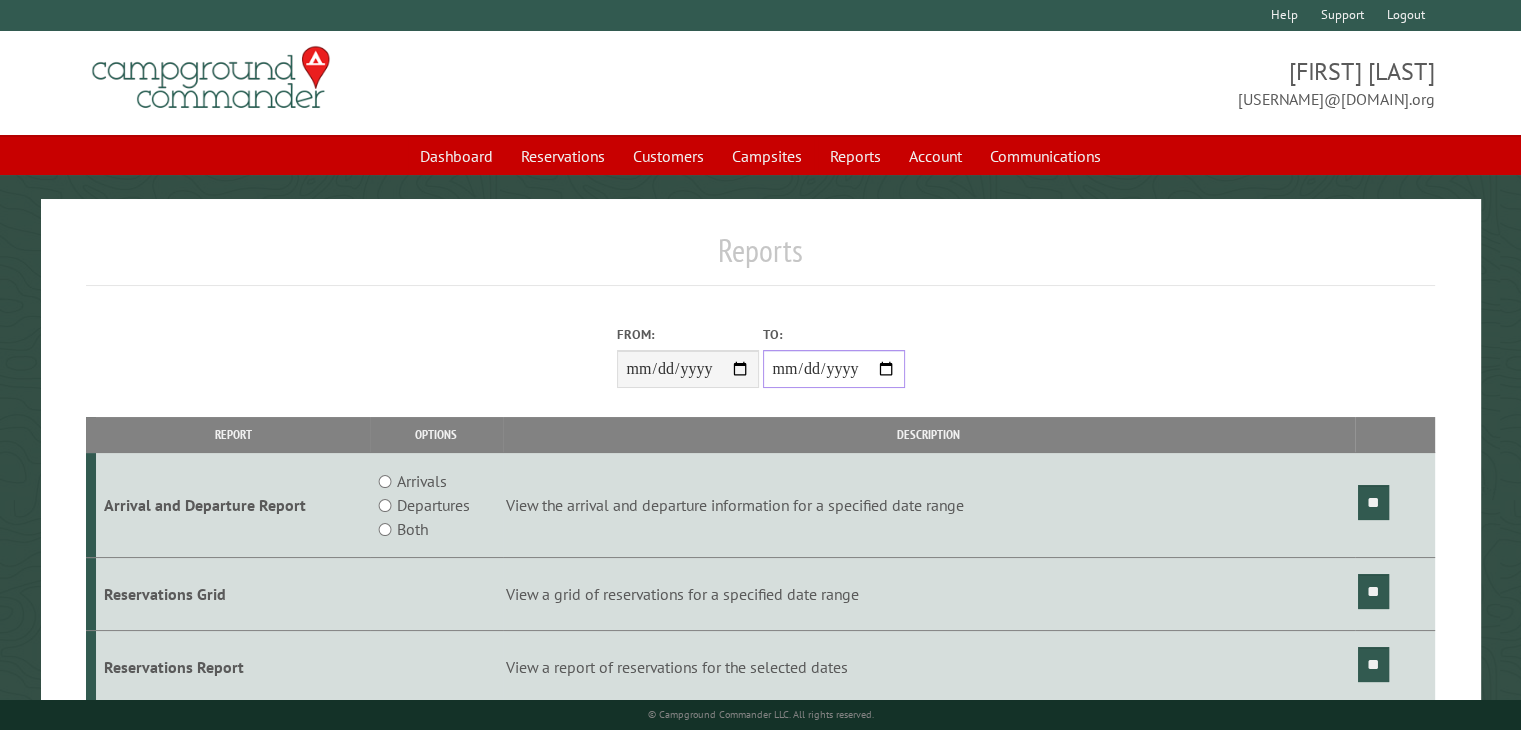 click on "**********" at bounding box center (834, 369) 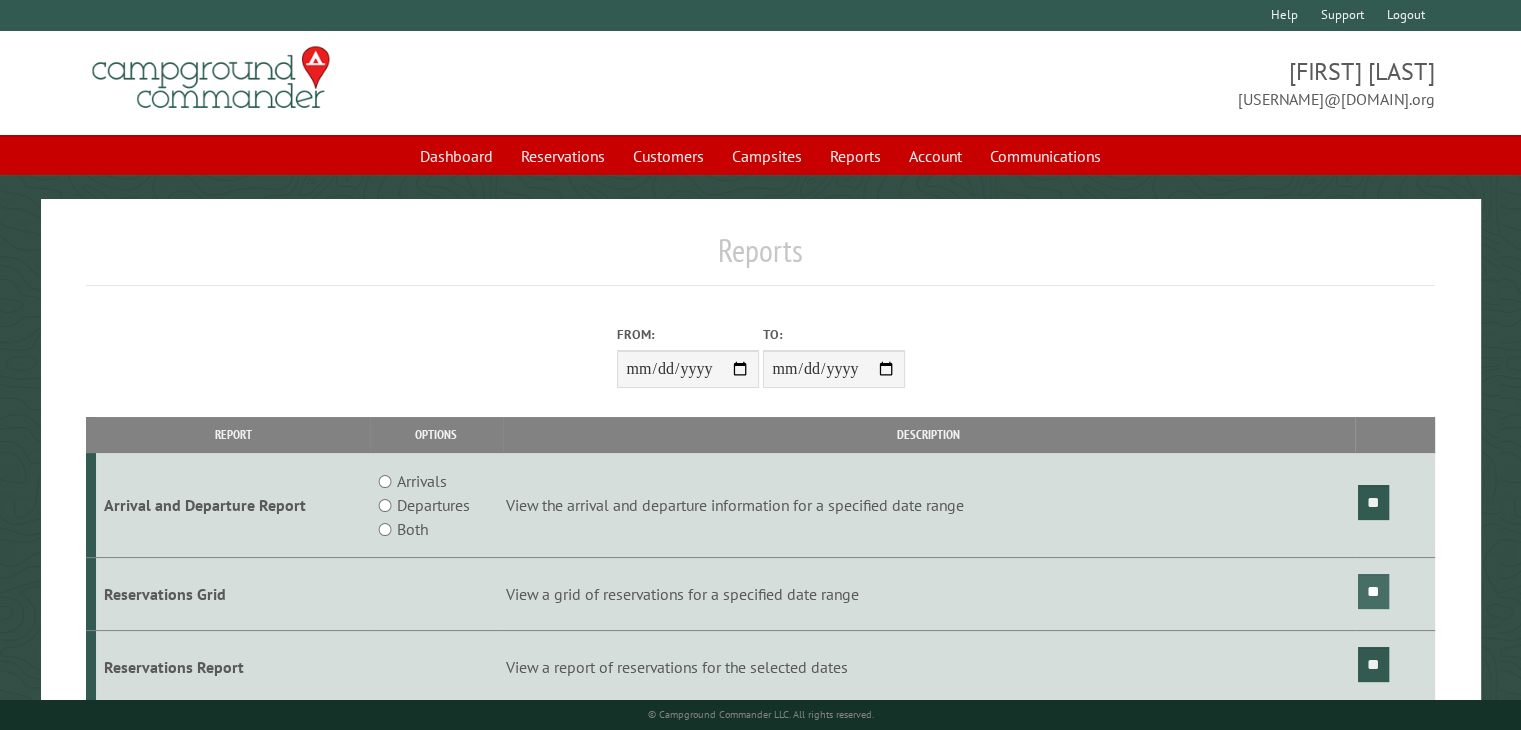 click on "**" at bounding box center [1373, 591] 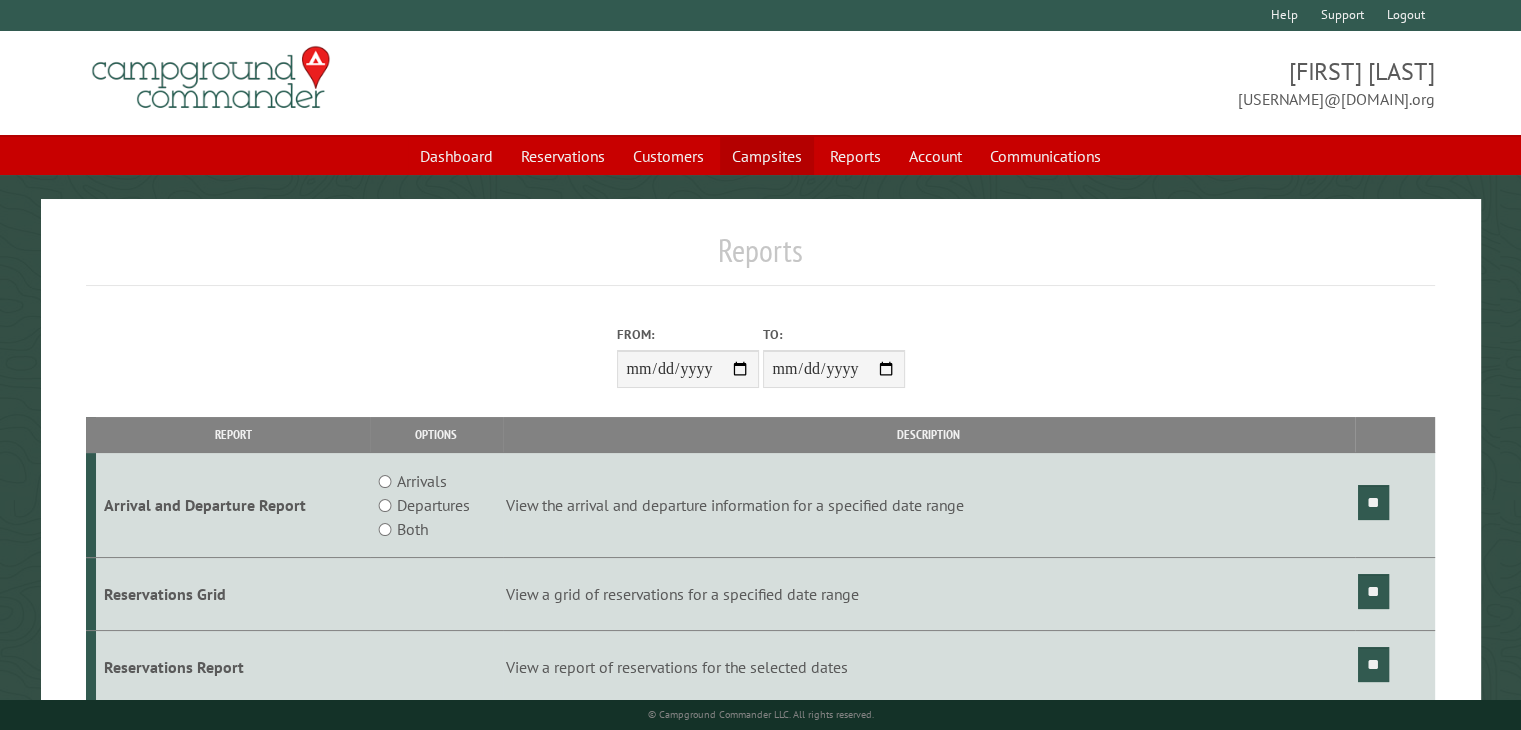 click on "Campsites" at bounding box center (767, 156) 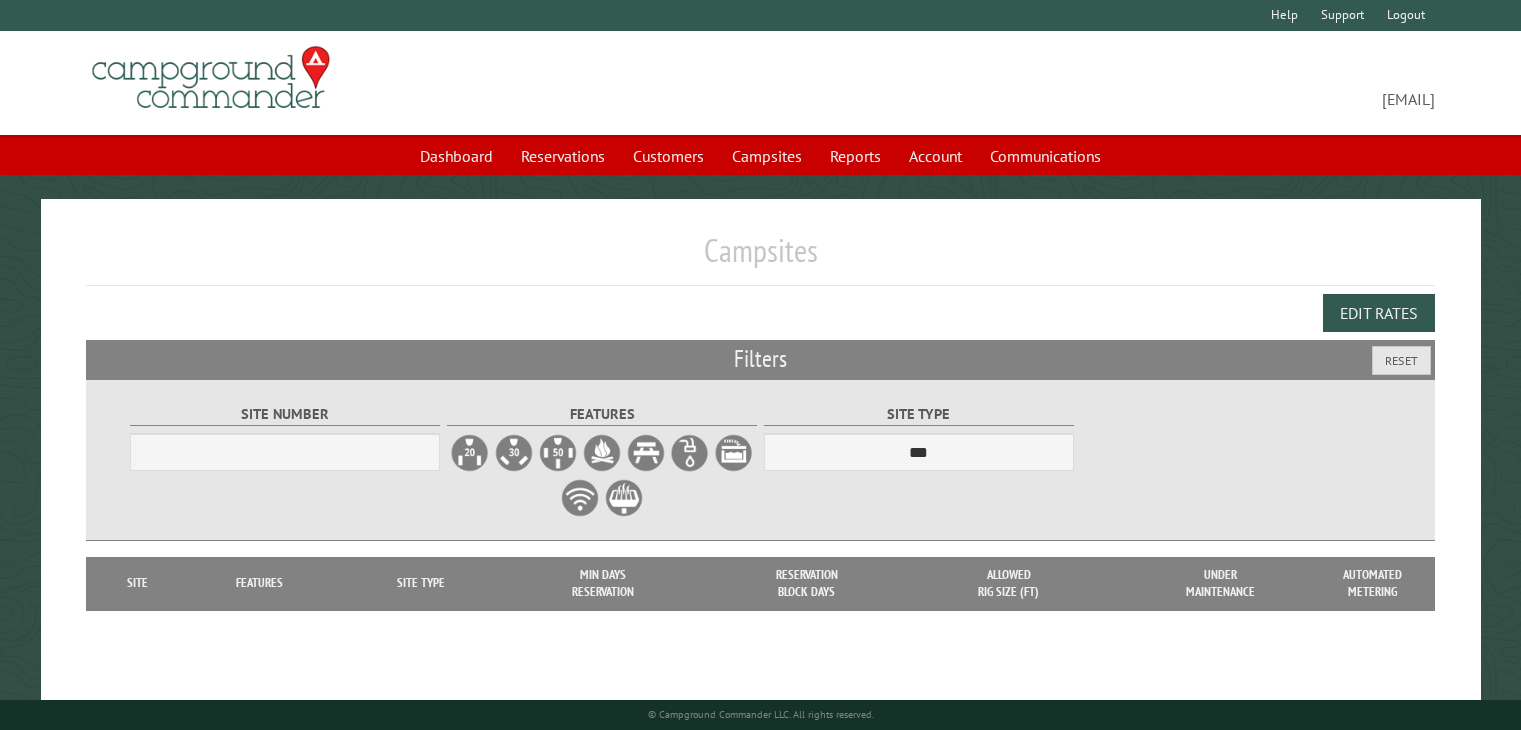 scroll, scrollTop: 0, scrollLeft: 0, axis: both 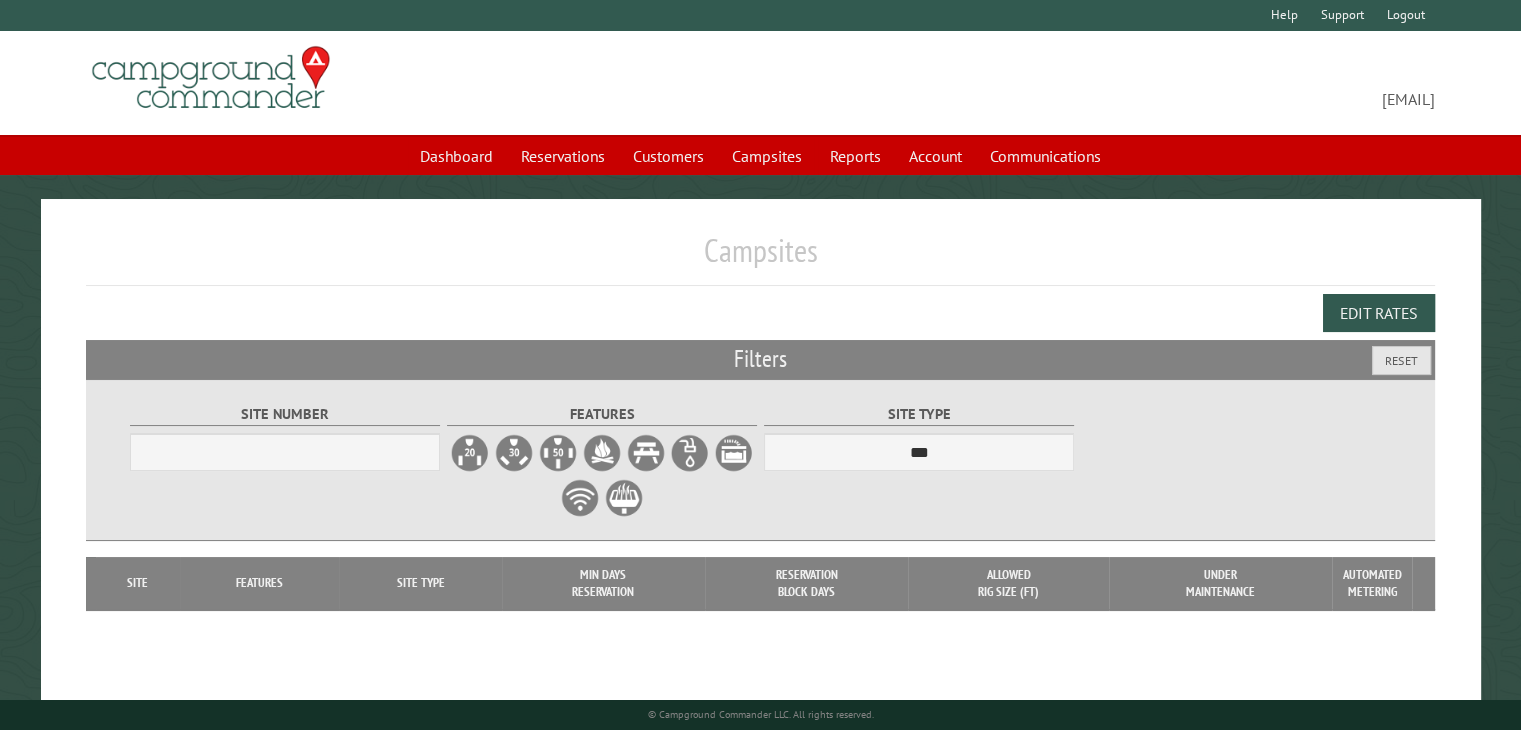 select on "***" 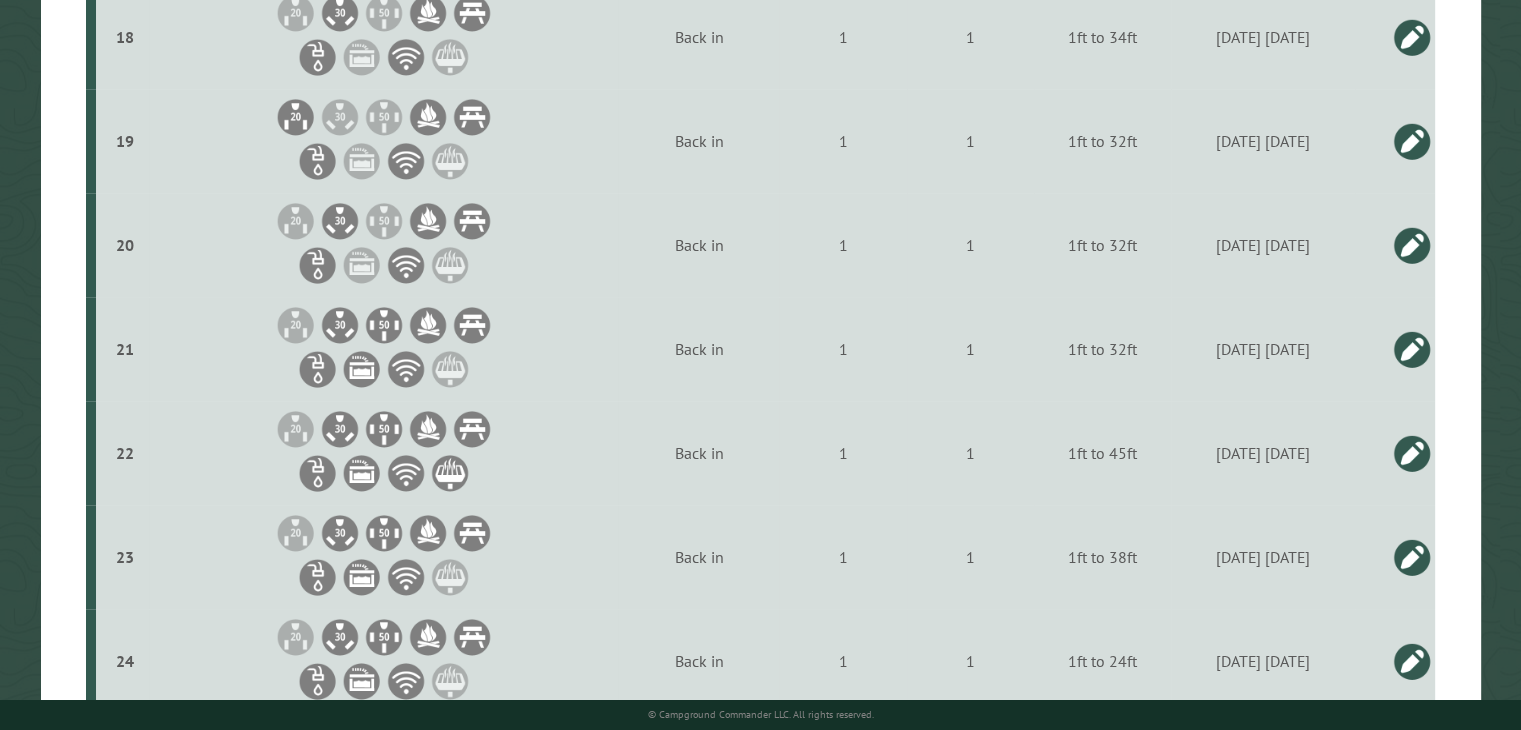 scroll, scrollTop: 2704, scrollLeft: 0, axis: vertical 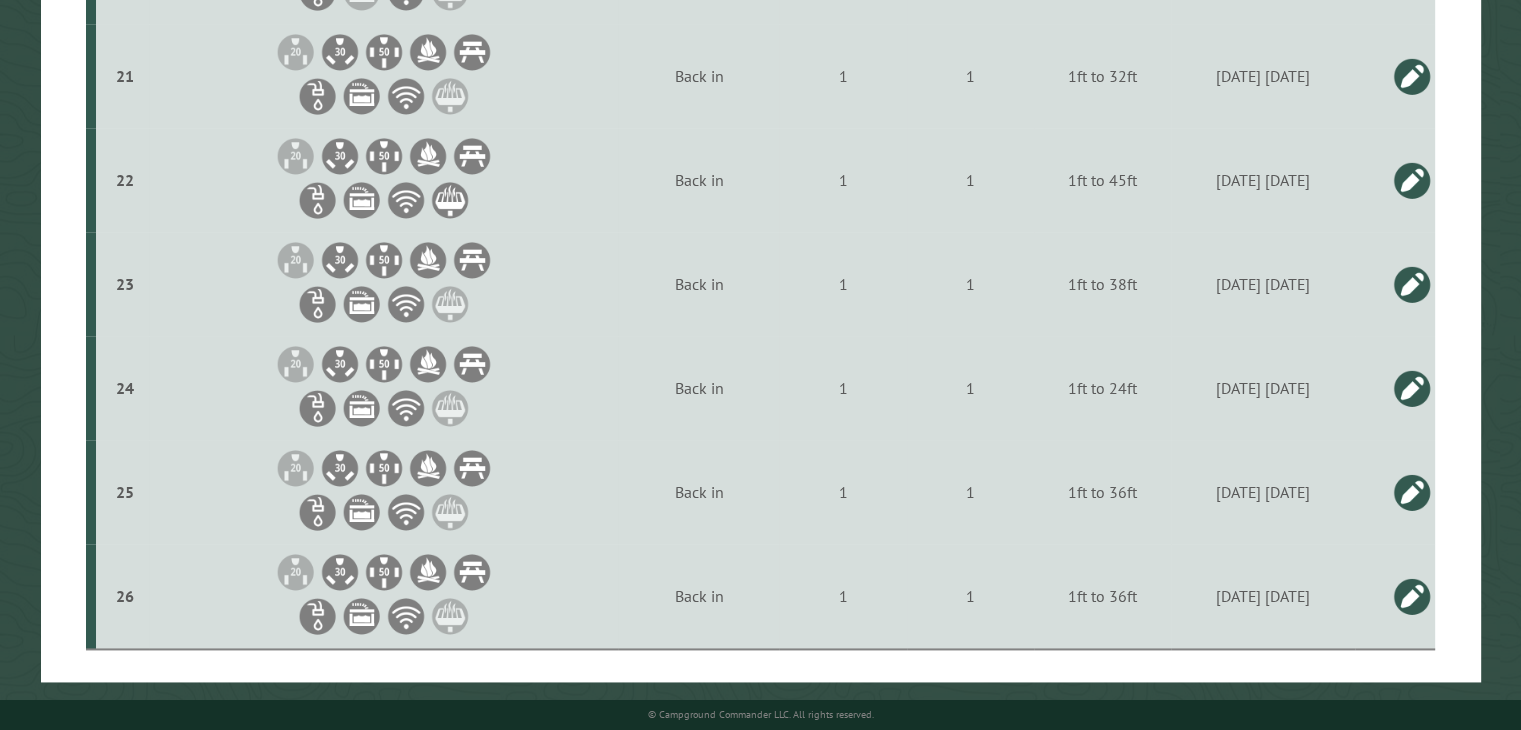 click at bounding box center [1412, 388] 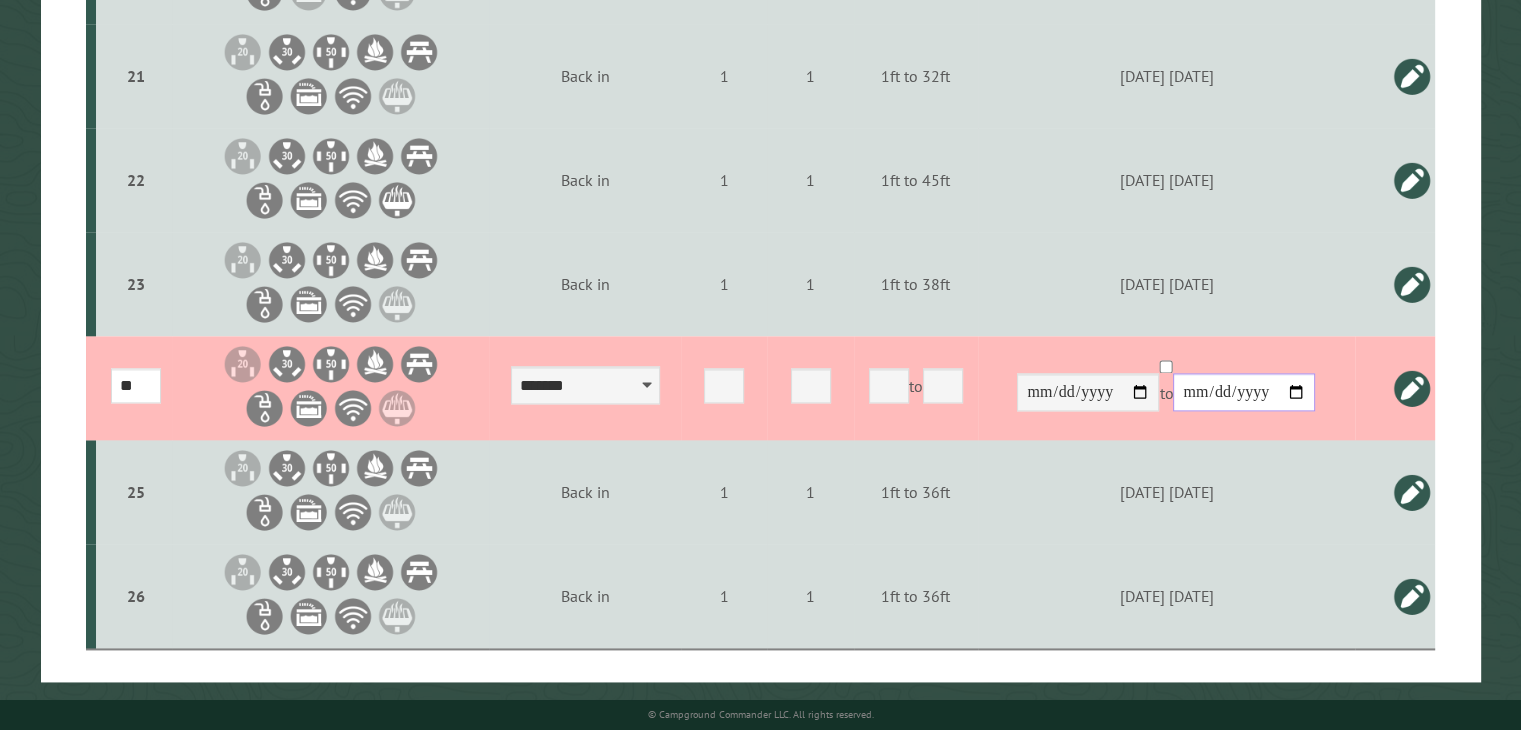 click on "**********" at bounding box center [1244, 392] 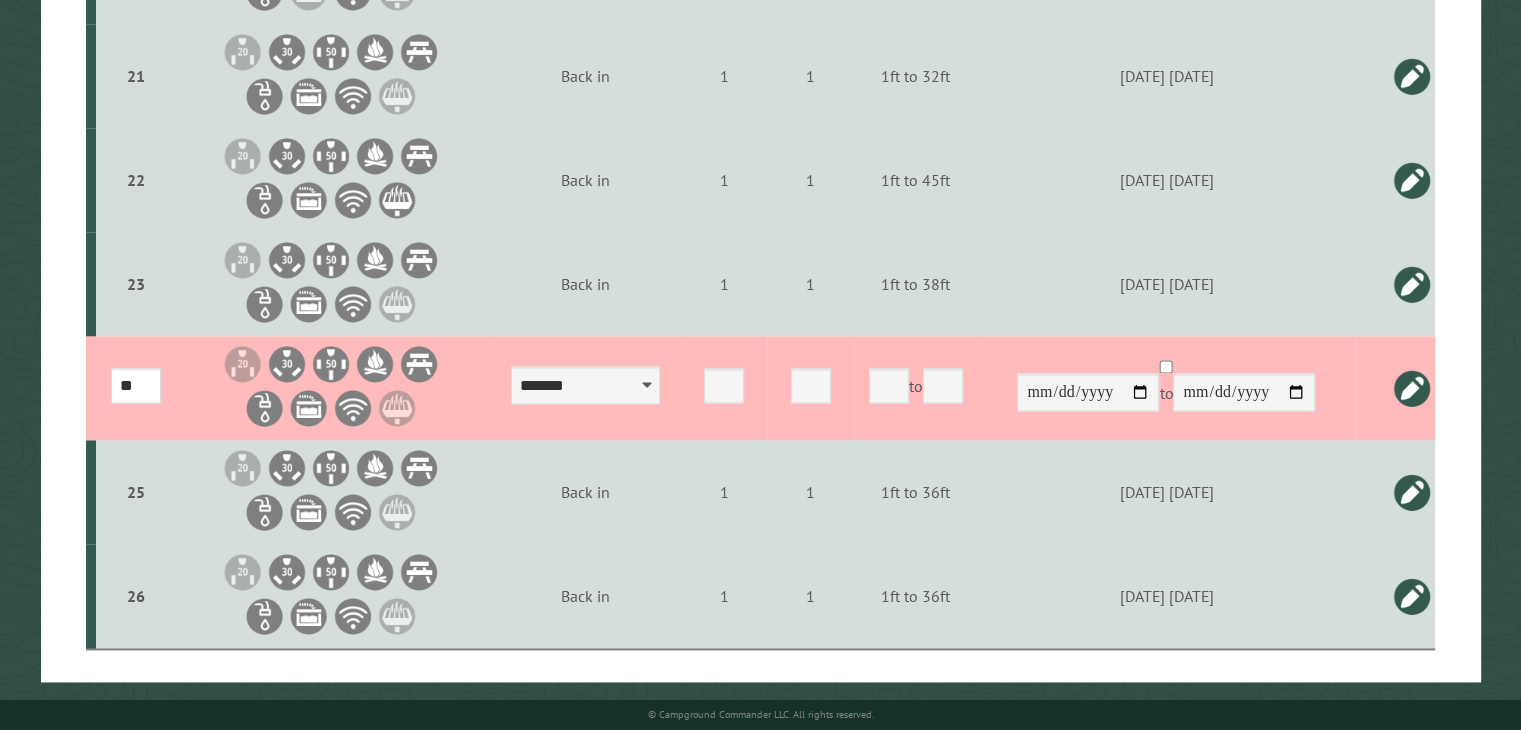 drag, startPoint x: 1416, startPoint y: 409, endPoint x: 1409, endPoint y: 401, distance: 10.630146 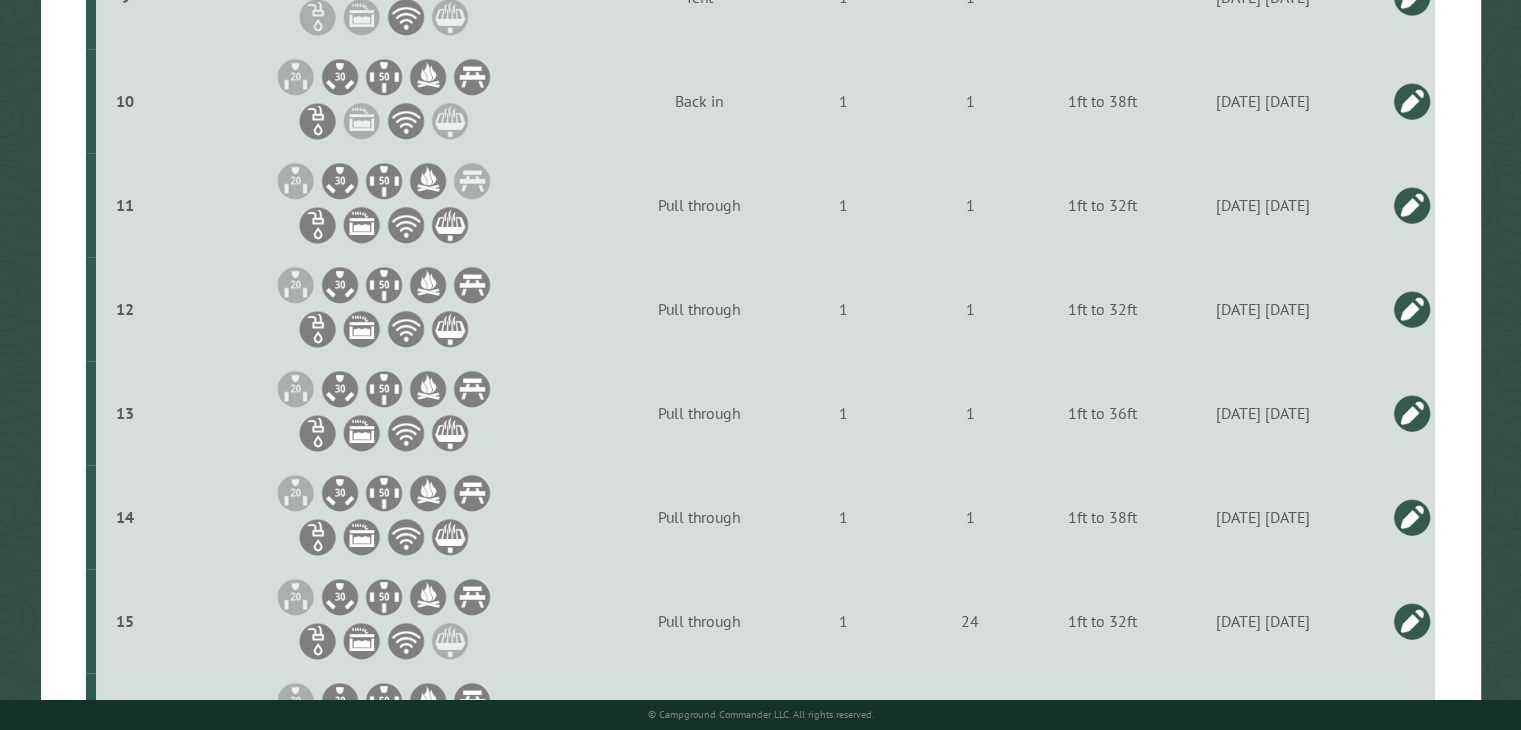 scroll, scrollTop: 1504, scrollLeft: 0, axis: vertical 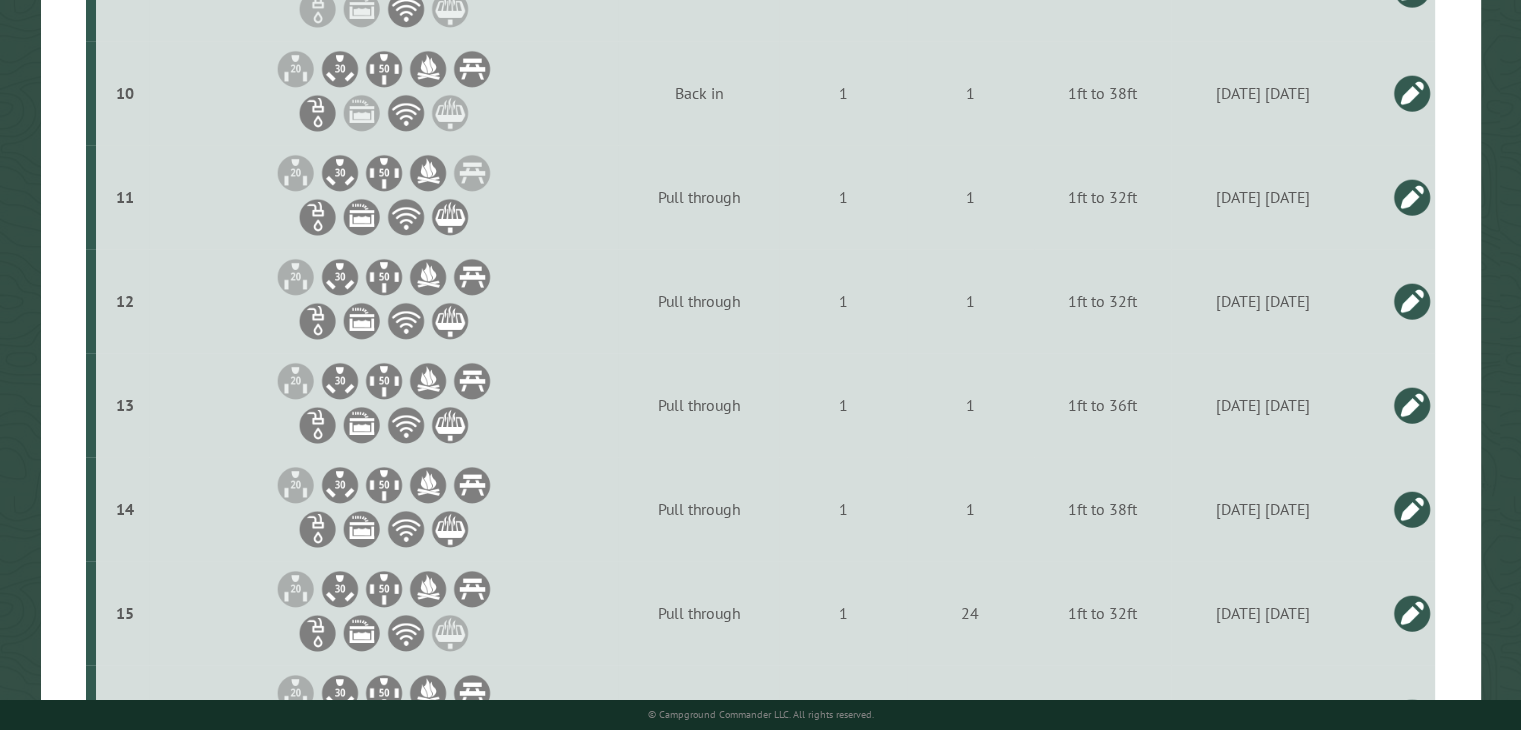 click at bounding box center (1412, 405) 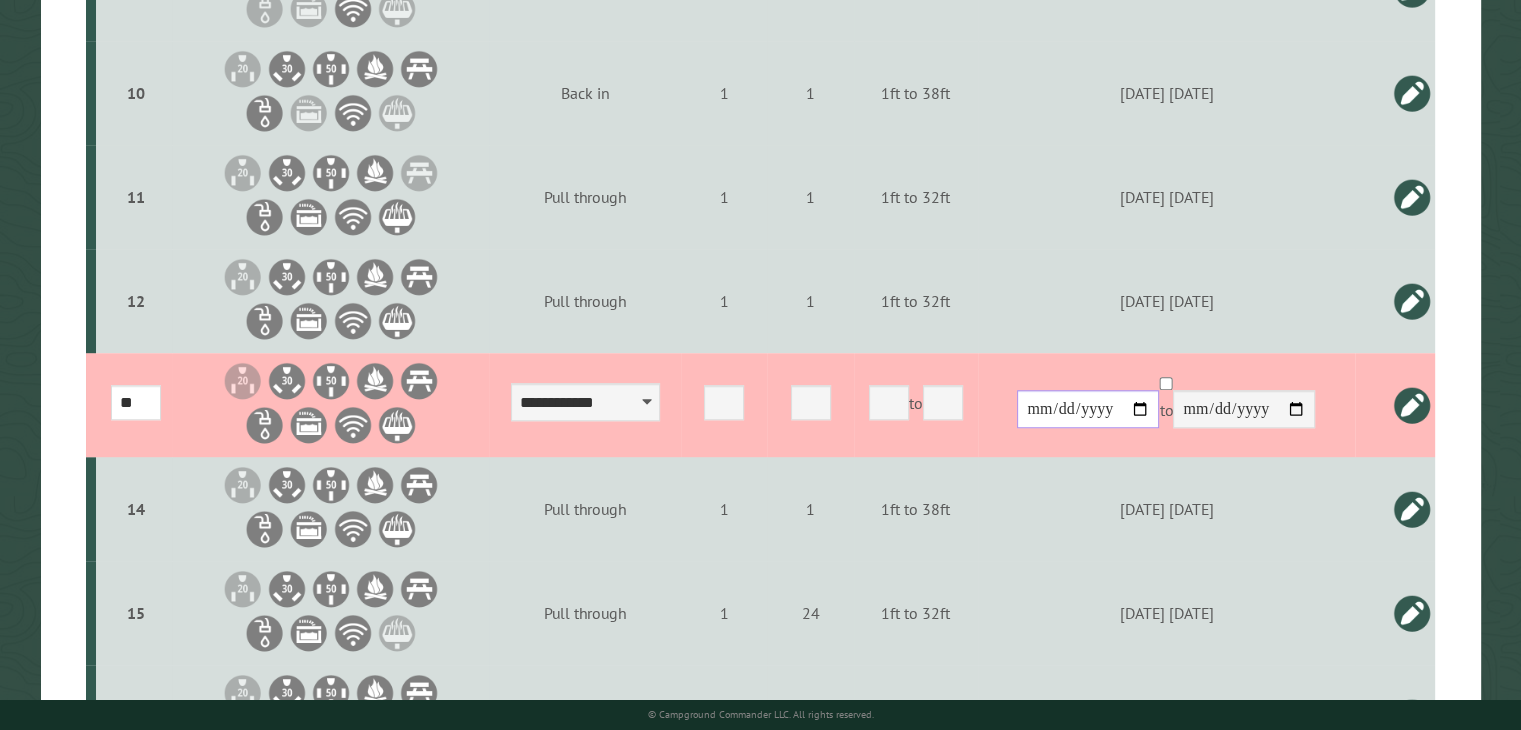 click on "**********" at bounding box center [1088, 409] 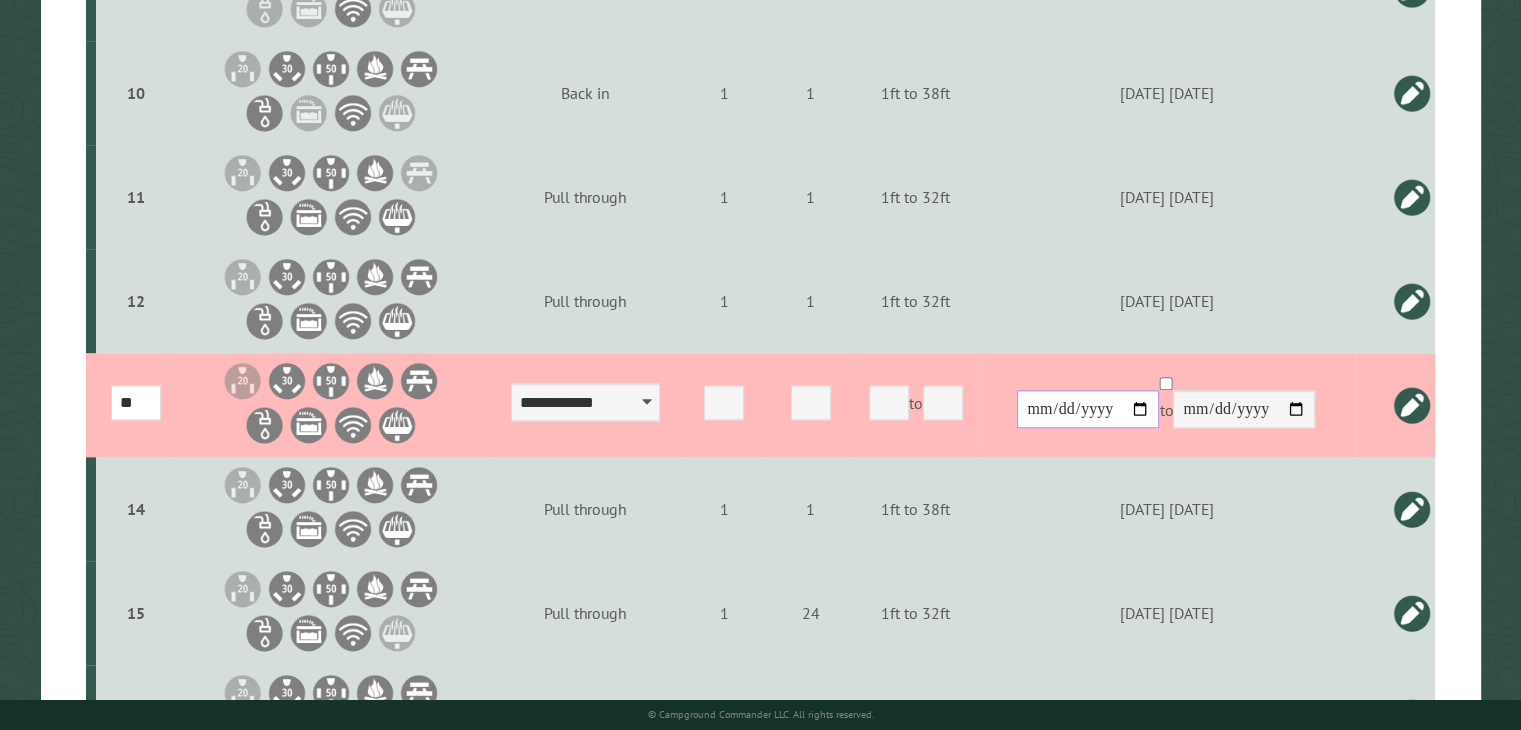 type on "**********" 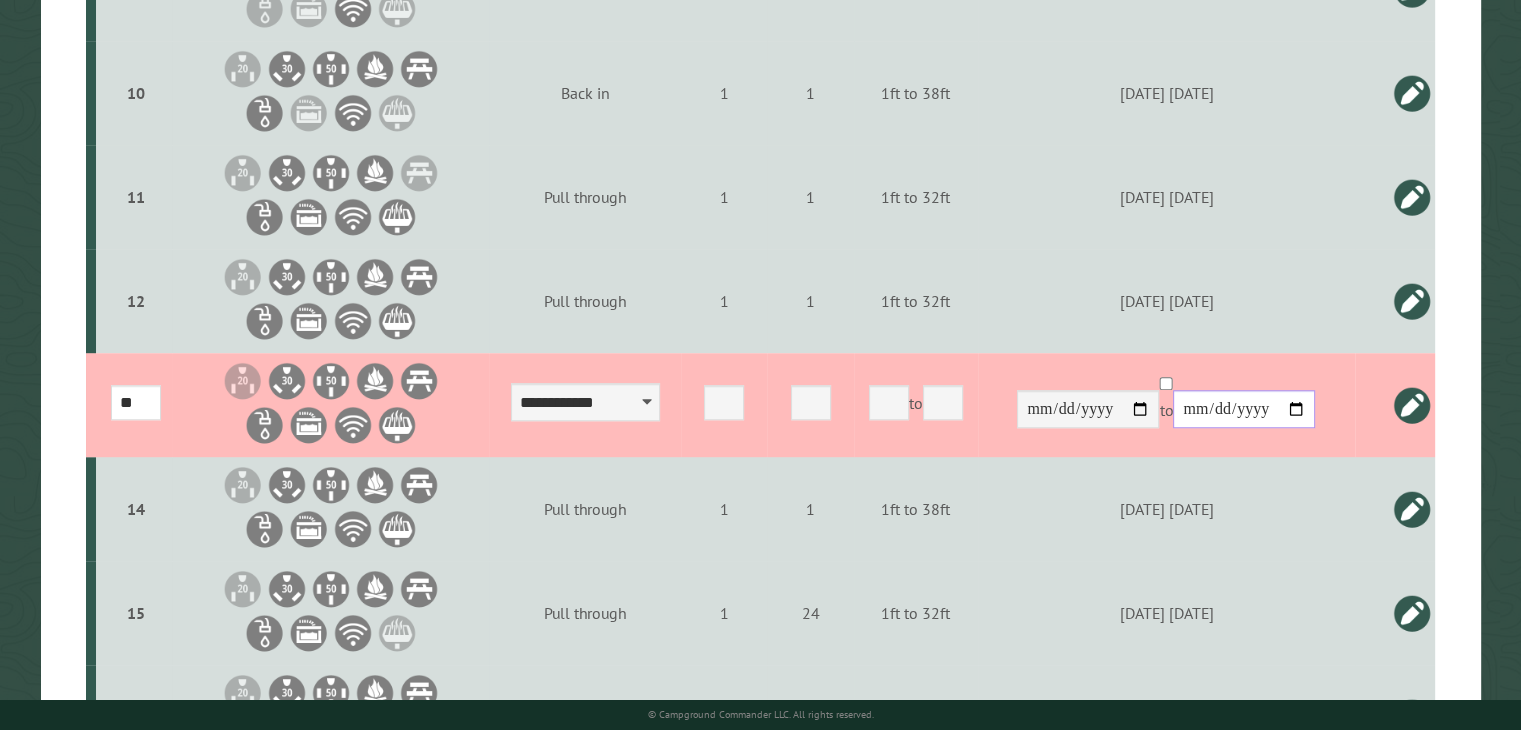 click on "**********" at bounding box center (1244, 409) 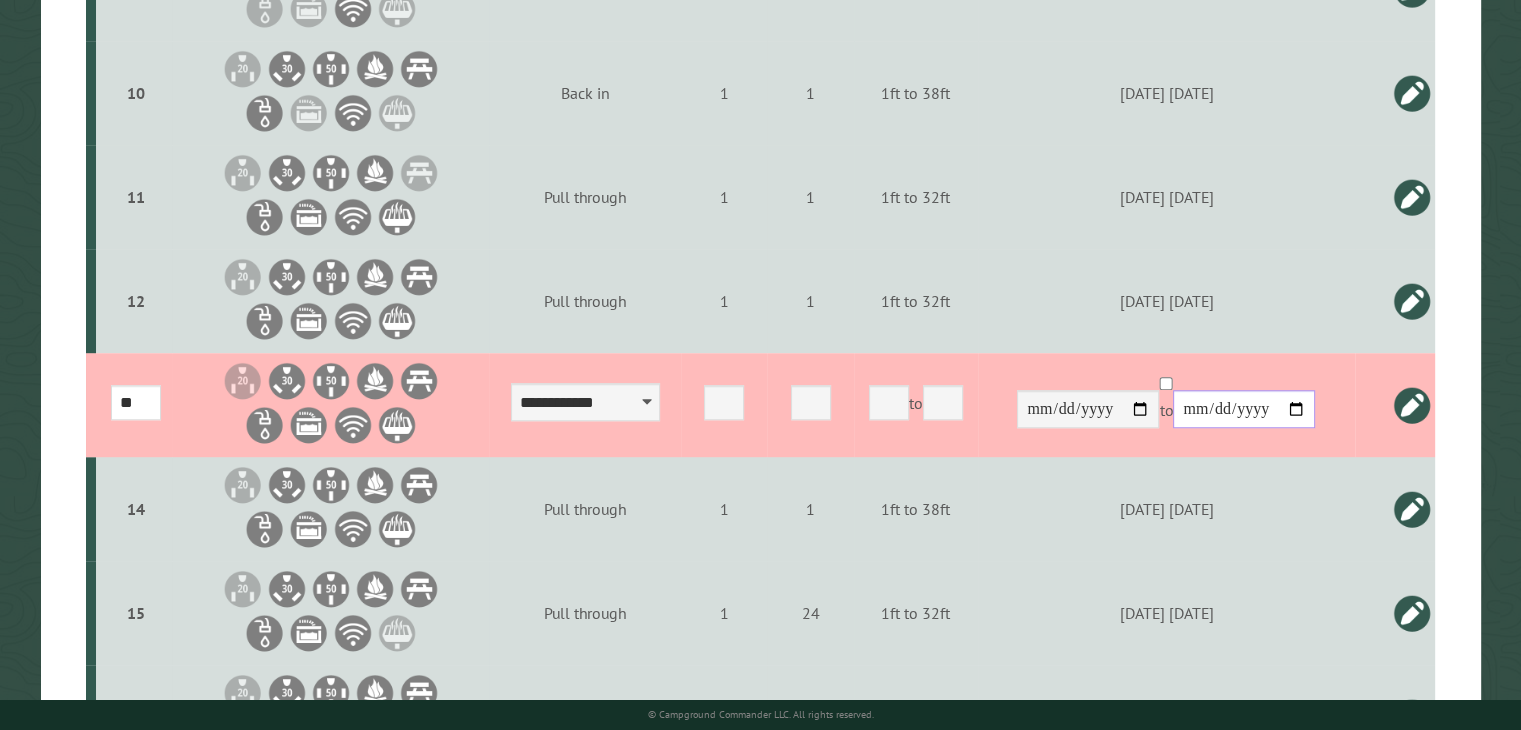 type on "**********" 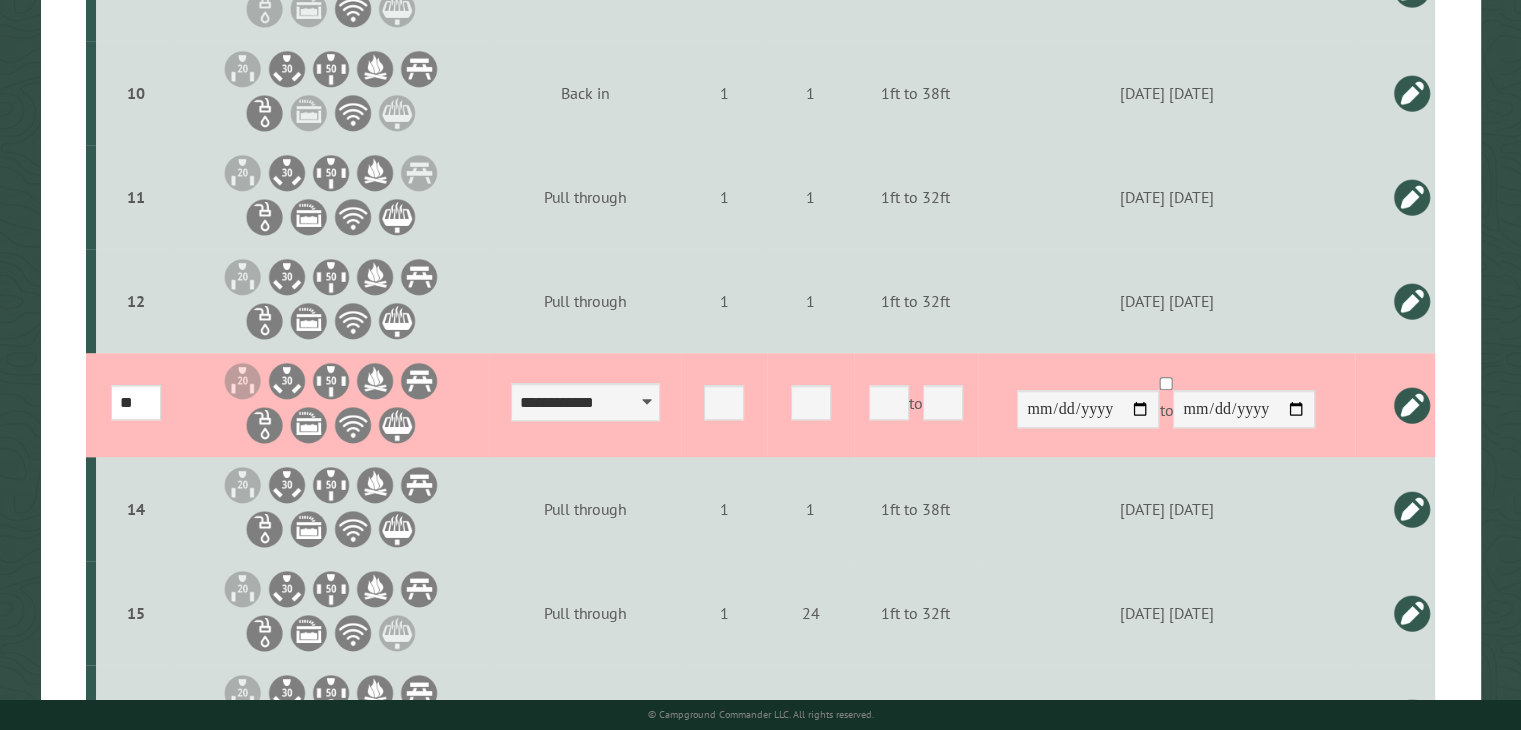click at bounding box center (1412, 405) 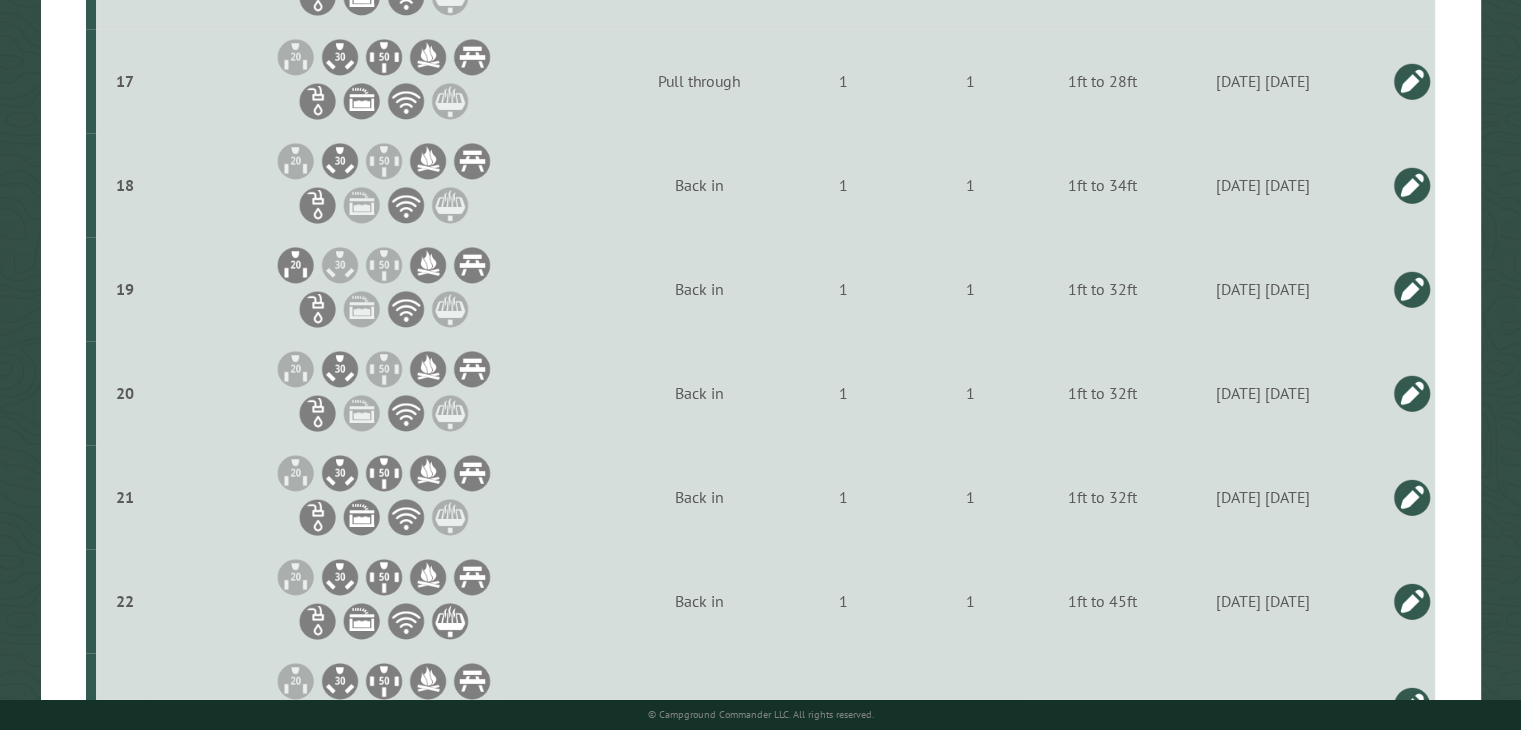 scroll, scrollTop: 2304, scrollLeft: 0, axis: vertical 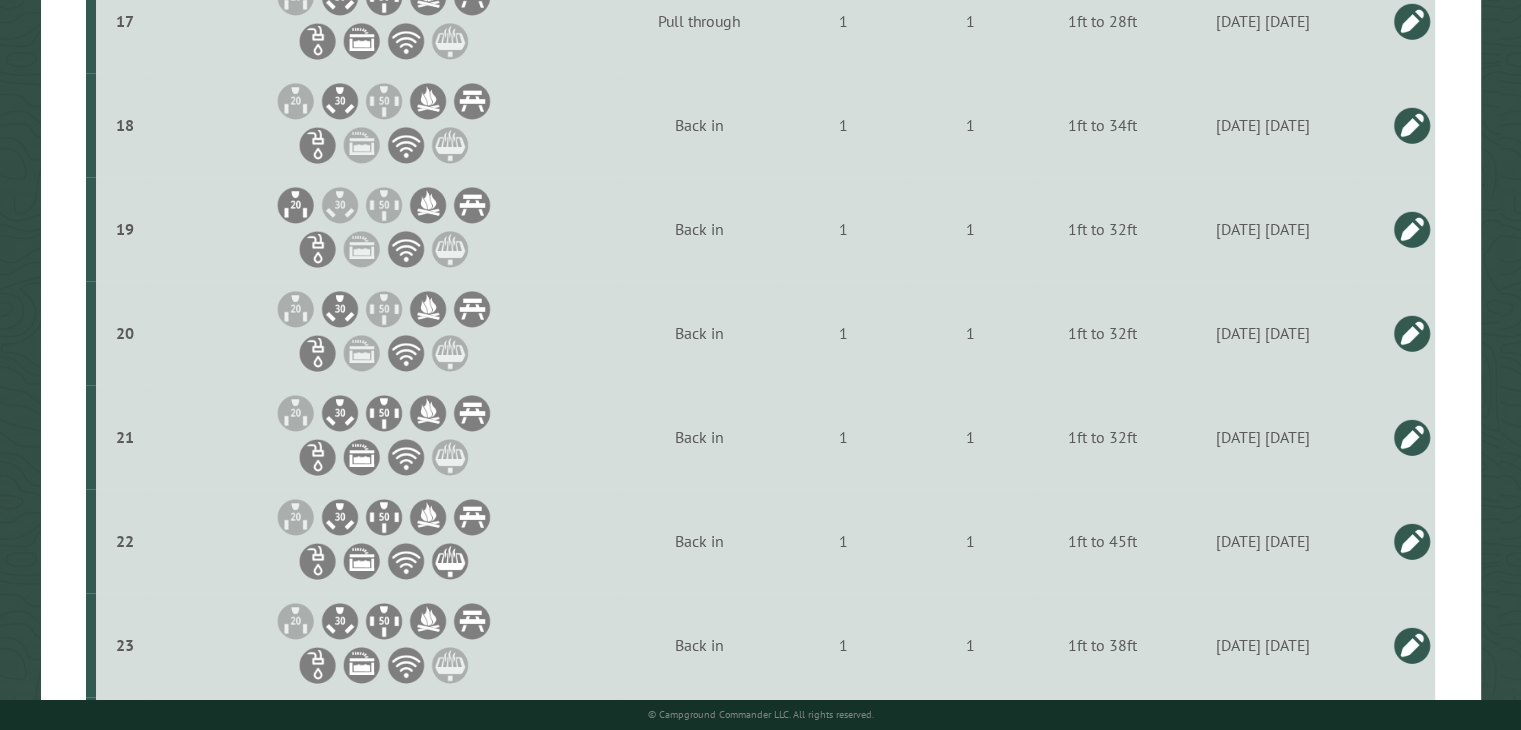 click at bounding box center [1412, 437] 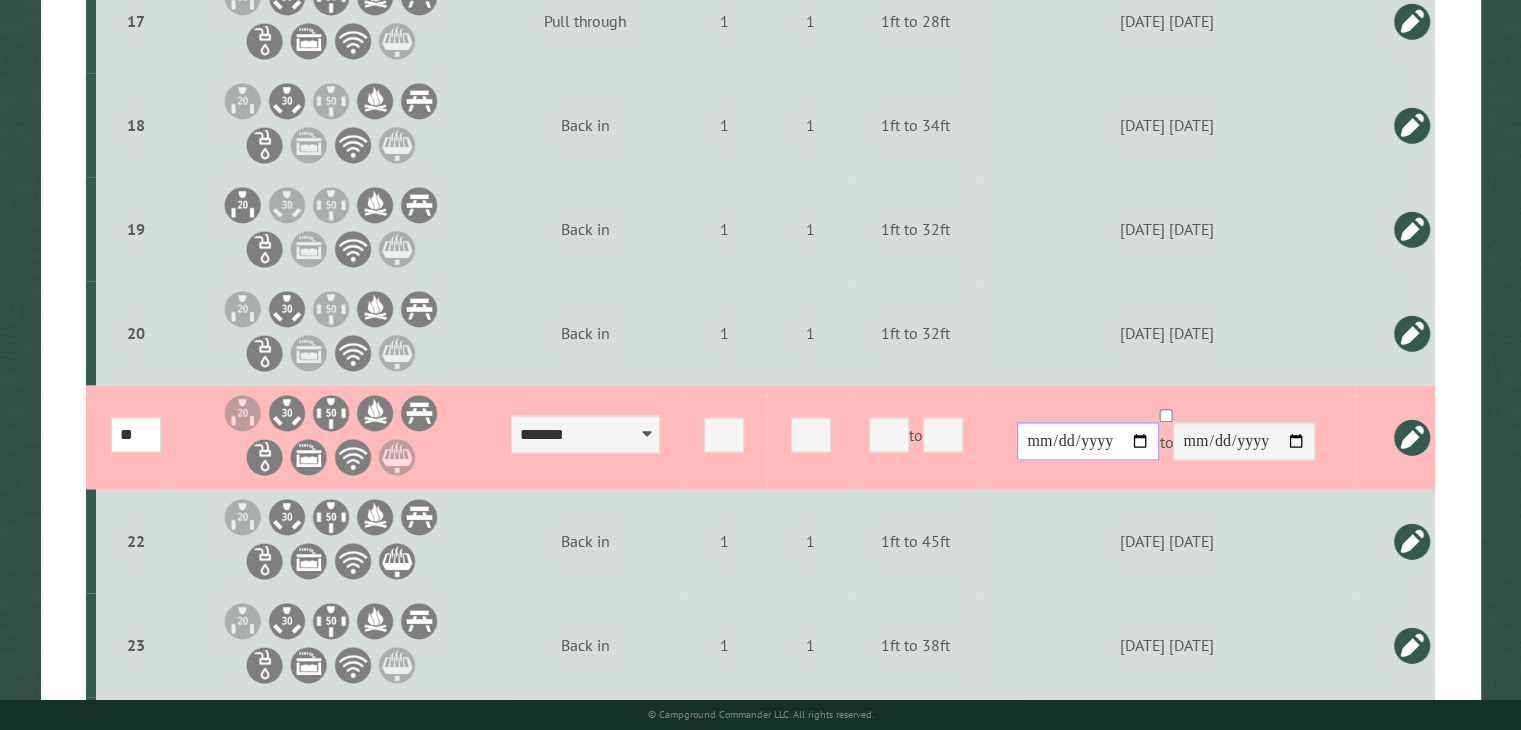 click on "**********" at bounding box center (1088, 441) 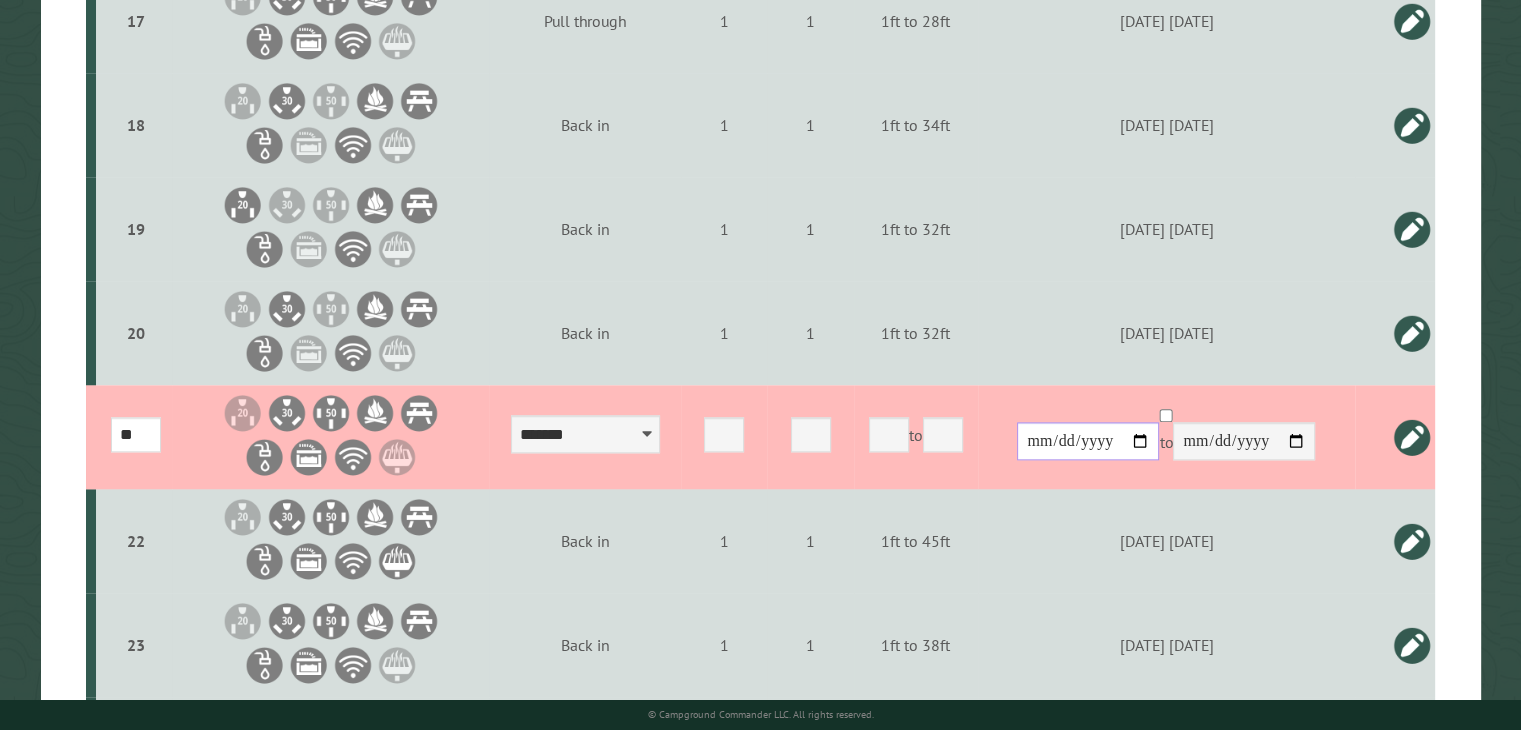 type on "**********" 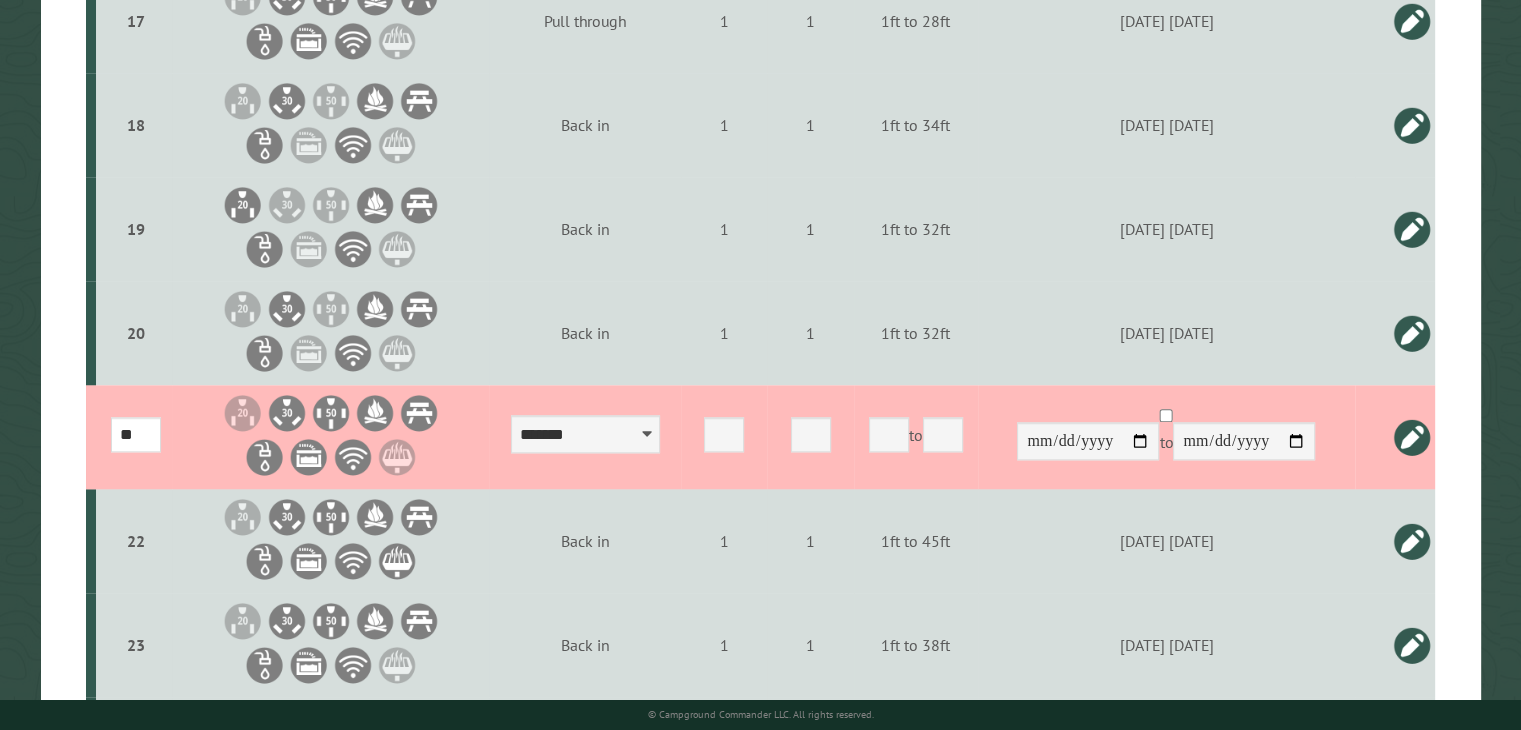 click at bounding box center [1412, 437] 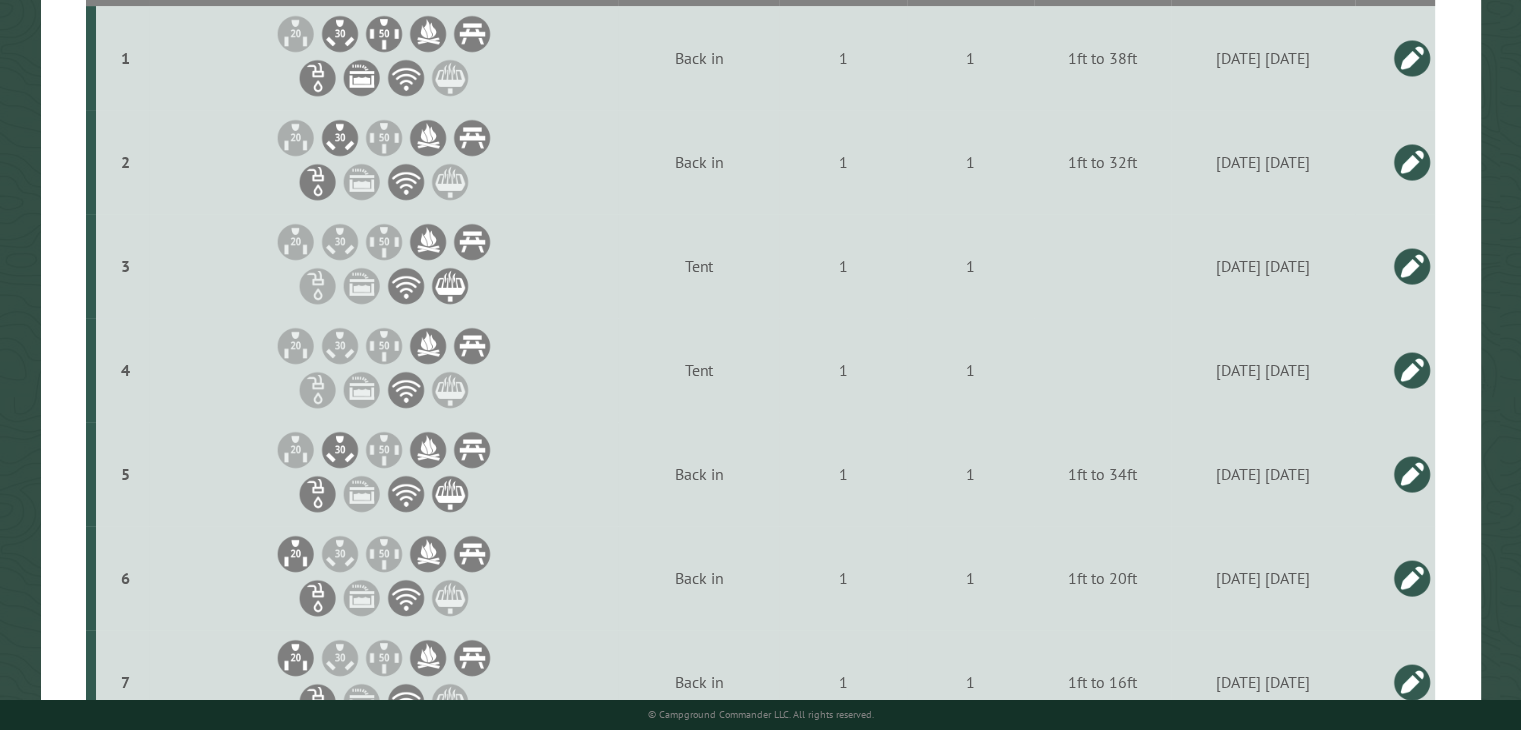 scroll, scrollTop: 404, scrollLeft: 0, axis: vertical 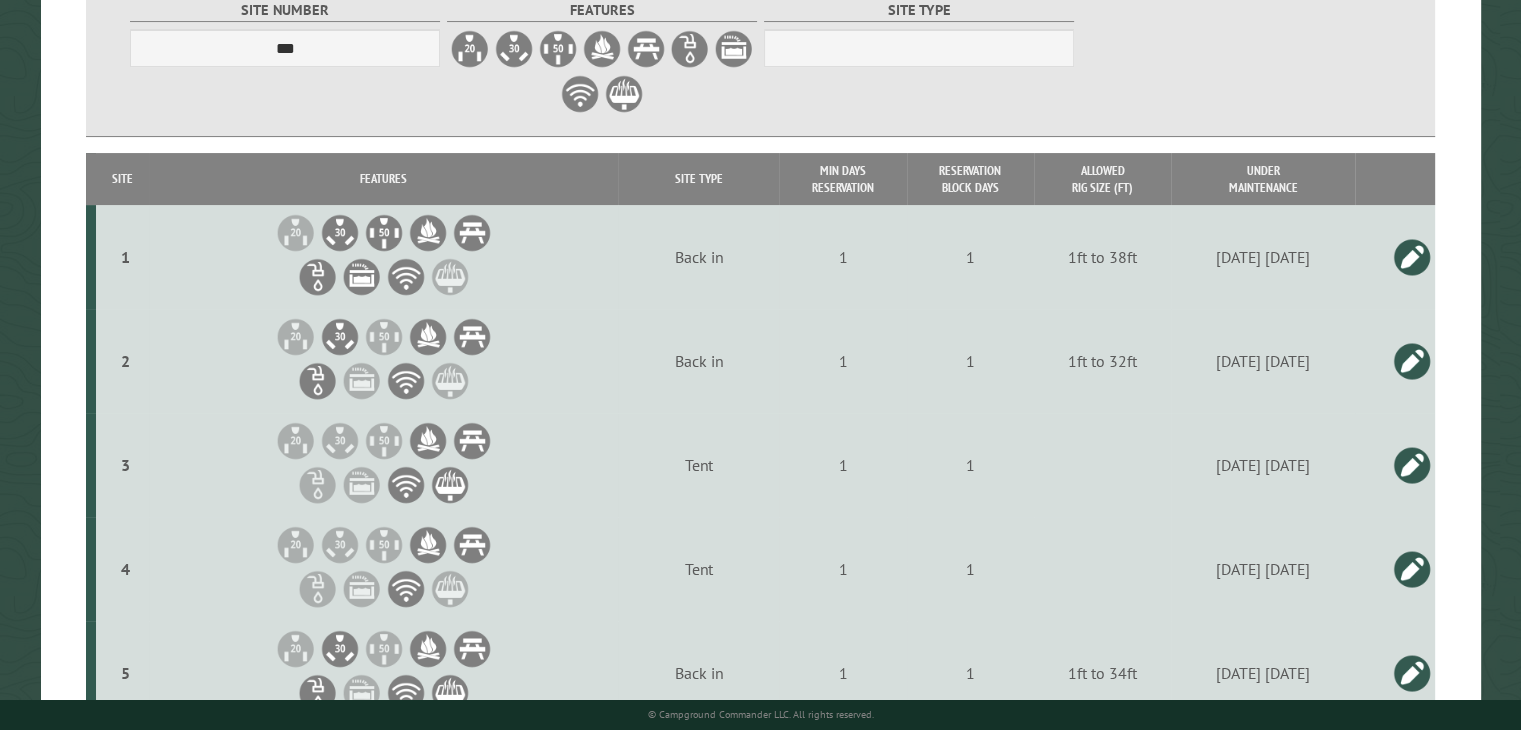 click at bounding box center [1412, 257] 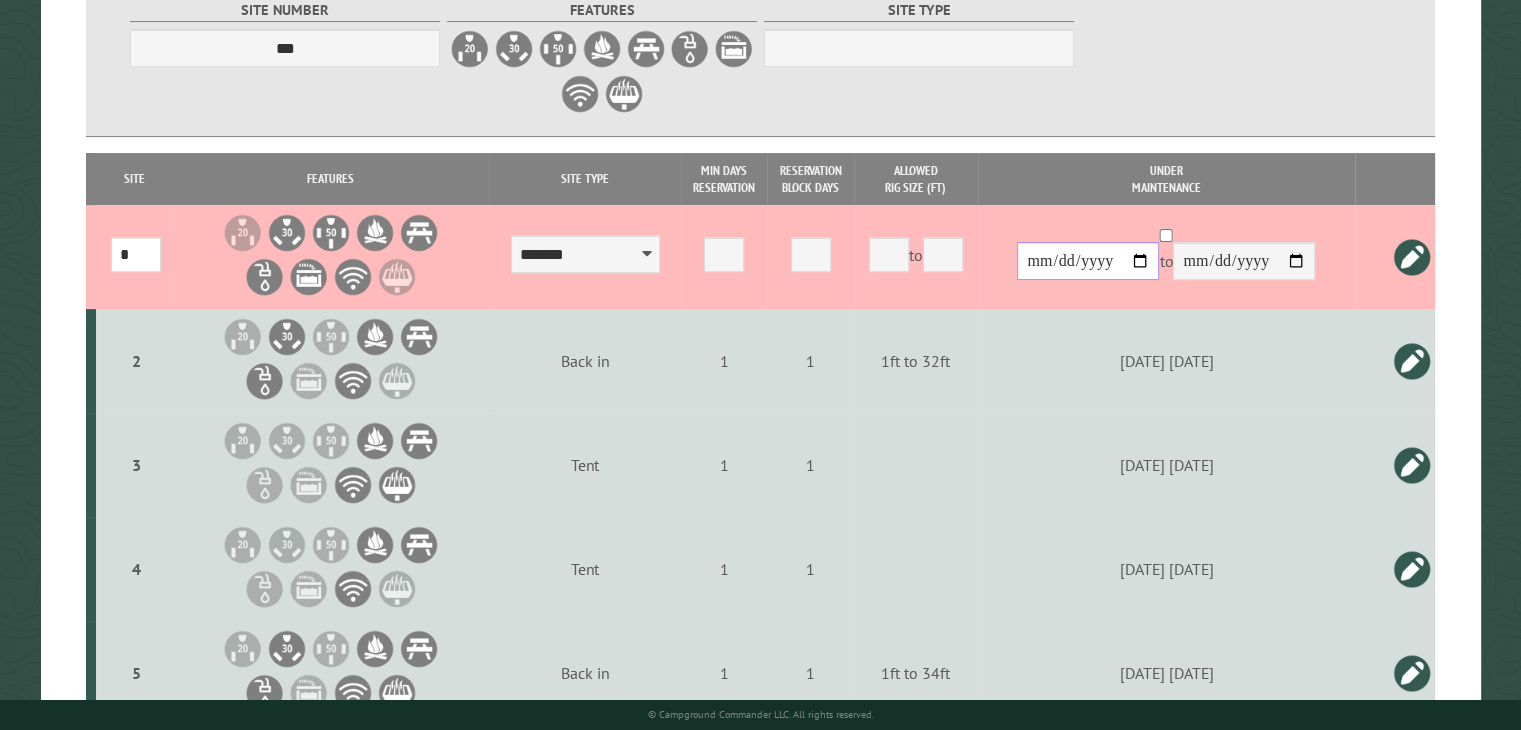 click on "**********" at bounding box center [1088, 261] 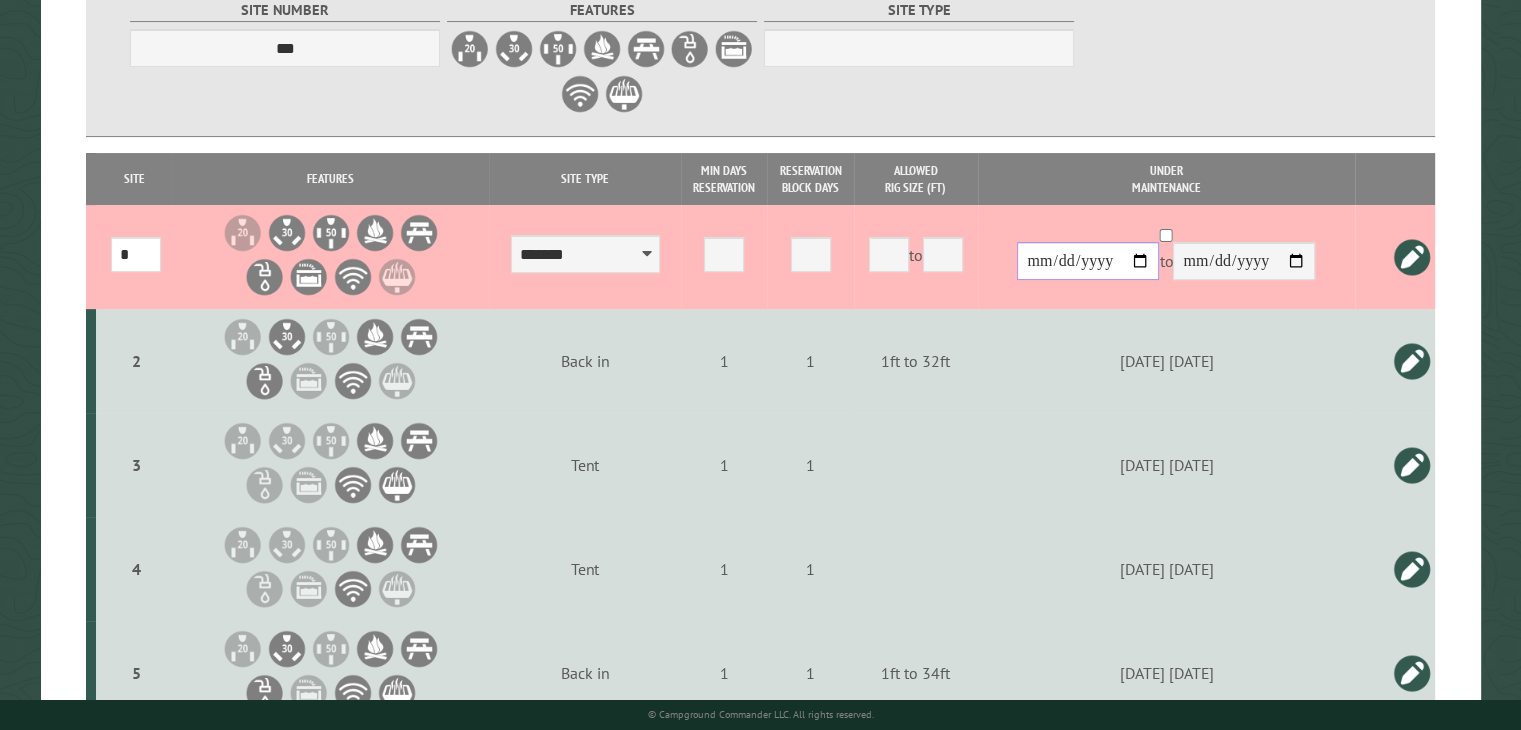 type on "**********" 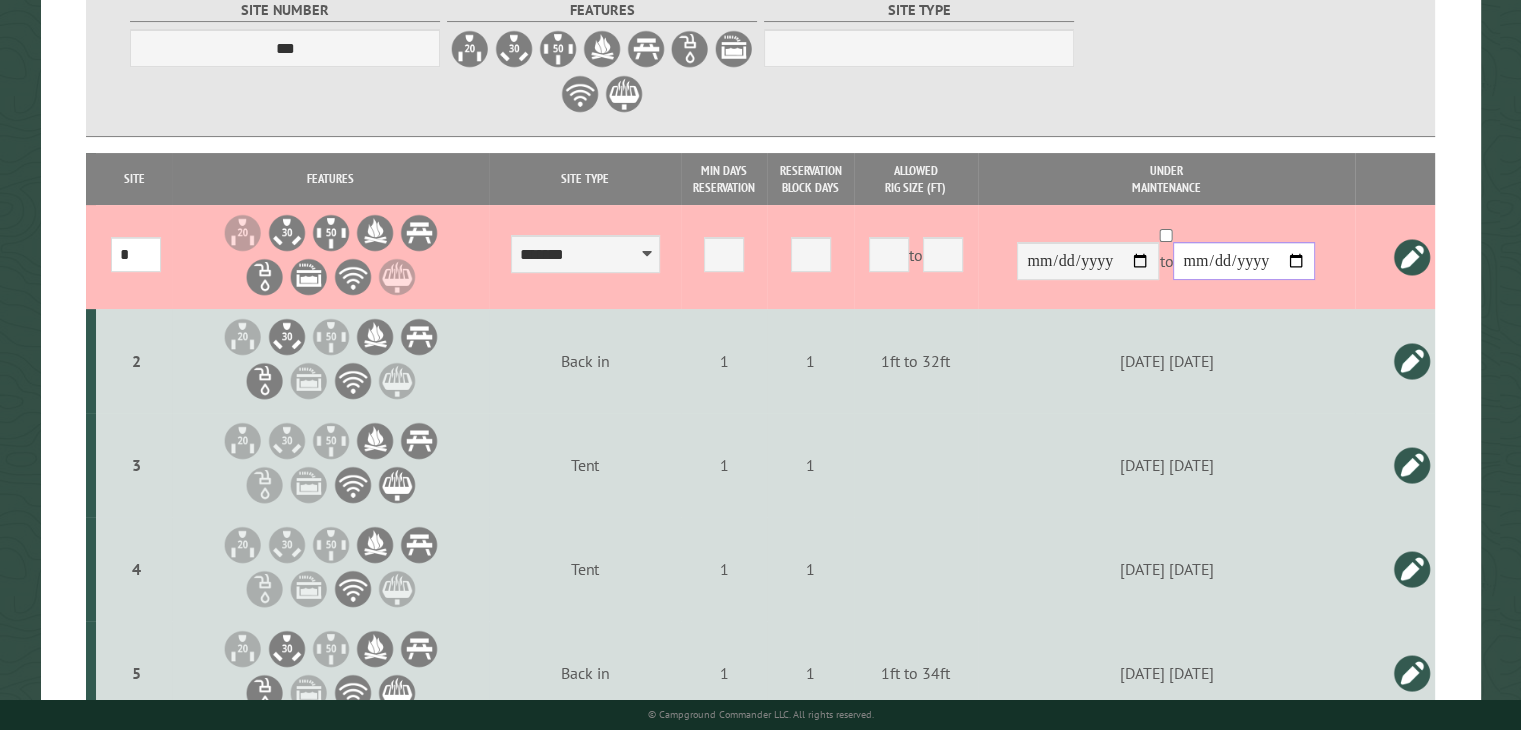 click on "**********" at bounding box center [1244, 261] 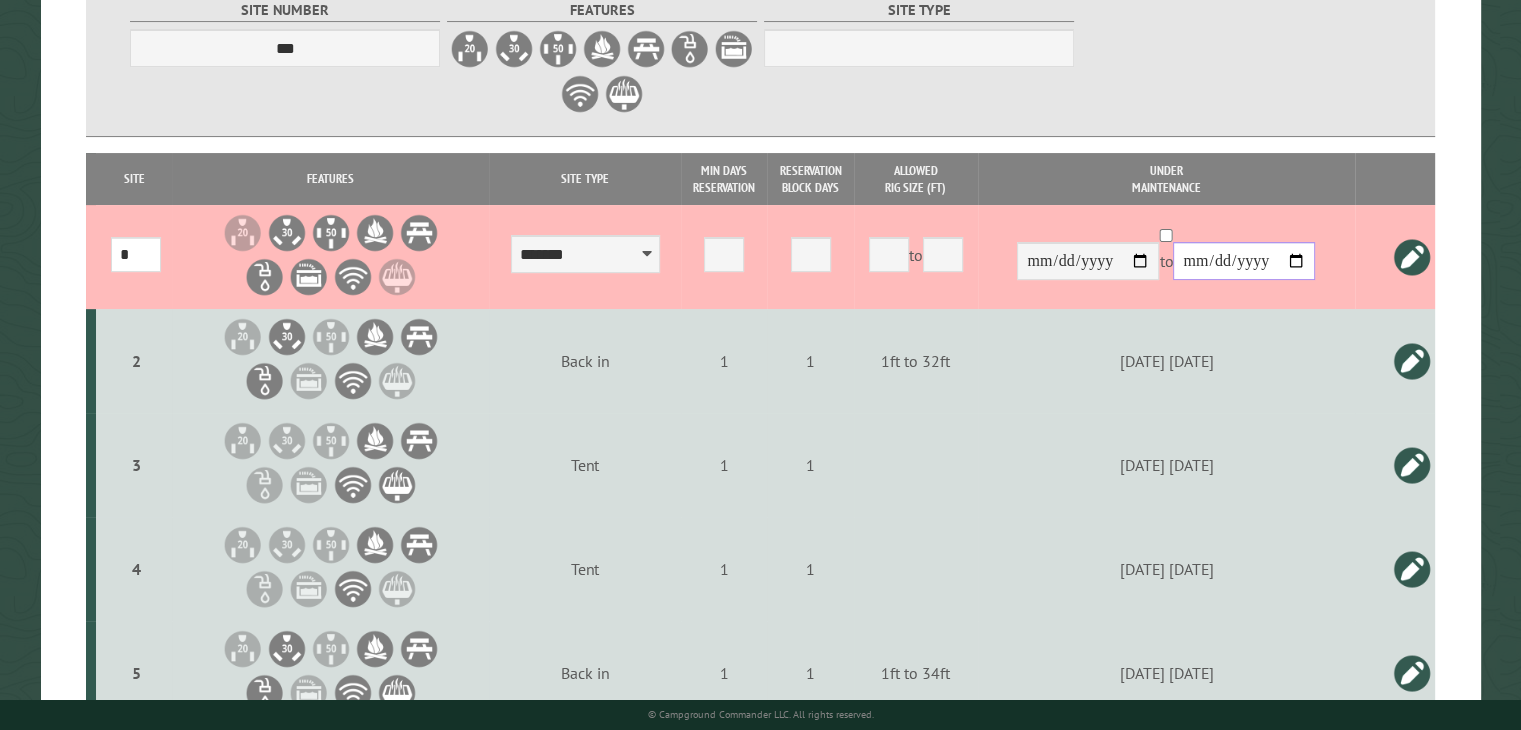 type on "**********" 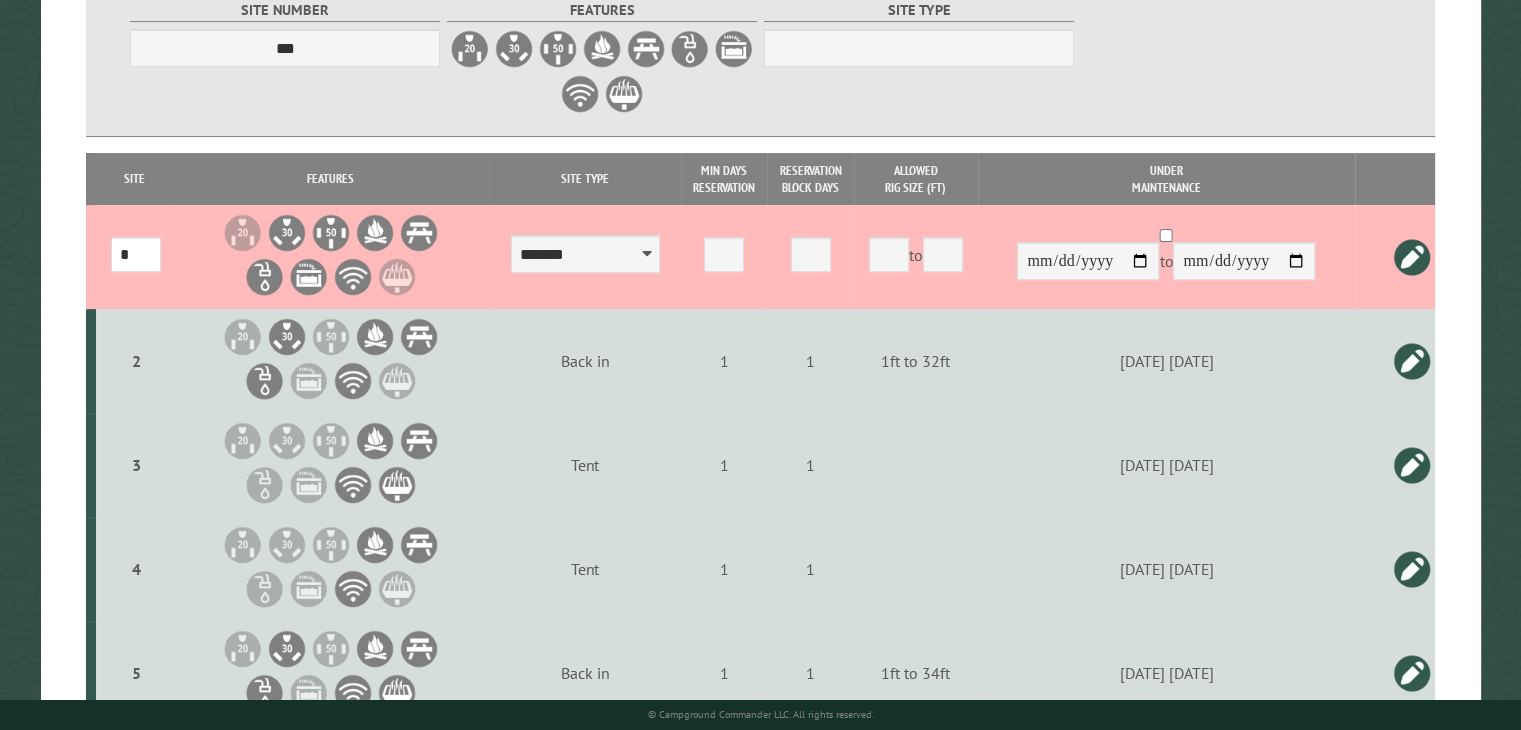 click at bounding box center (1412, 361) 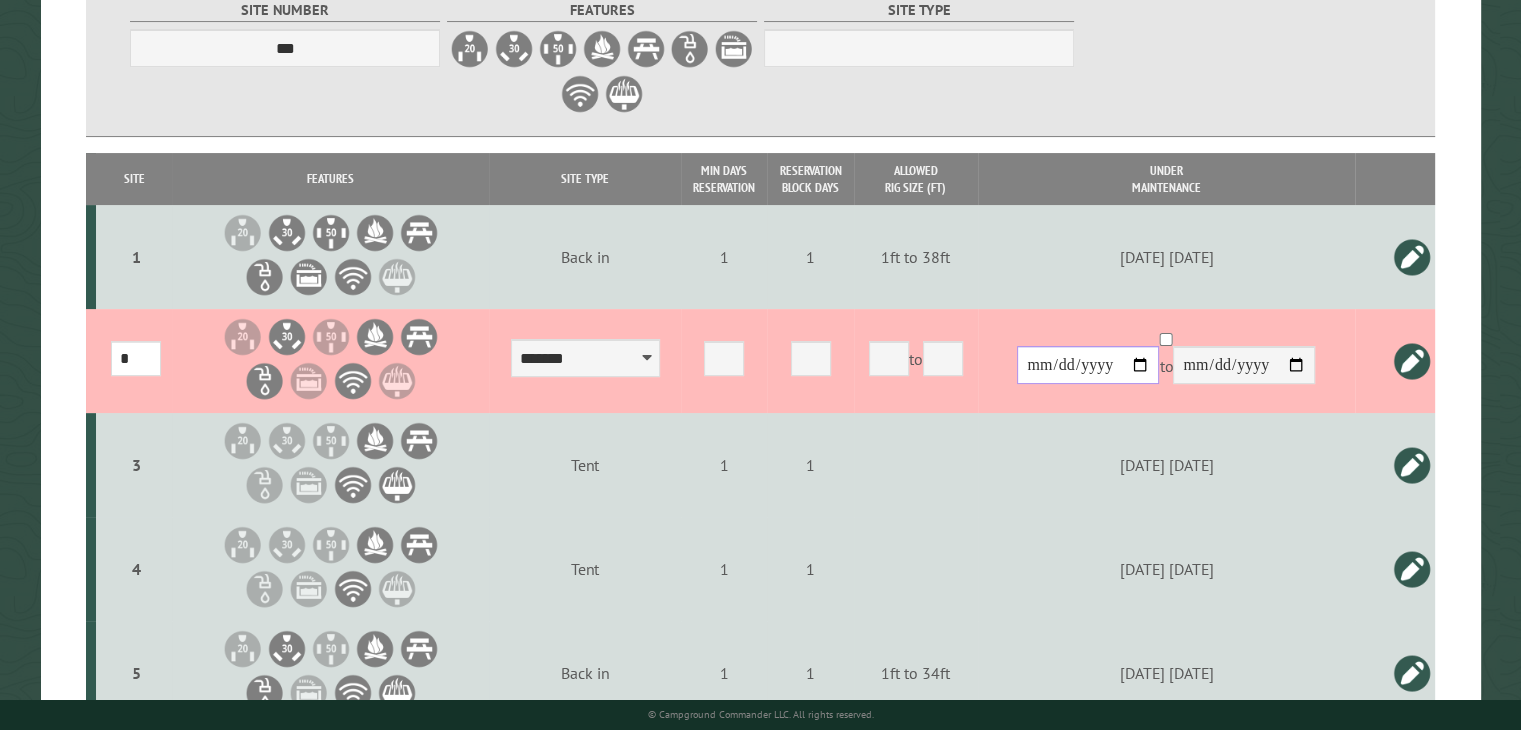 click on "**********" at bounding box center [1088, 365] 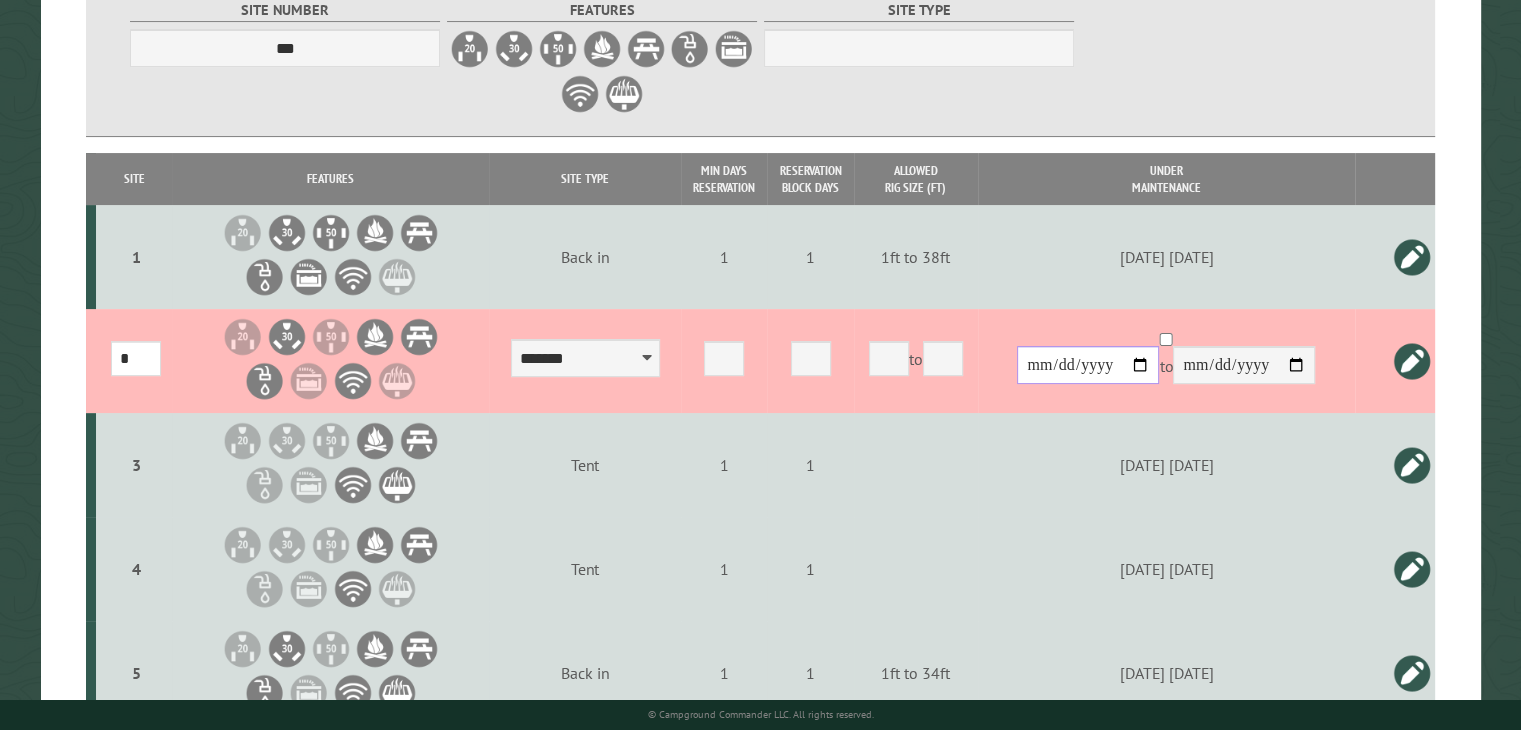 type on "**********" 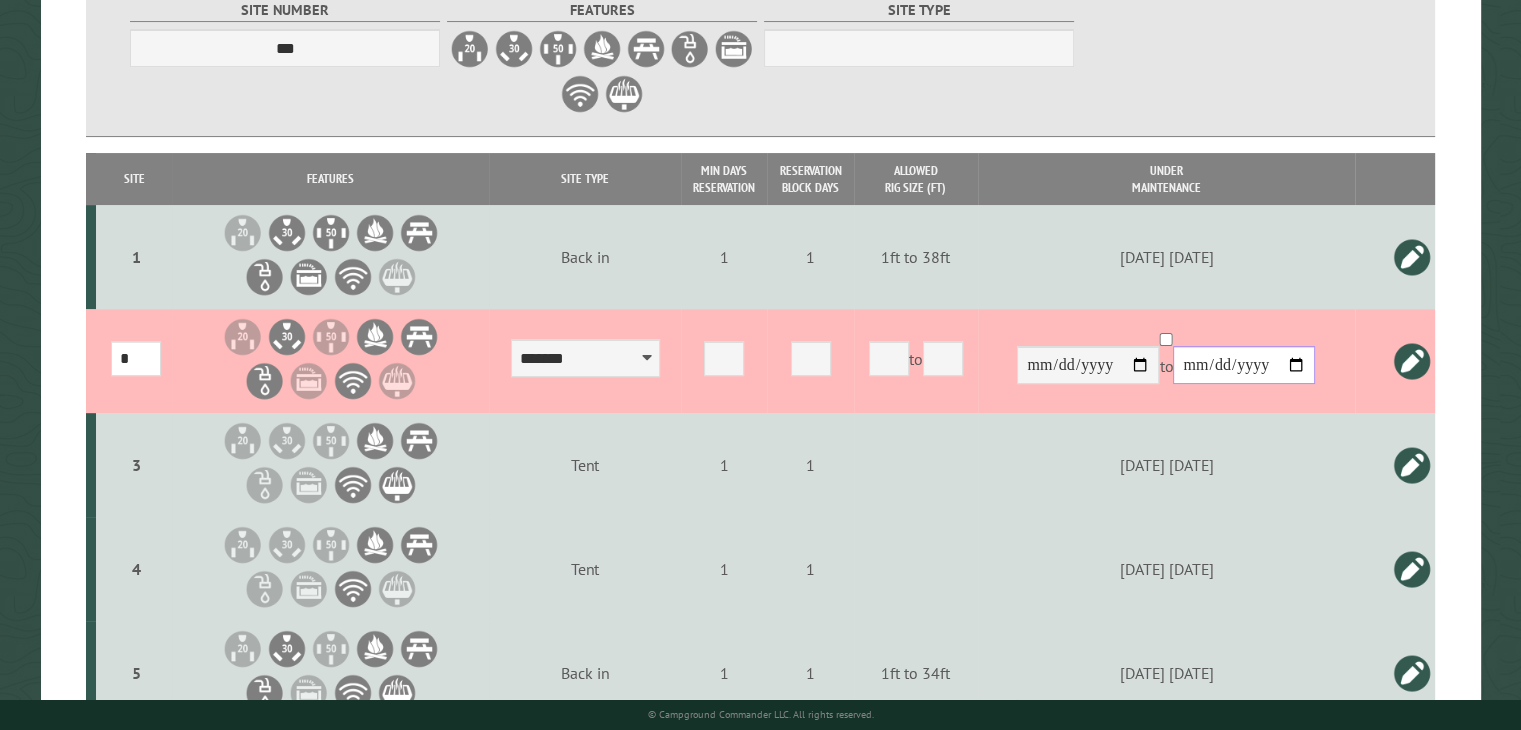 click on "**********" at bounding box center (1244, 365) 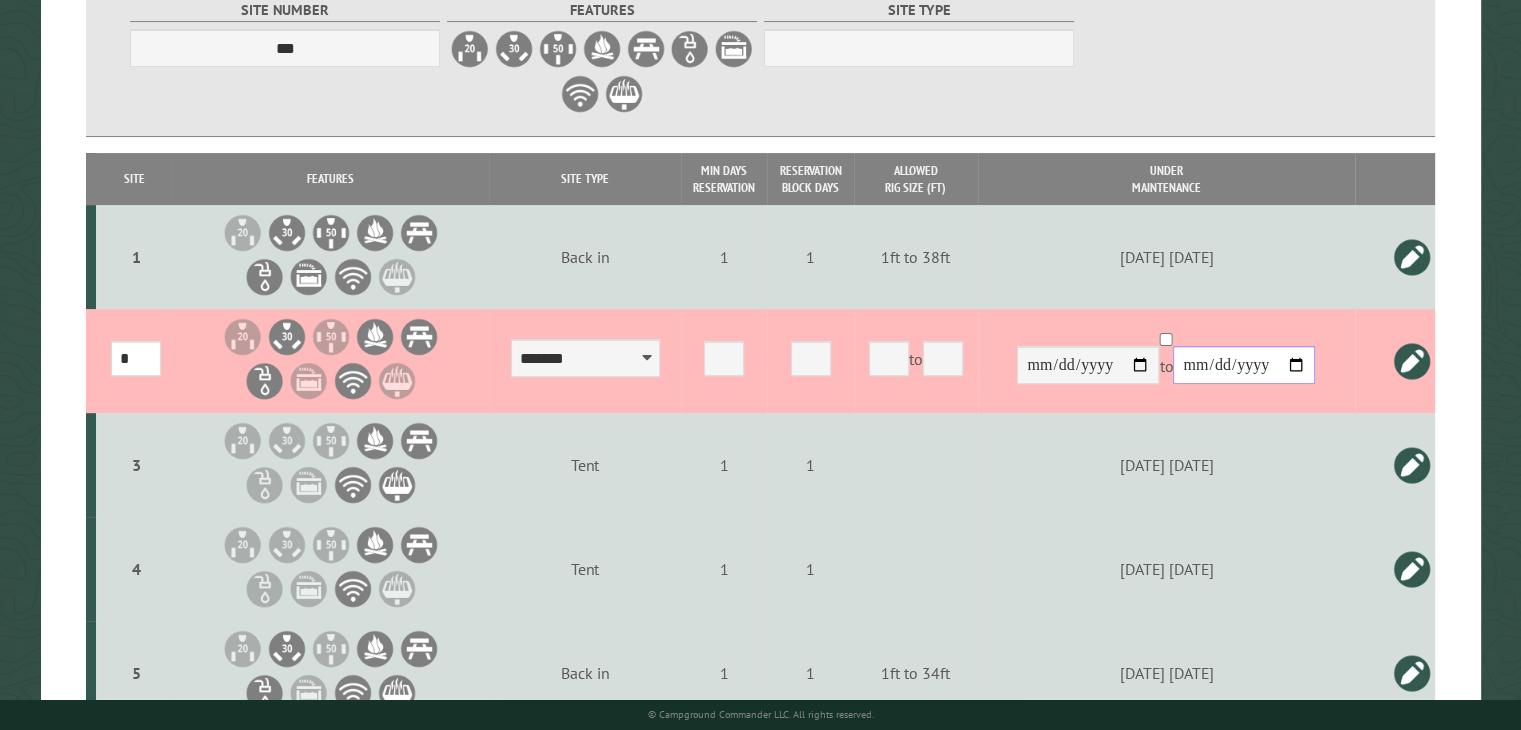 type on "**********" 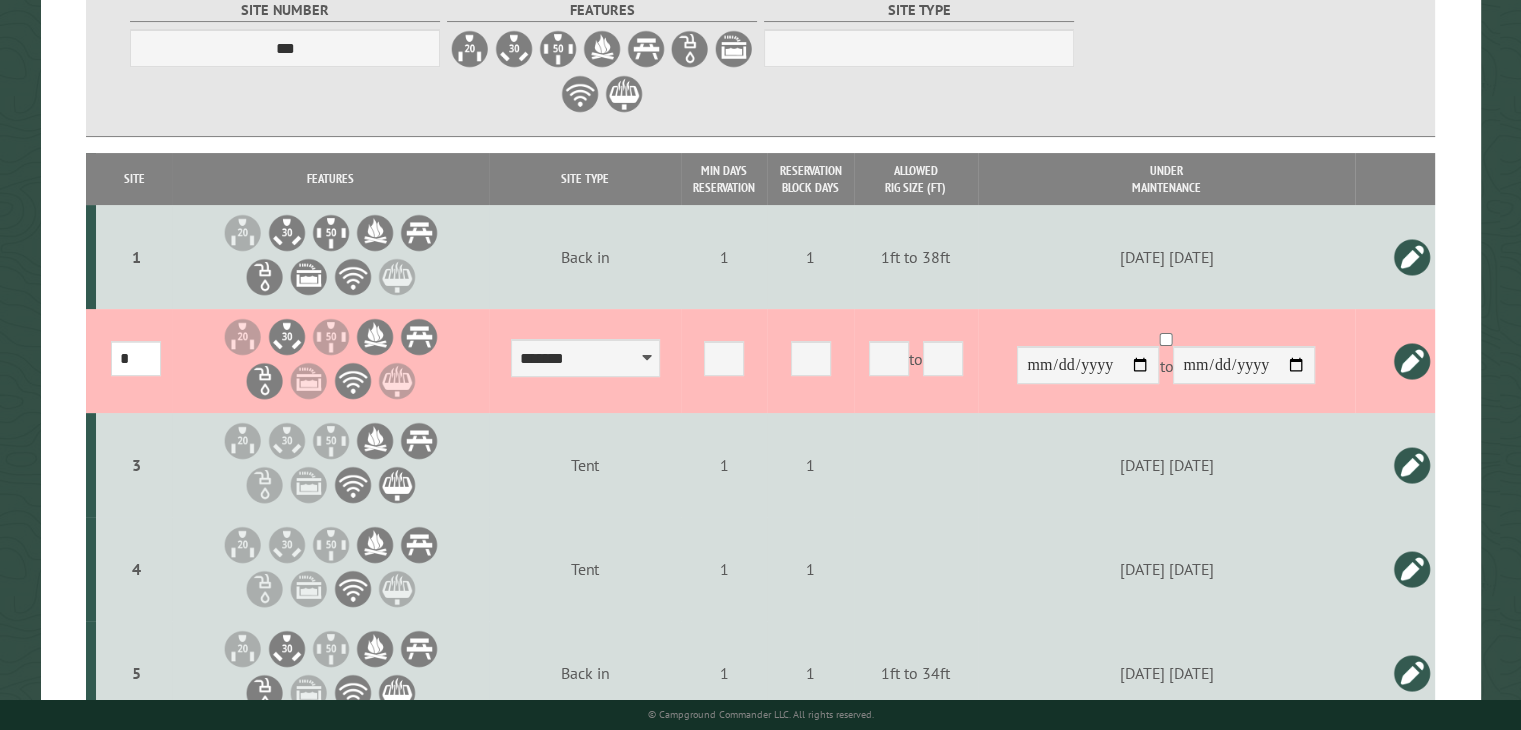 click at bounding box center [1412, 361] 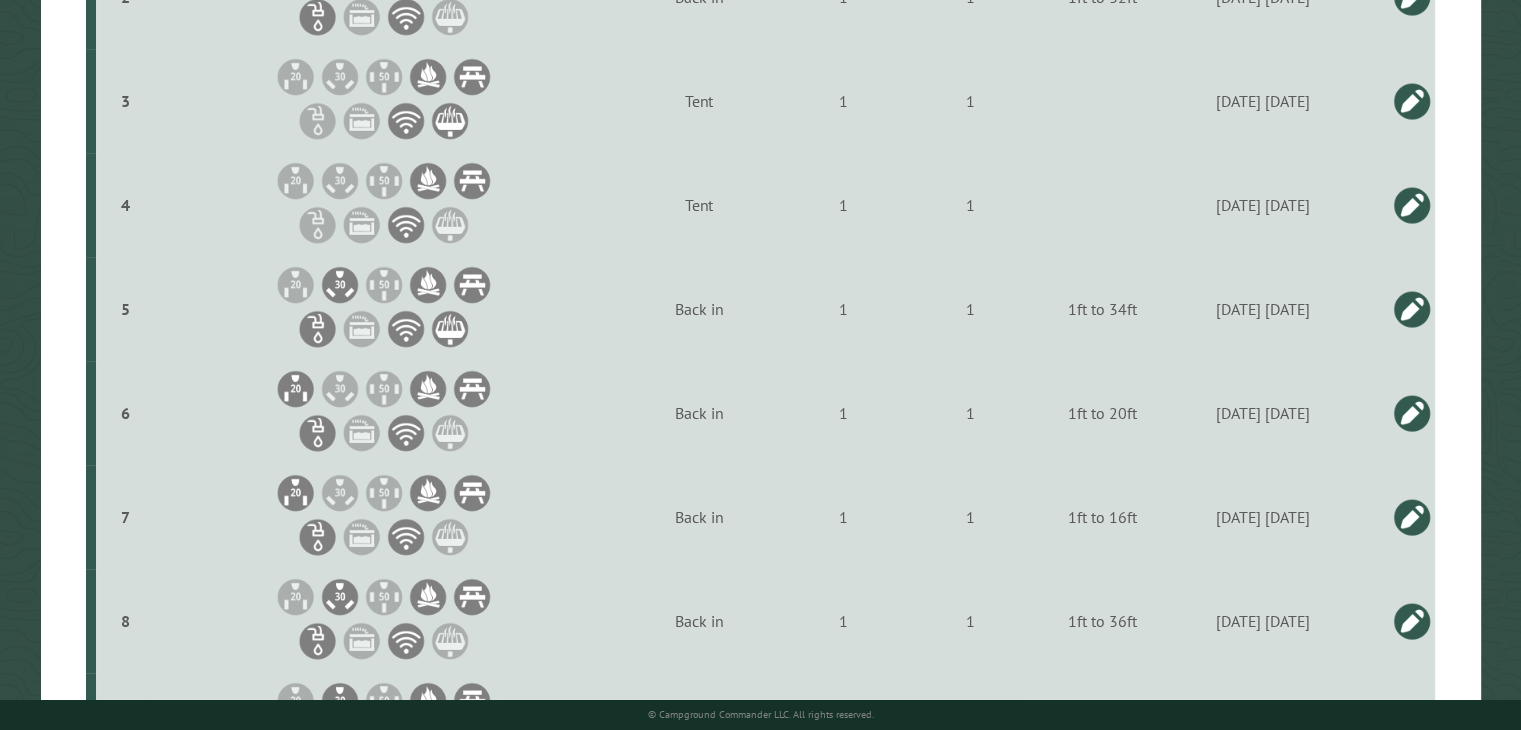 scroll, scrollTop: 804, scrollLeft: 0, axis: vertical 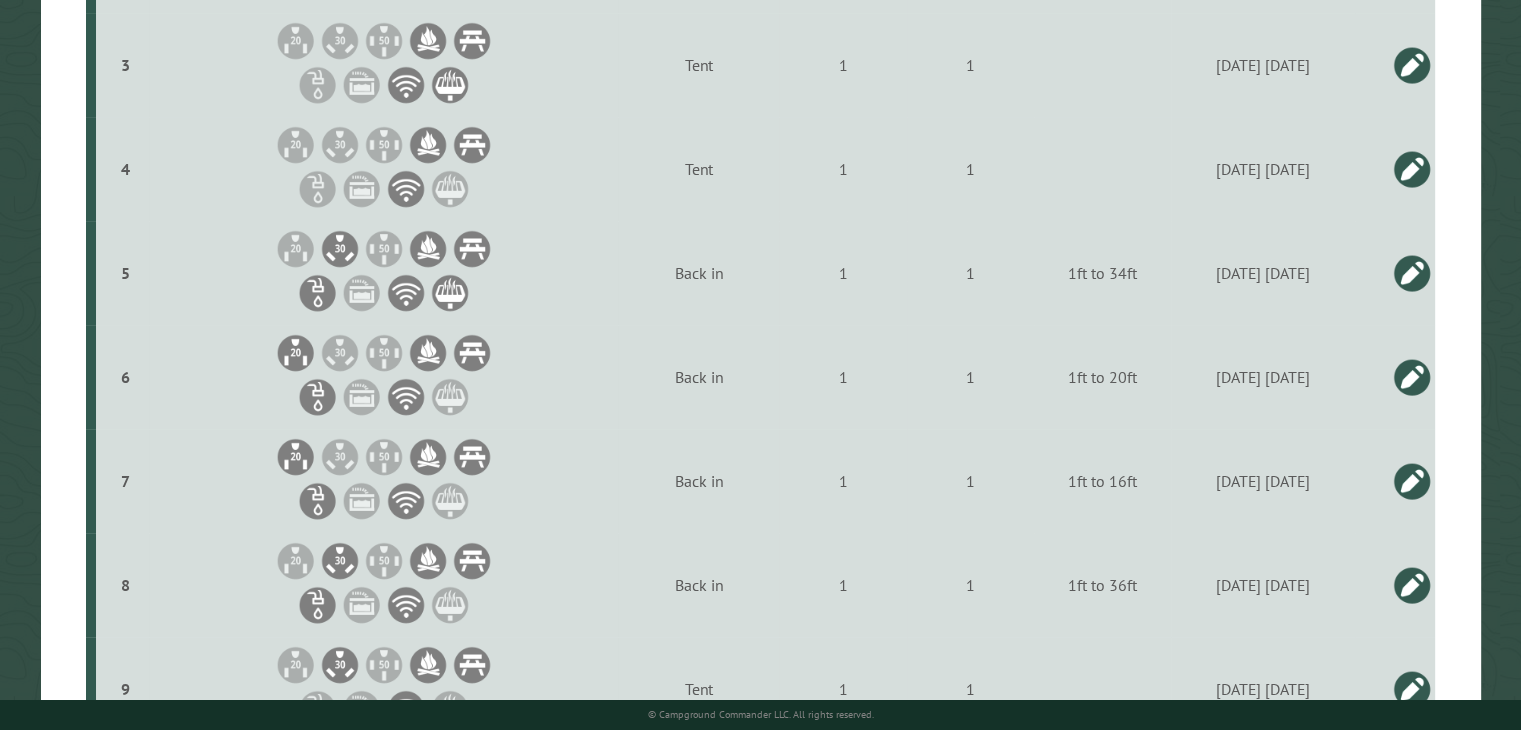 click at bounding box center [1412, 377] 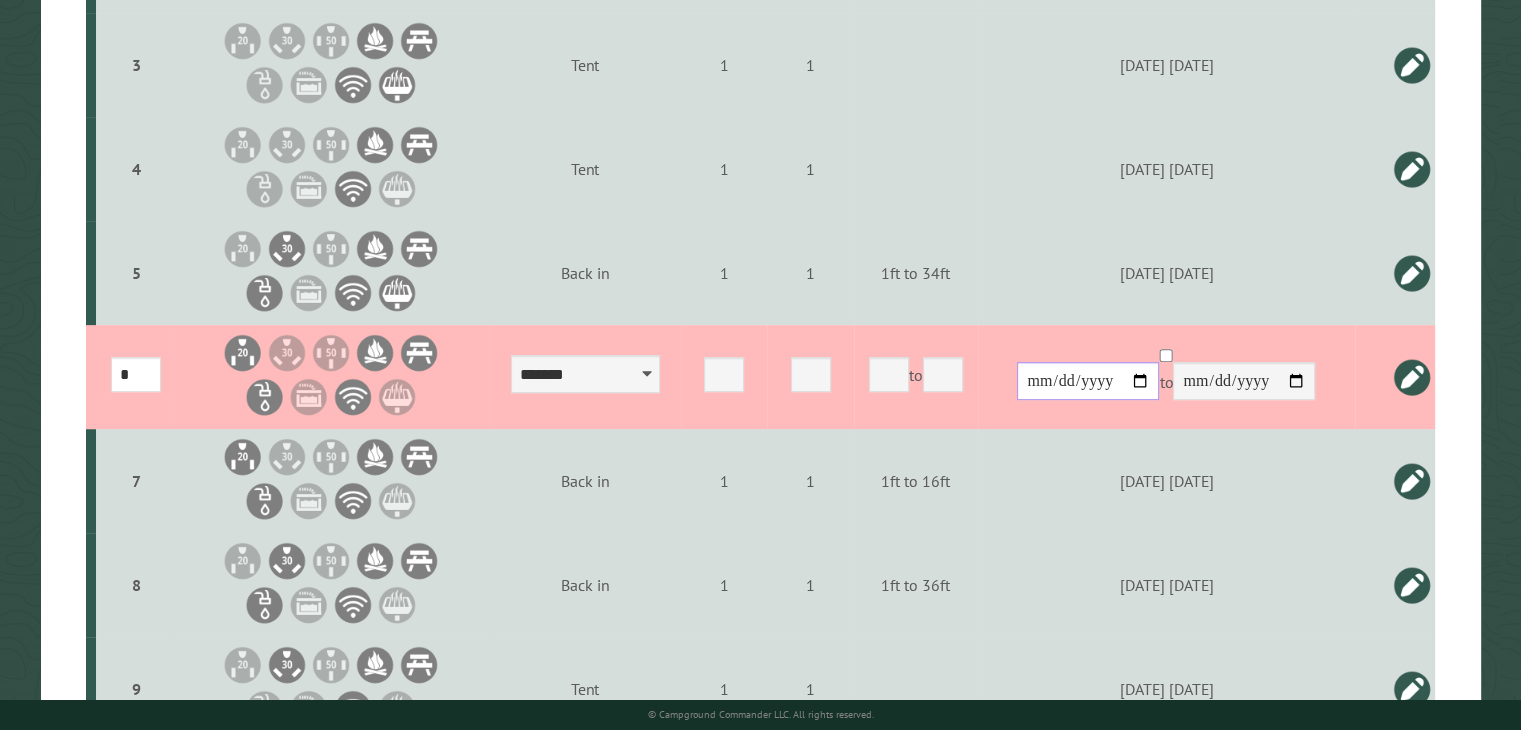 click on "**********" at bounding box center (1088, 381) 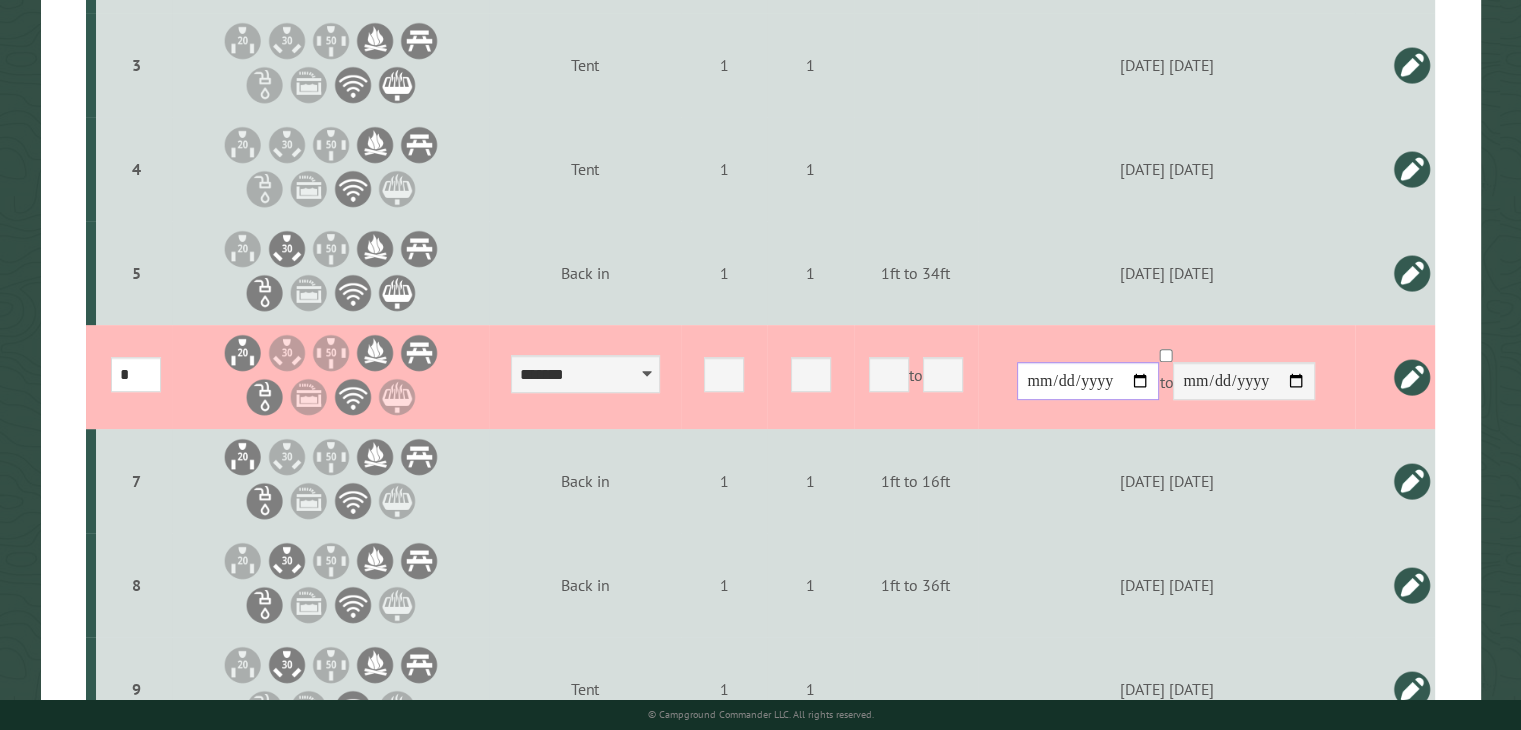 type on "**********" 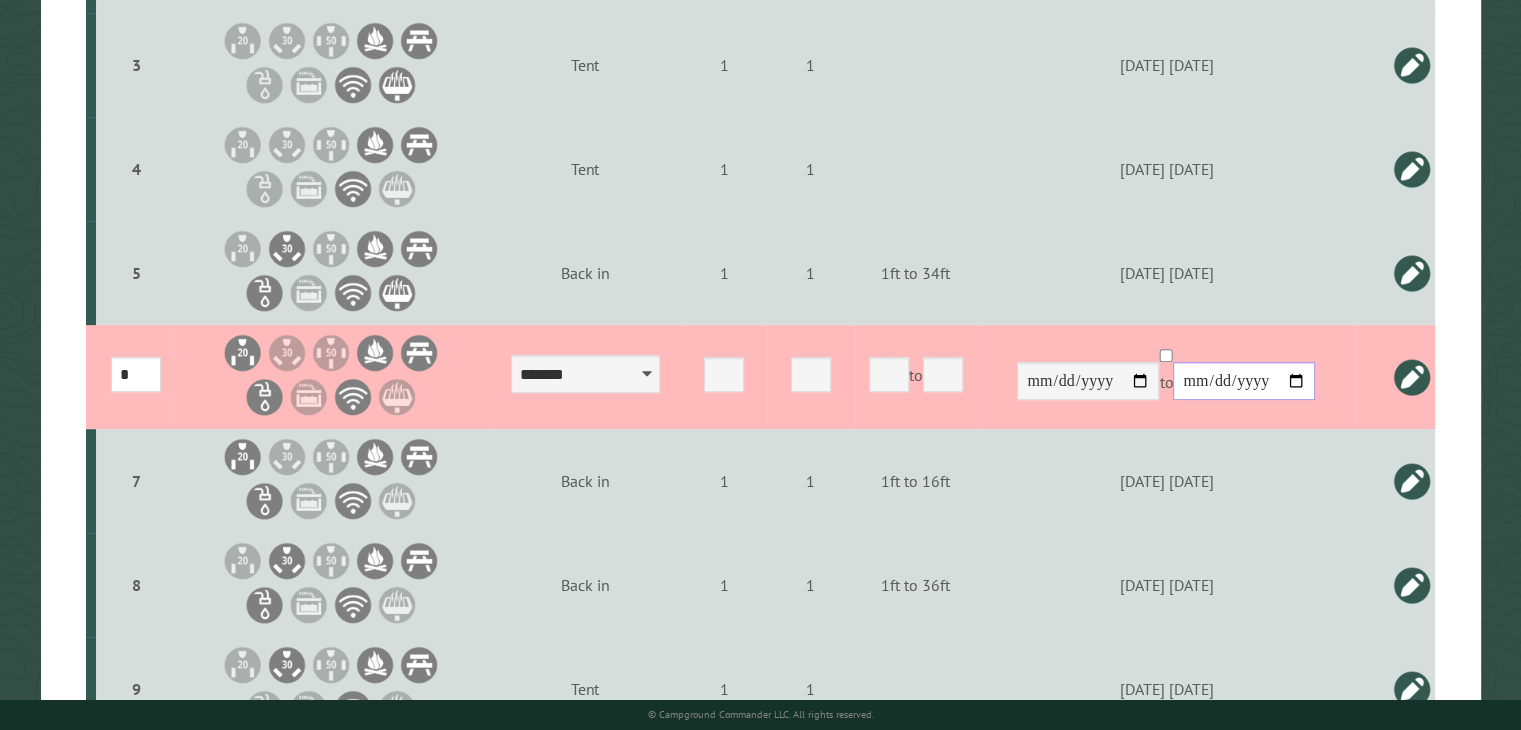 click on "**********" at bounding box center [1244, 381] 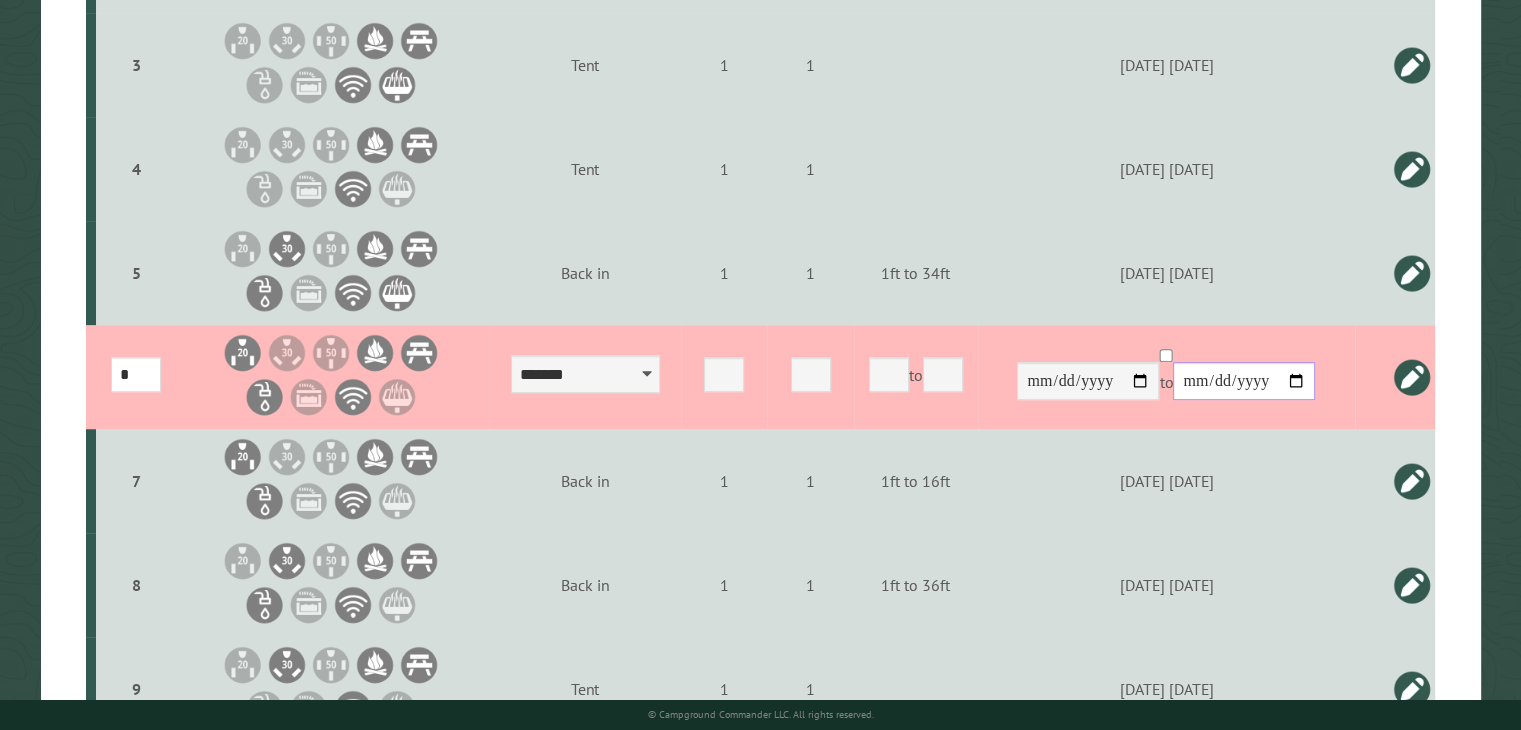 type on "**********" 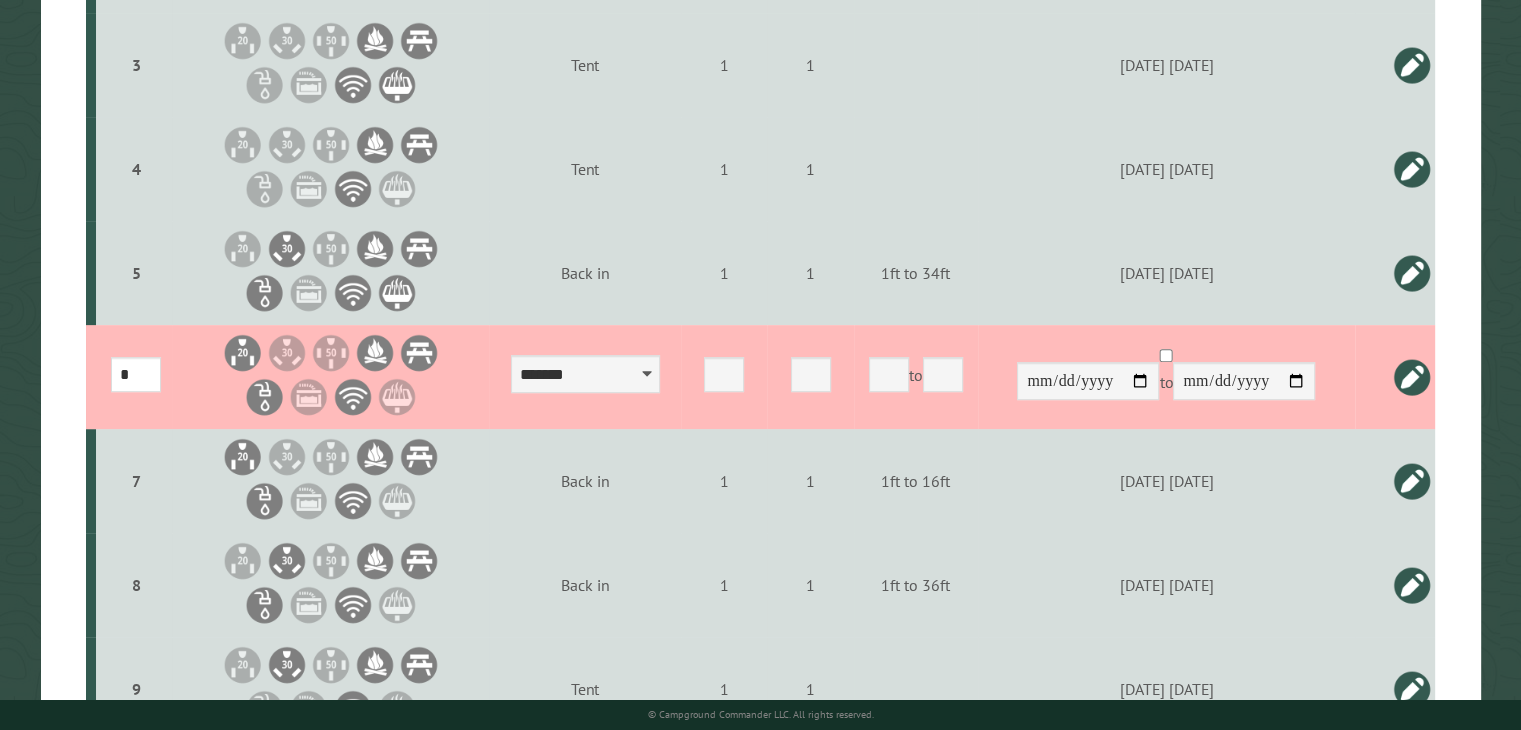 click at bounding box center (1412, 377) 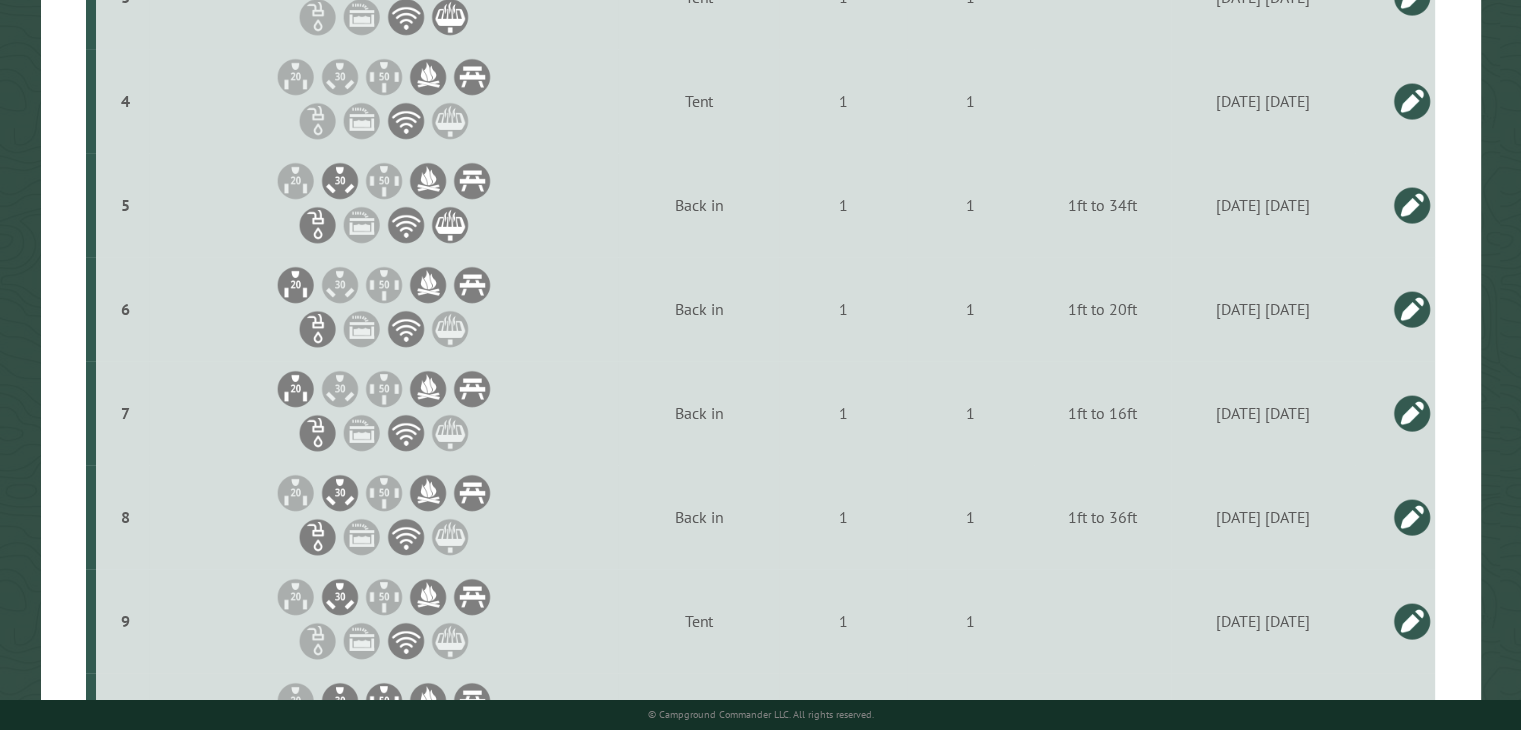 scroll, scrollTop: 904, scrollLeft: 0, axis: vertical 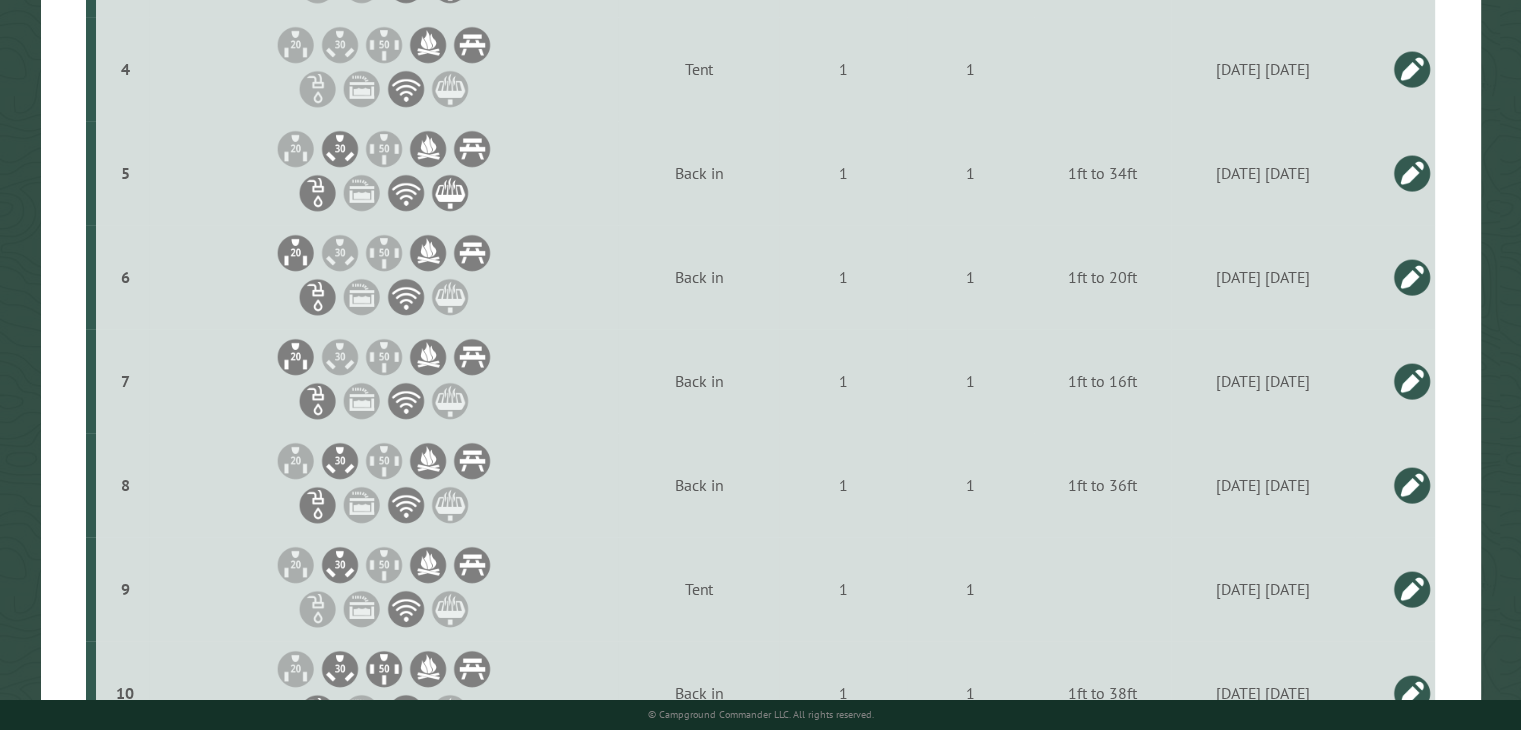 click at bounding box center (1412, 381) 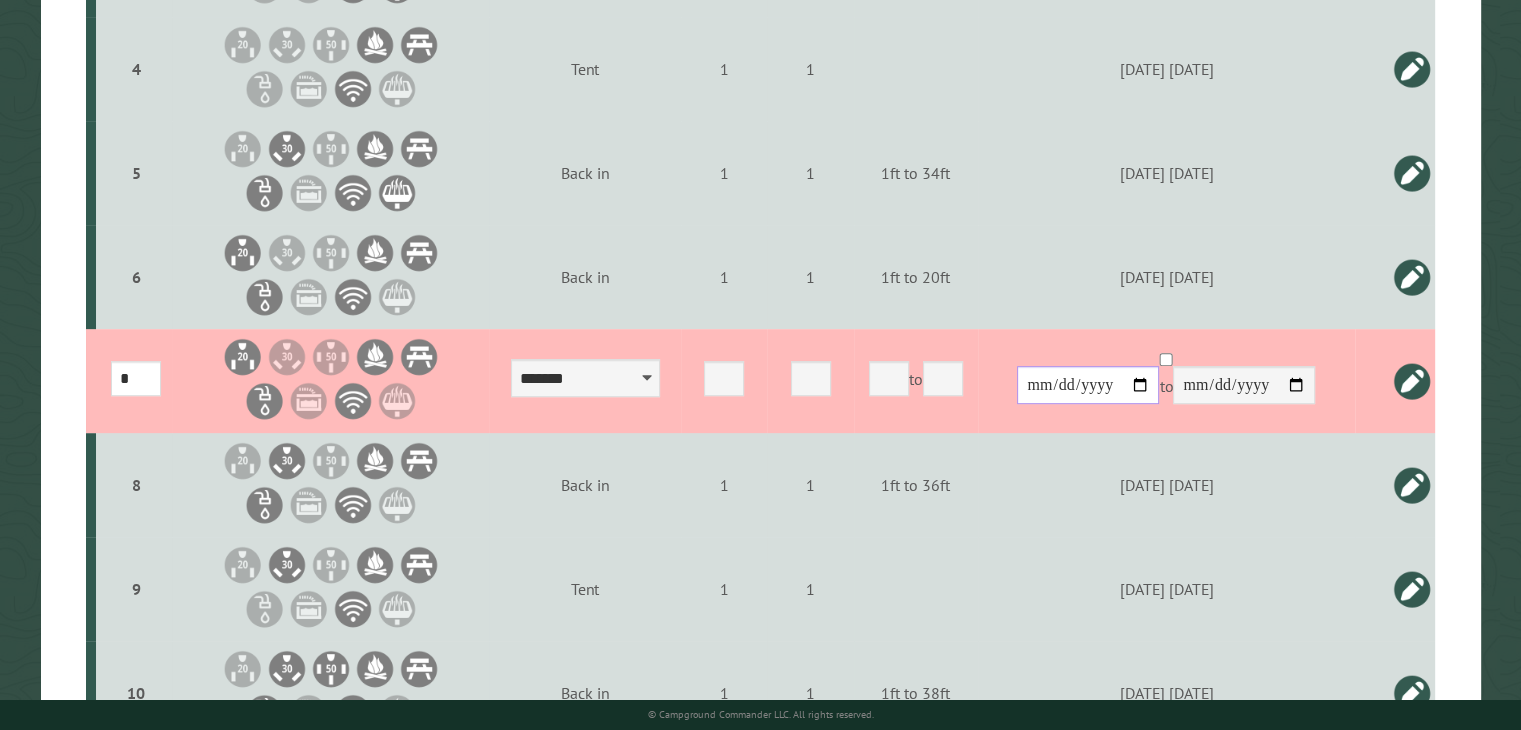 click on "**********" at bounding box center (1088, 385) 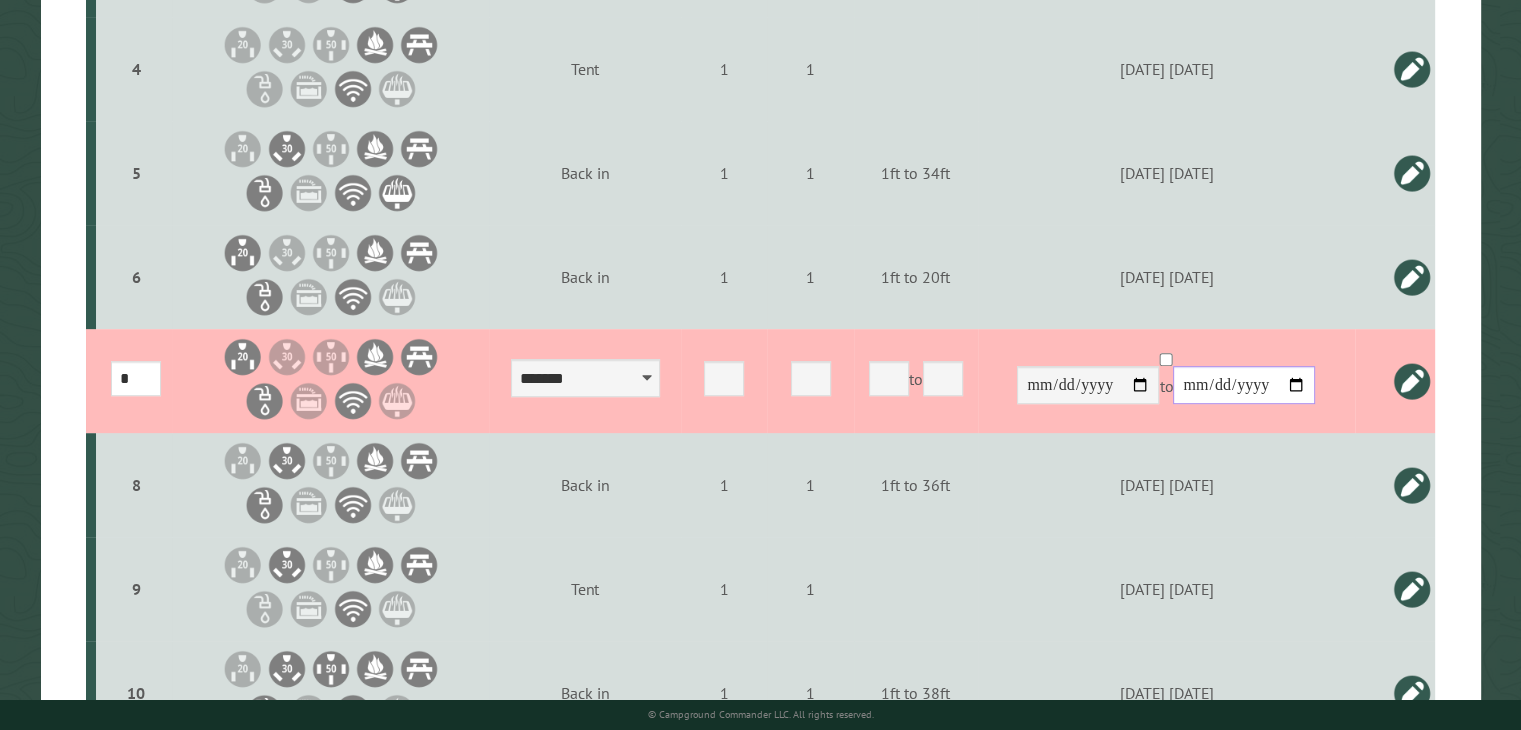 click on "**********" at bounding box center [1244, 385] 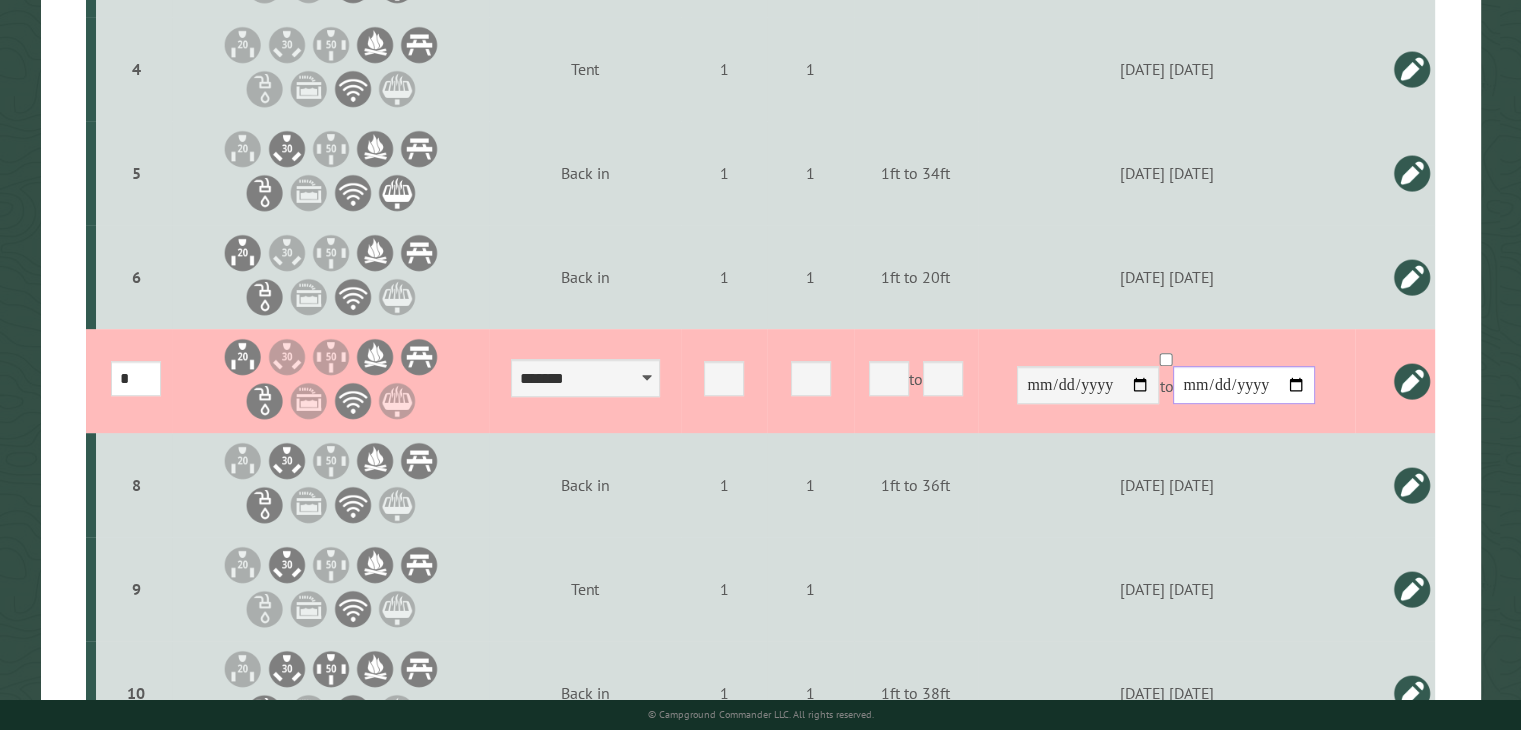 type on "**********" 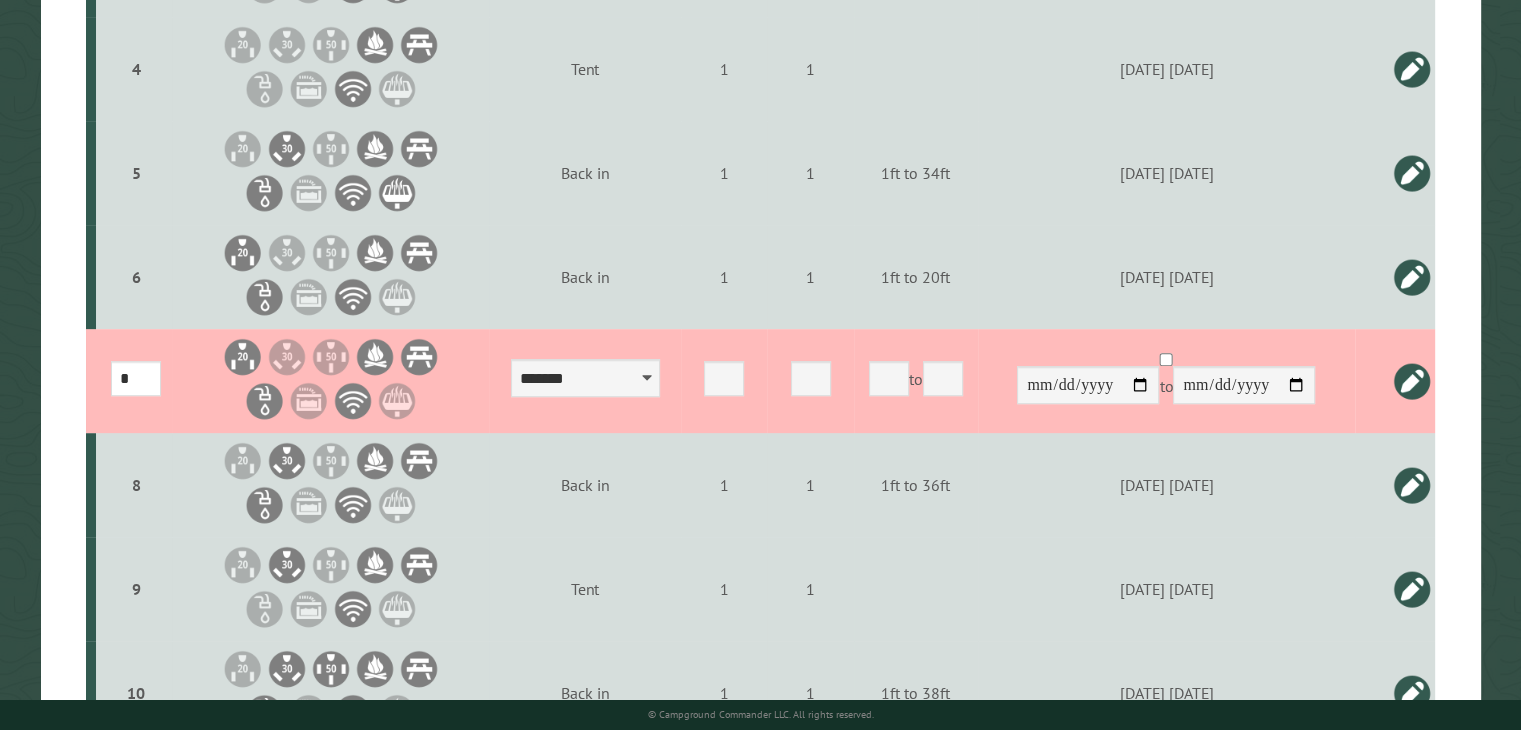click at bounding box center [1412, 381] 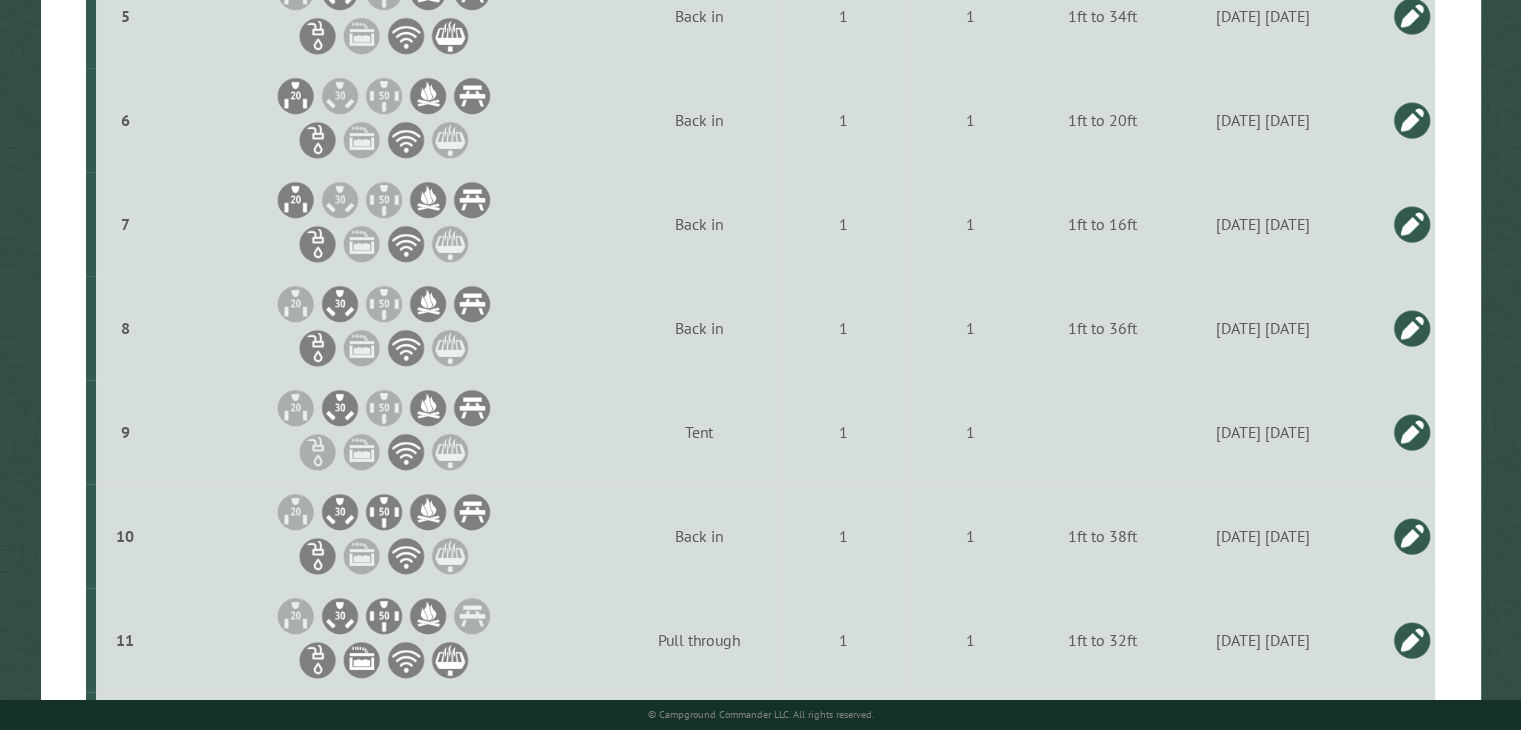 scroll, scrollTop: 1104, scrollLeft: 0, axis: vertical 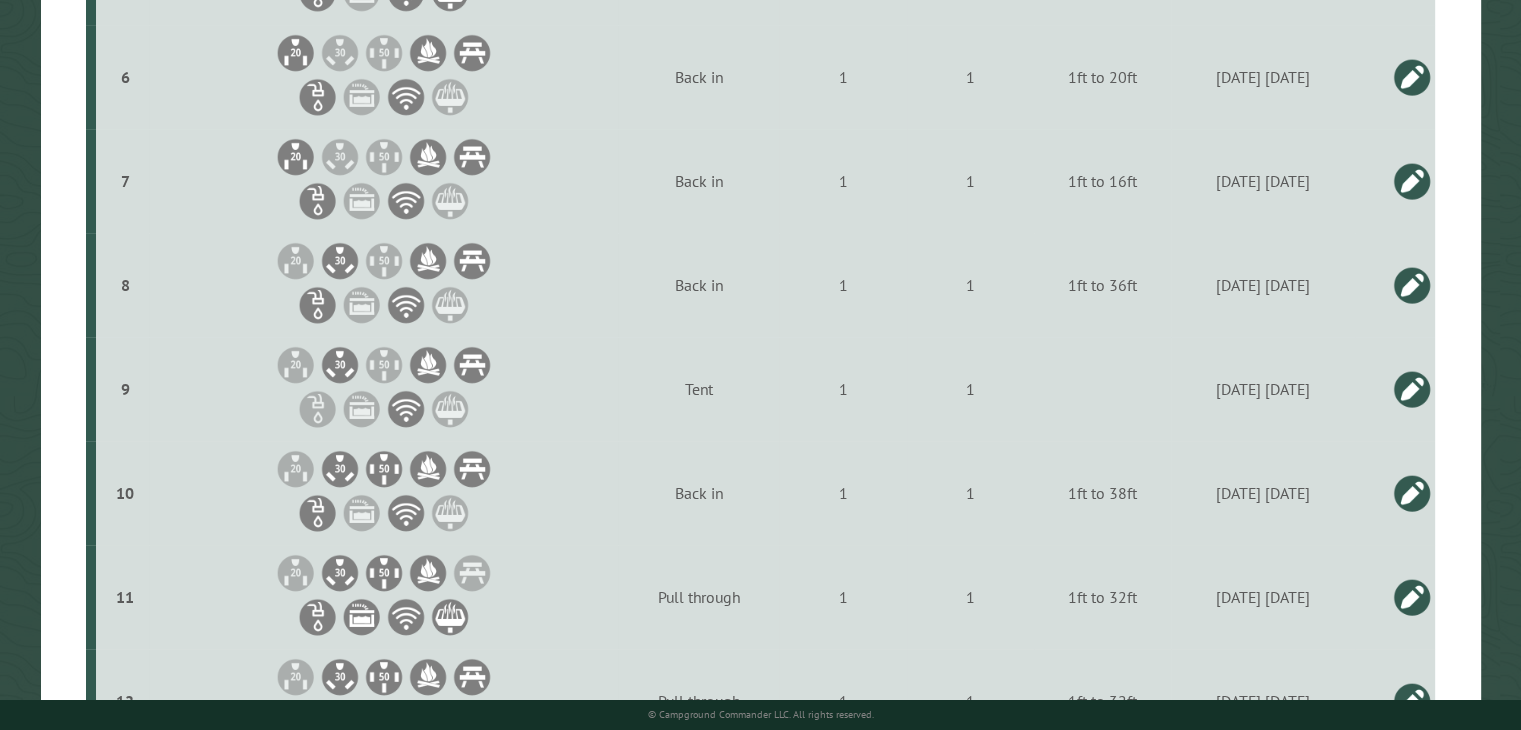 click at bounding box center [1412, 285] 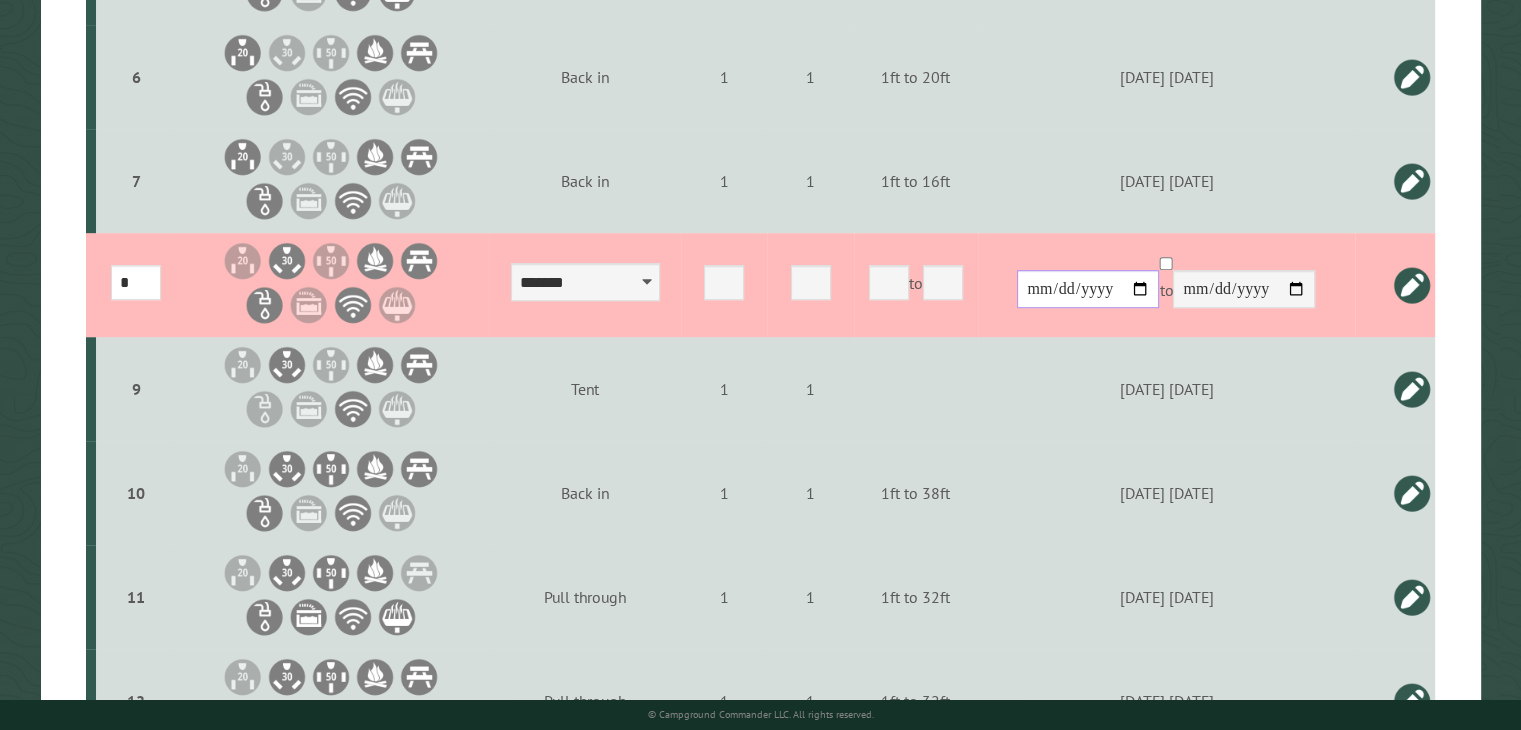 click on "**********" at bounding box center (1088, 289) 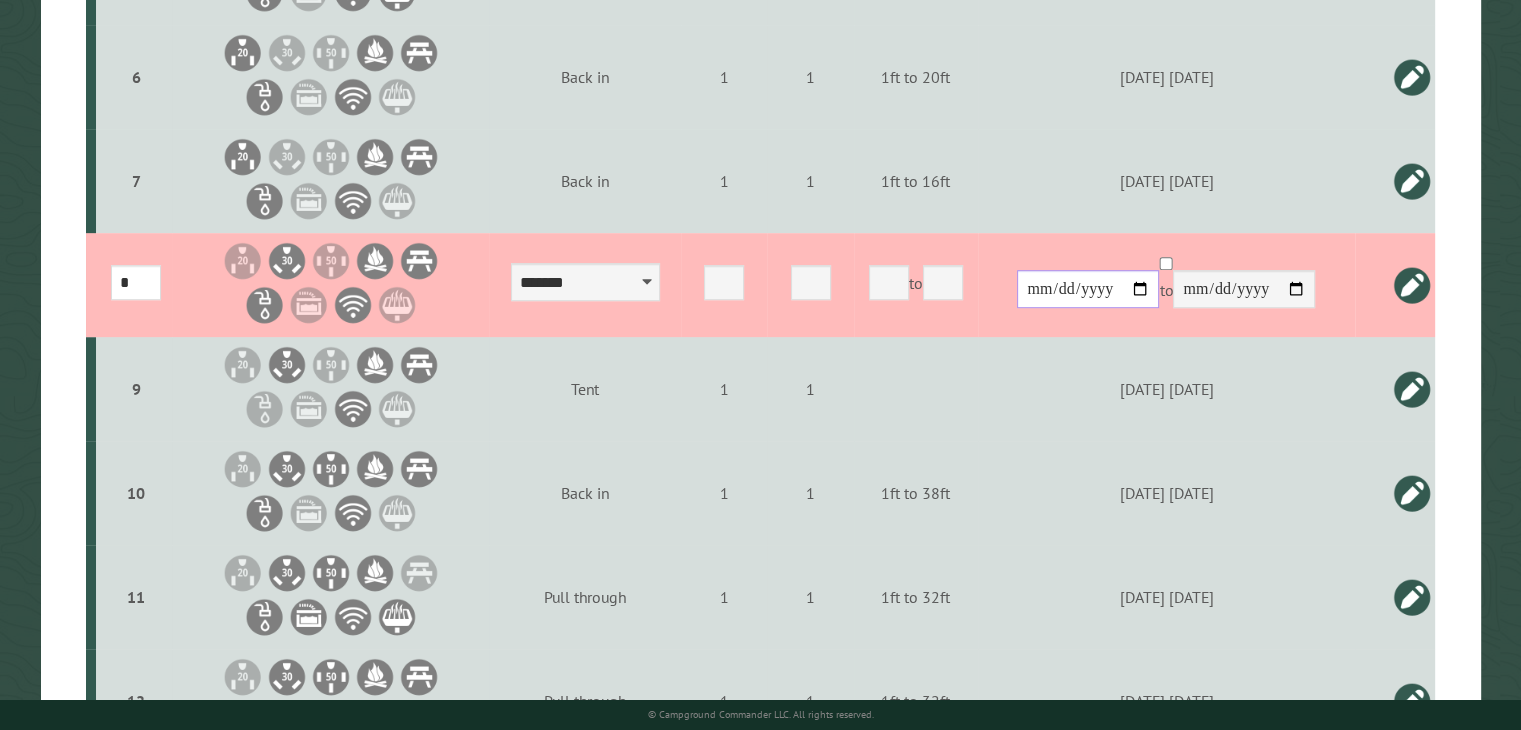 type on "**********" 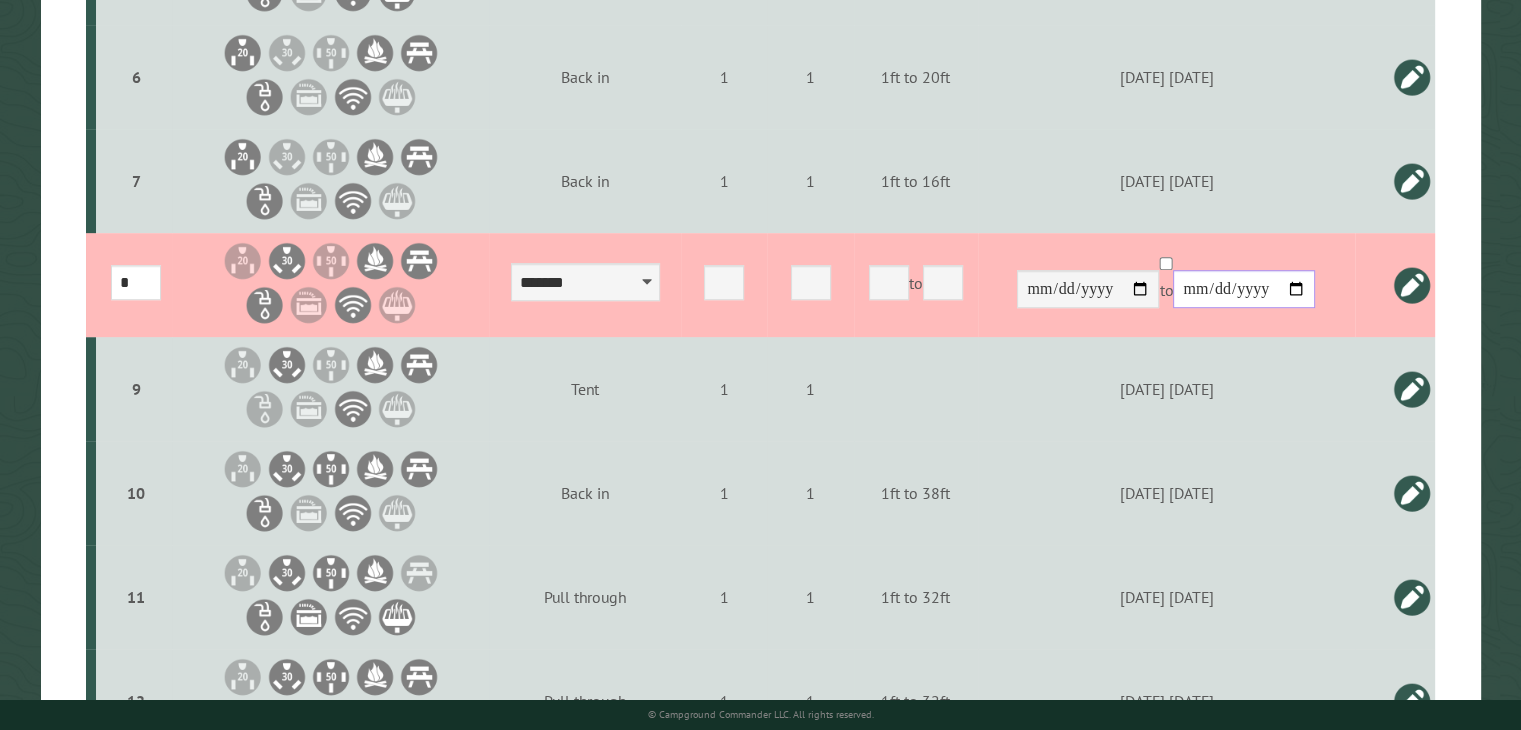 click on "**********" at bounding box center [1244, 289] 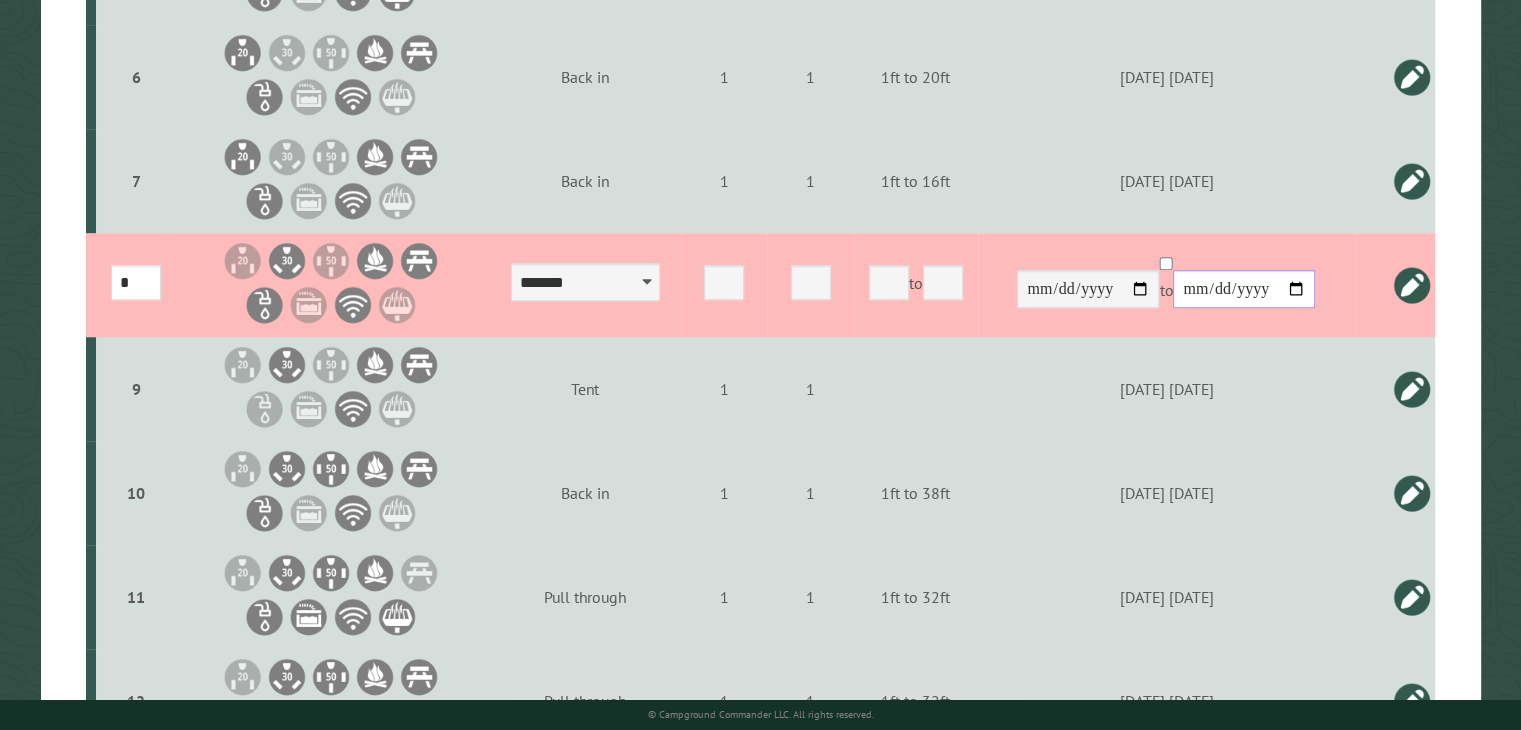 click on "**********" at bounding box center (1244, 289) 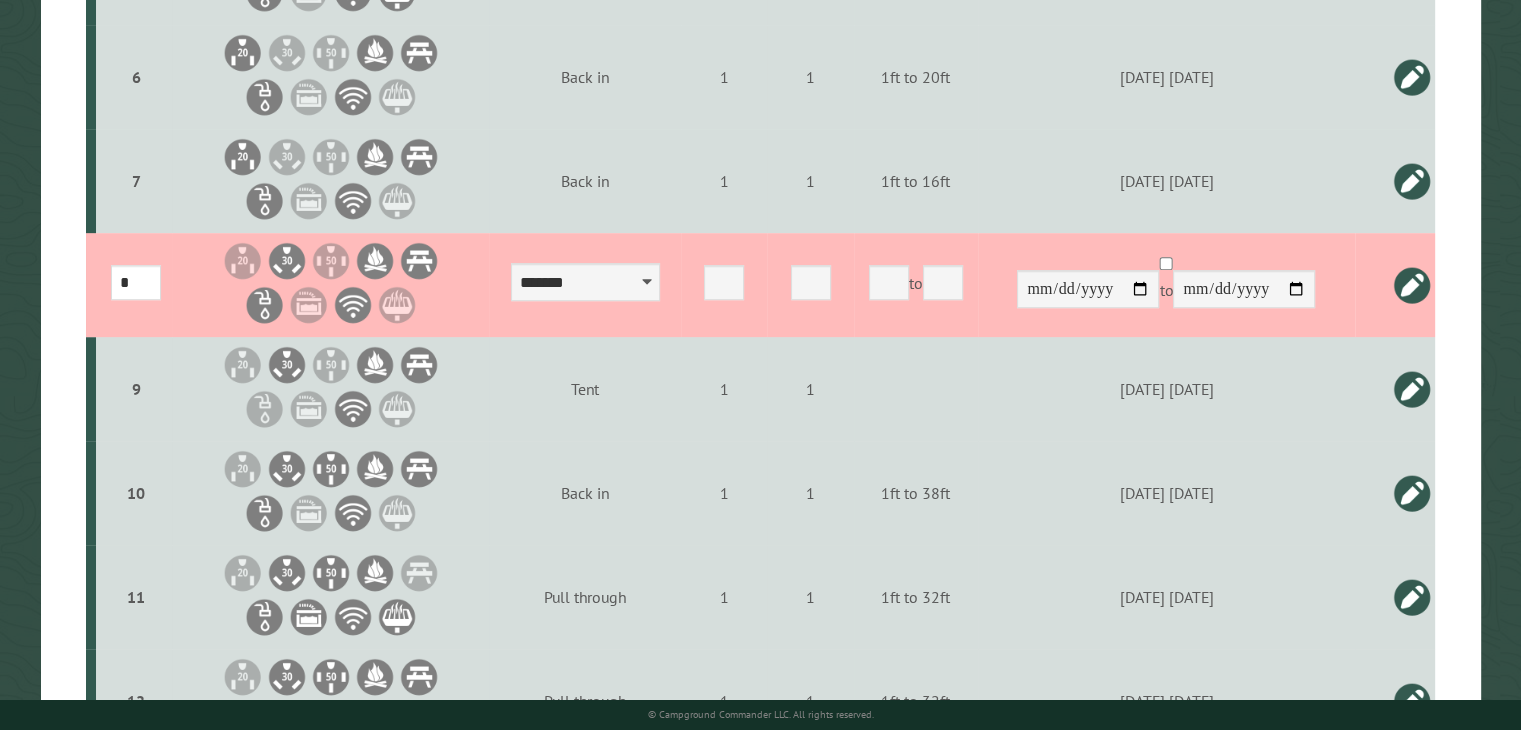 click at bounding box center (1412, 285) 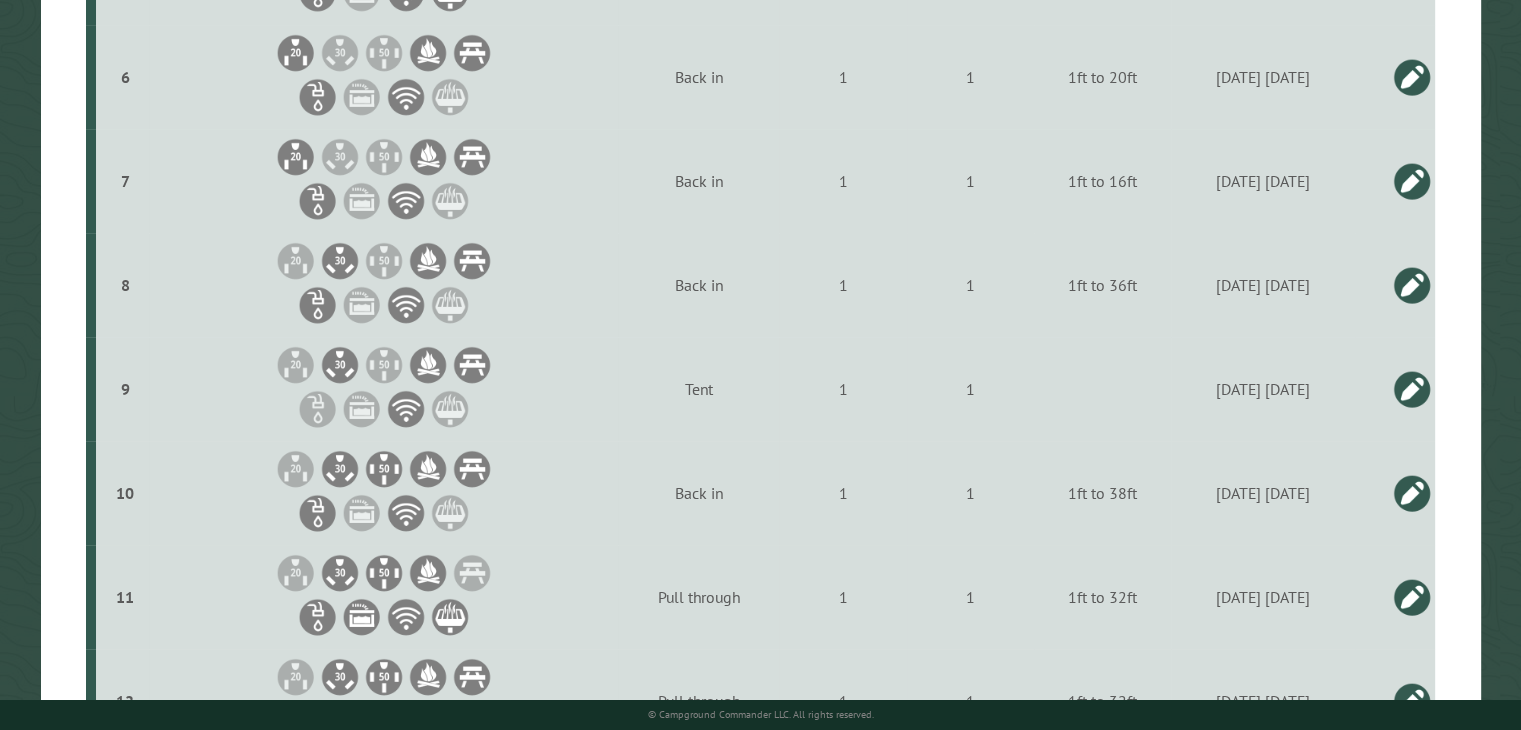 click at bounding box center (1412, 389) 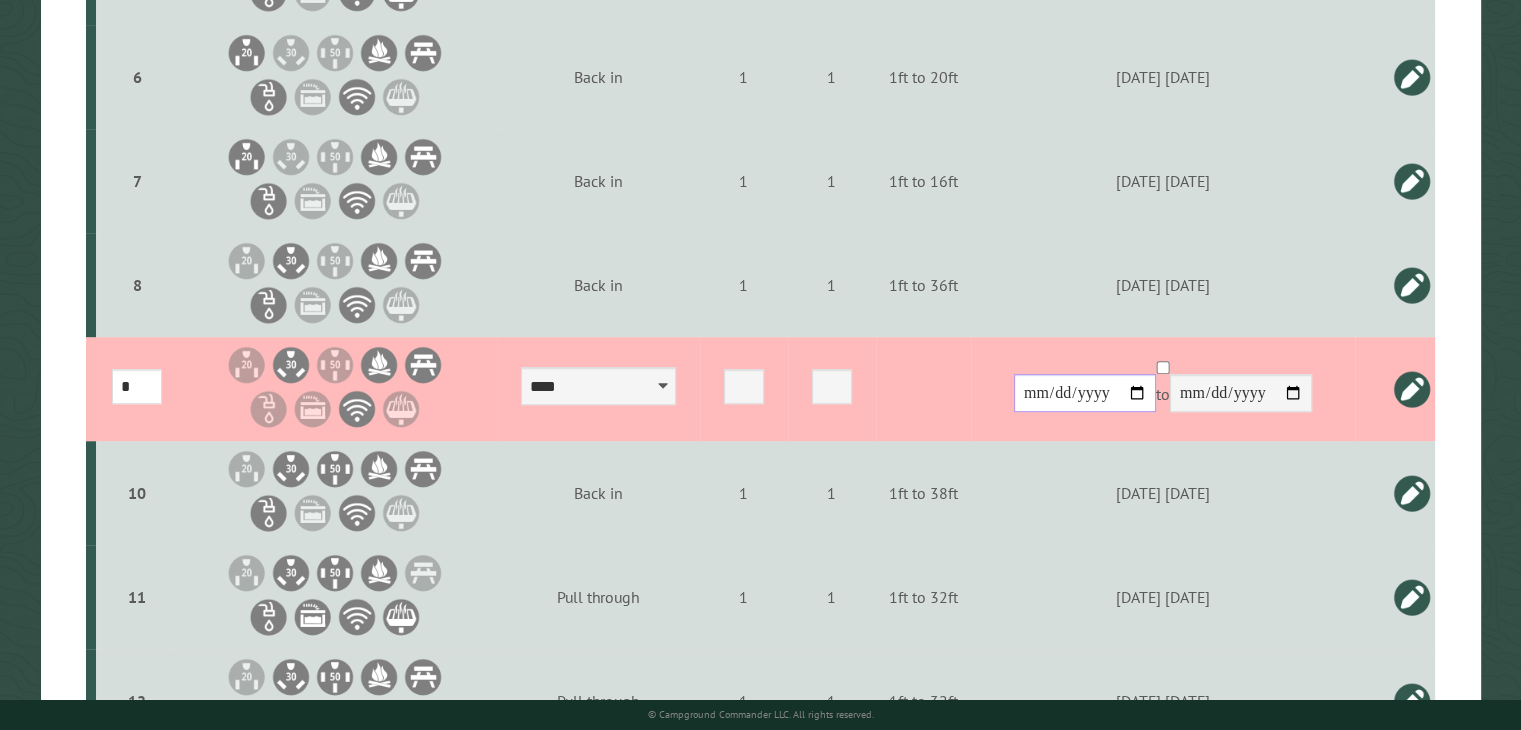 click on "**********" at bounding box center [1085, 393] 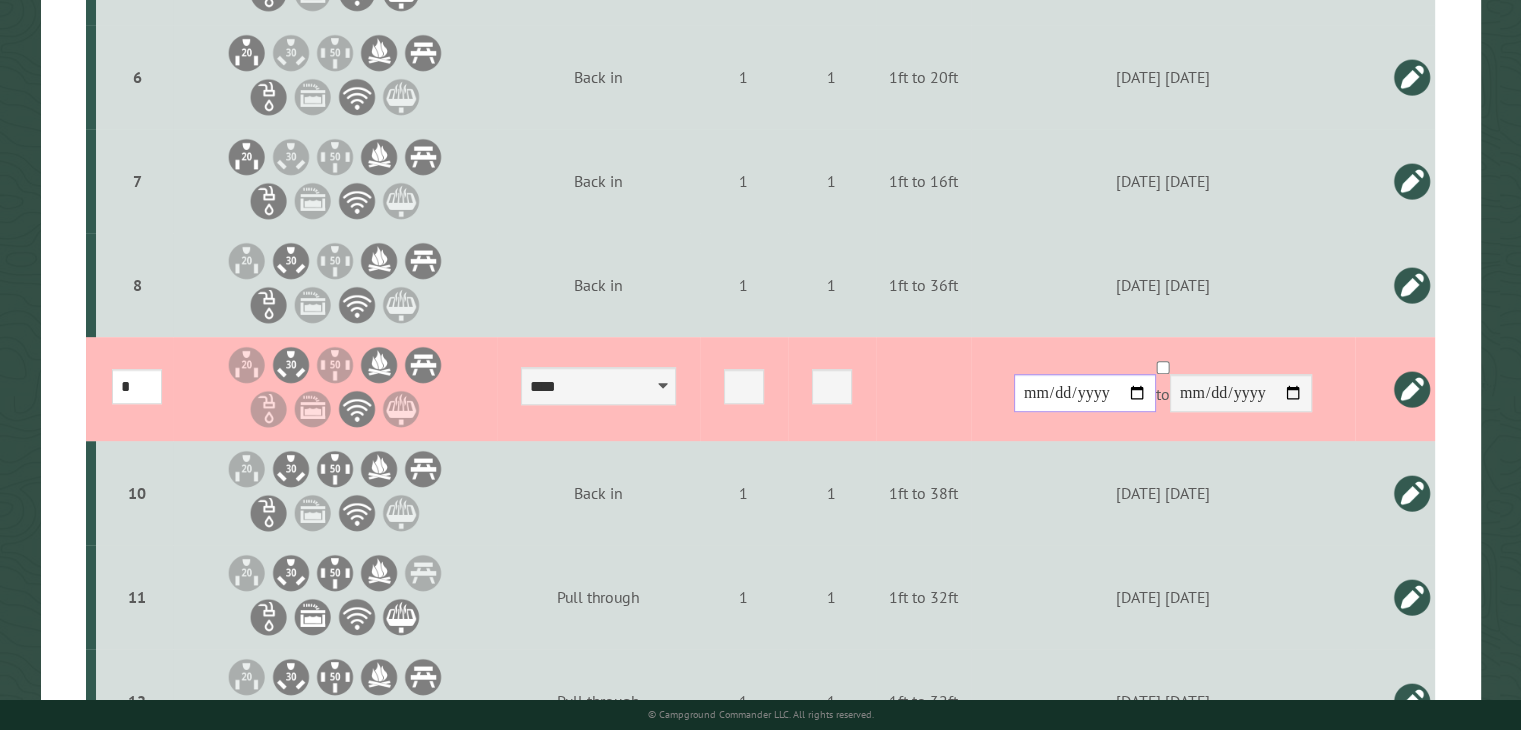 type on "**********" 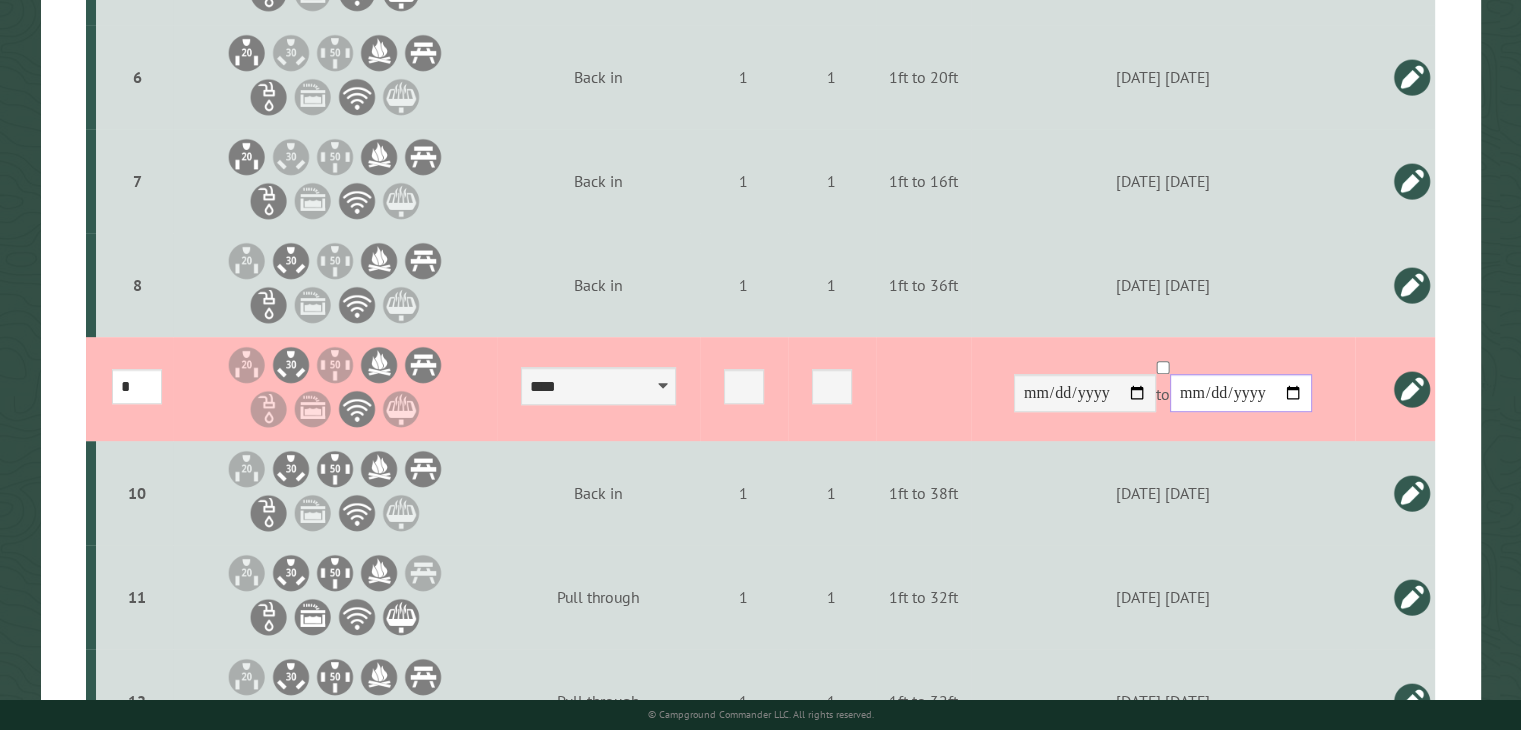 click on "**********" at bounding box center [1241, 393] 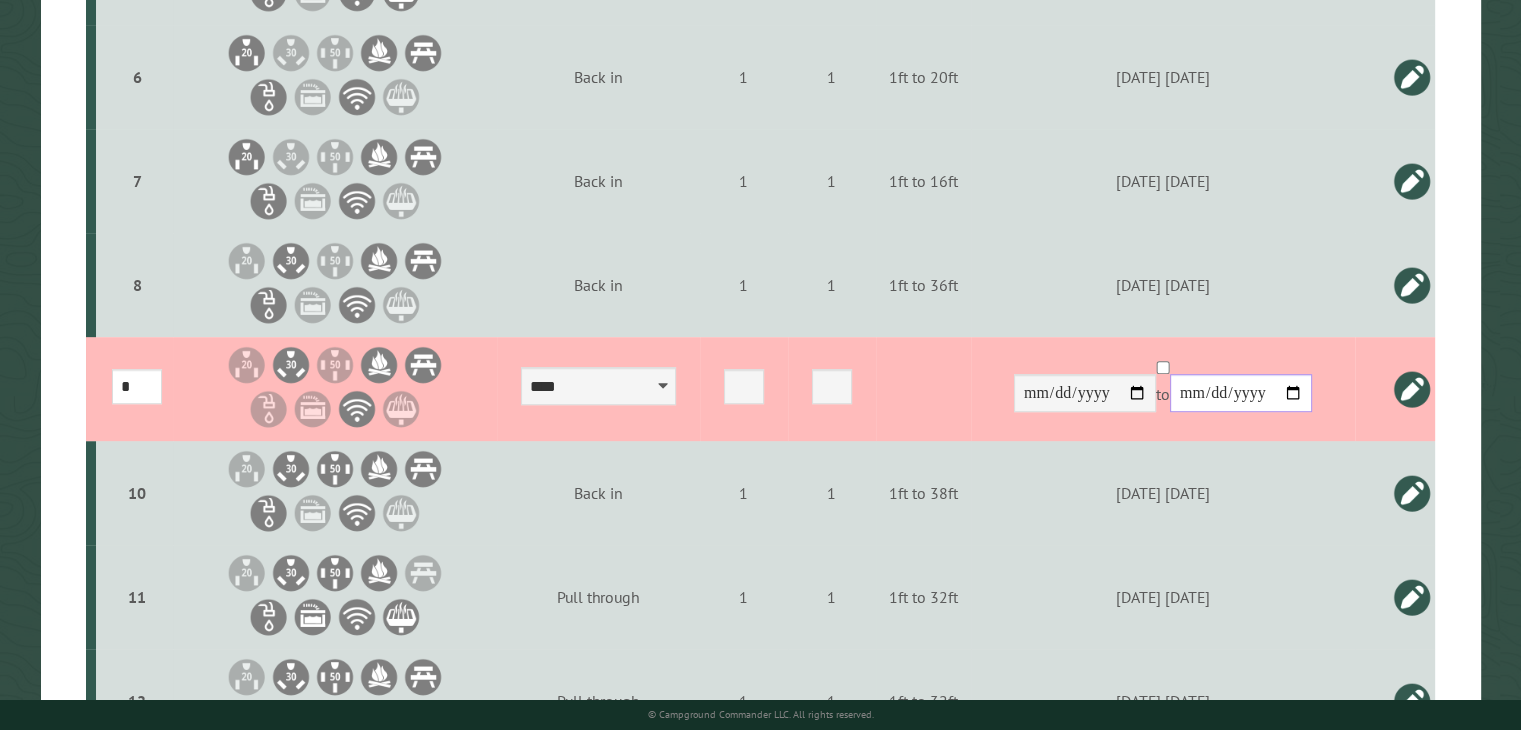type on "**********" 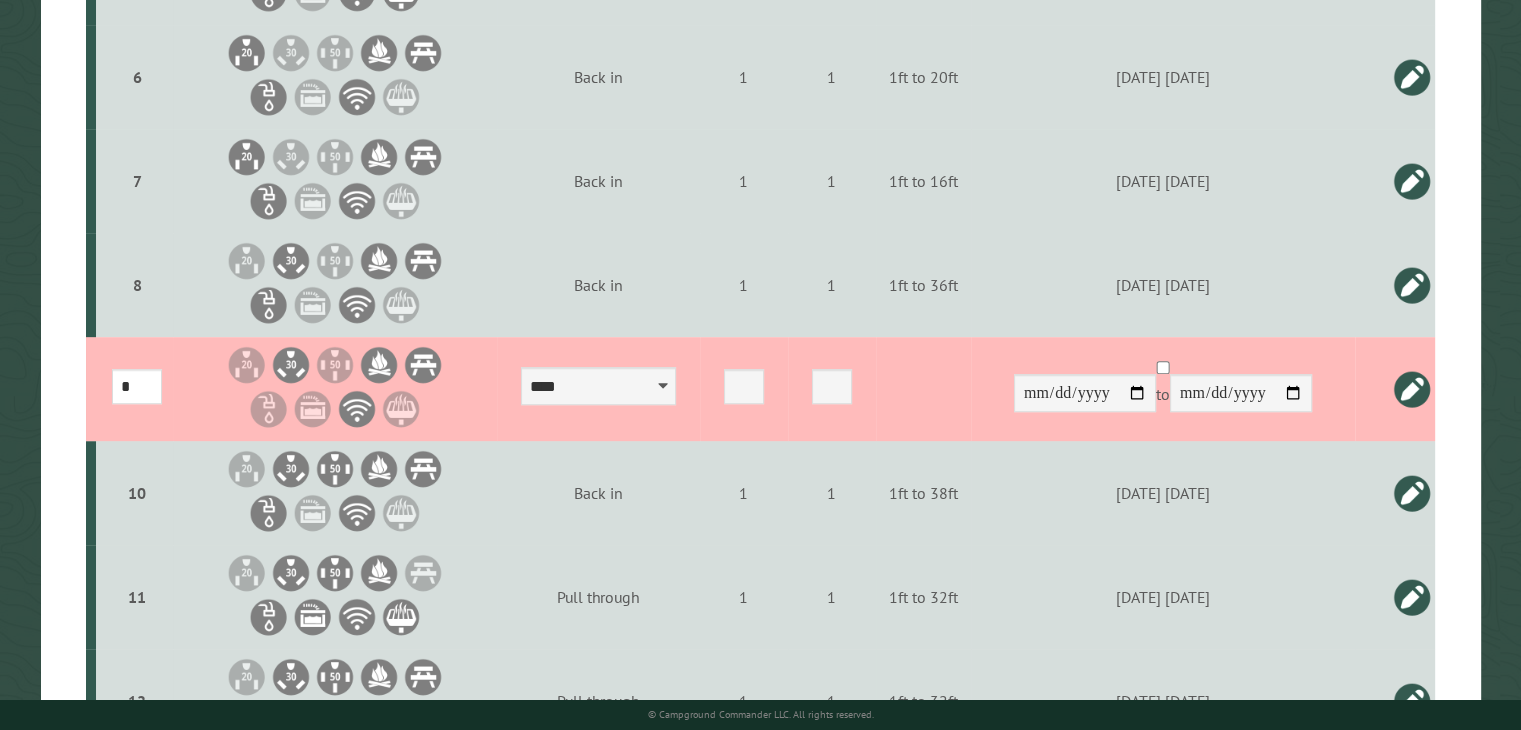 click at bounding box center (1412, 389) 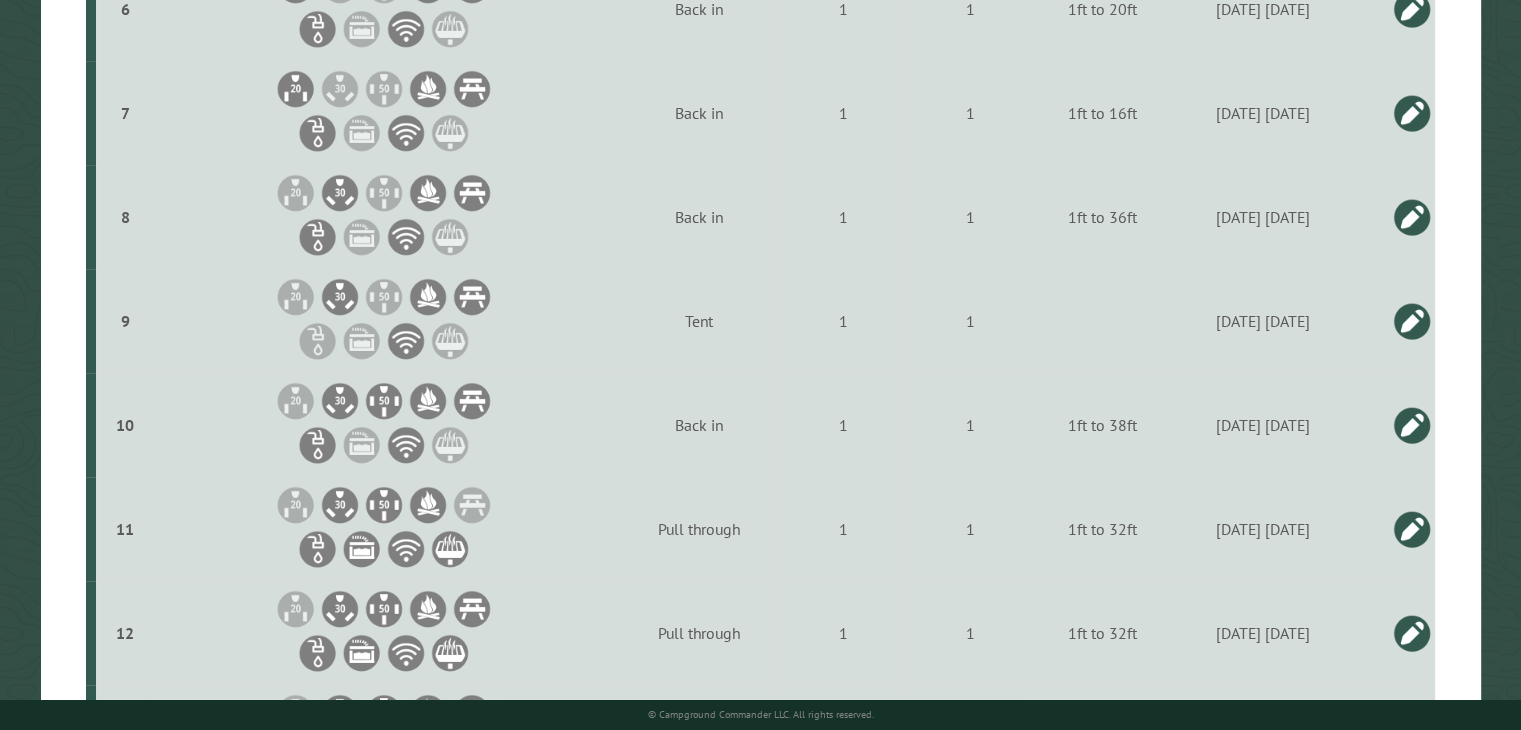 scroll, scrollTop: 1204, scrollLeft: 0, axis: vertical 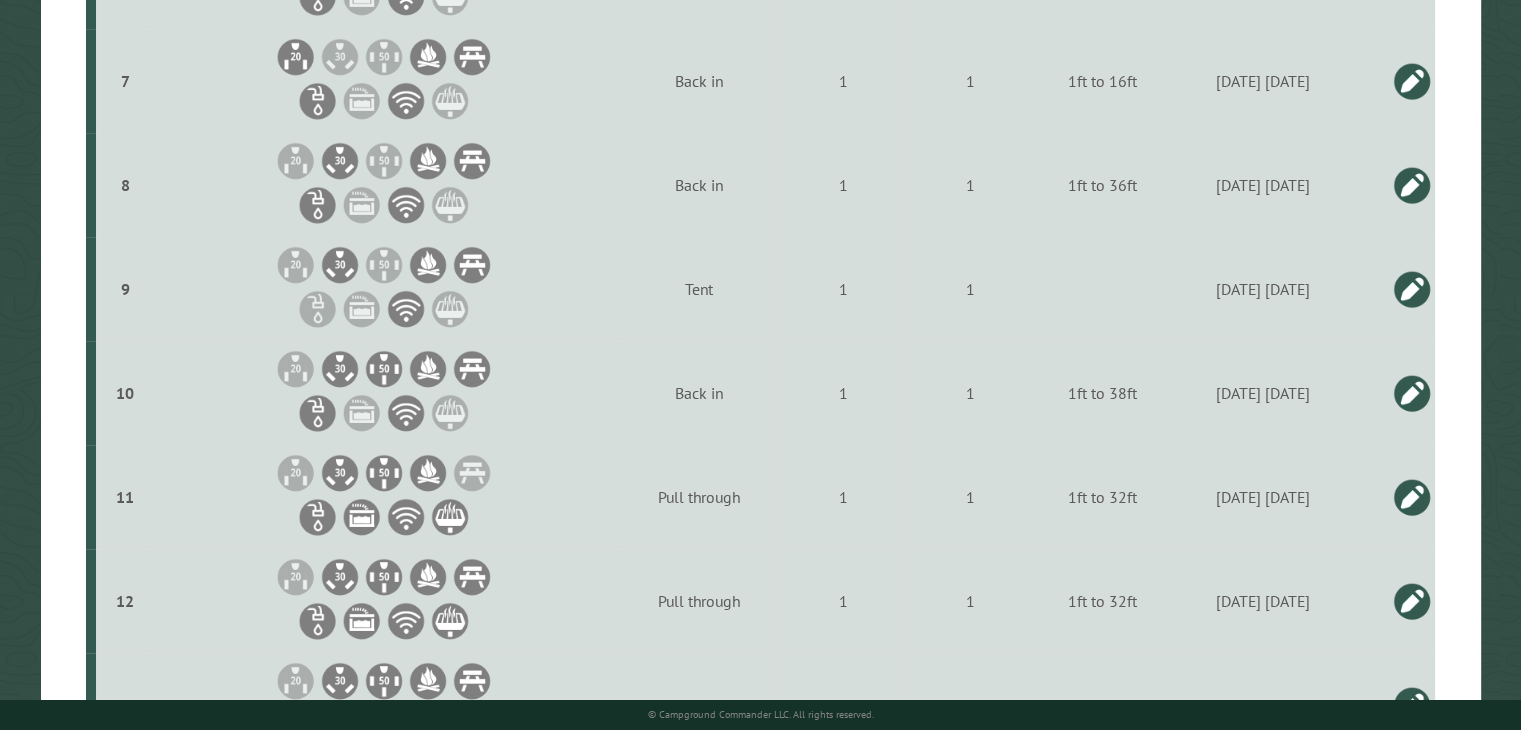 click at bounding box center (1412, 393) 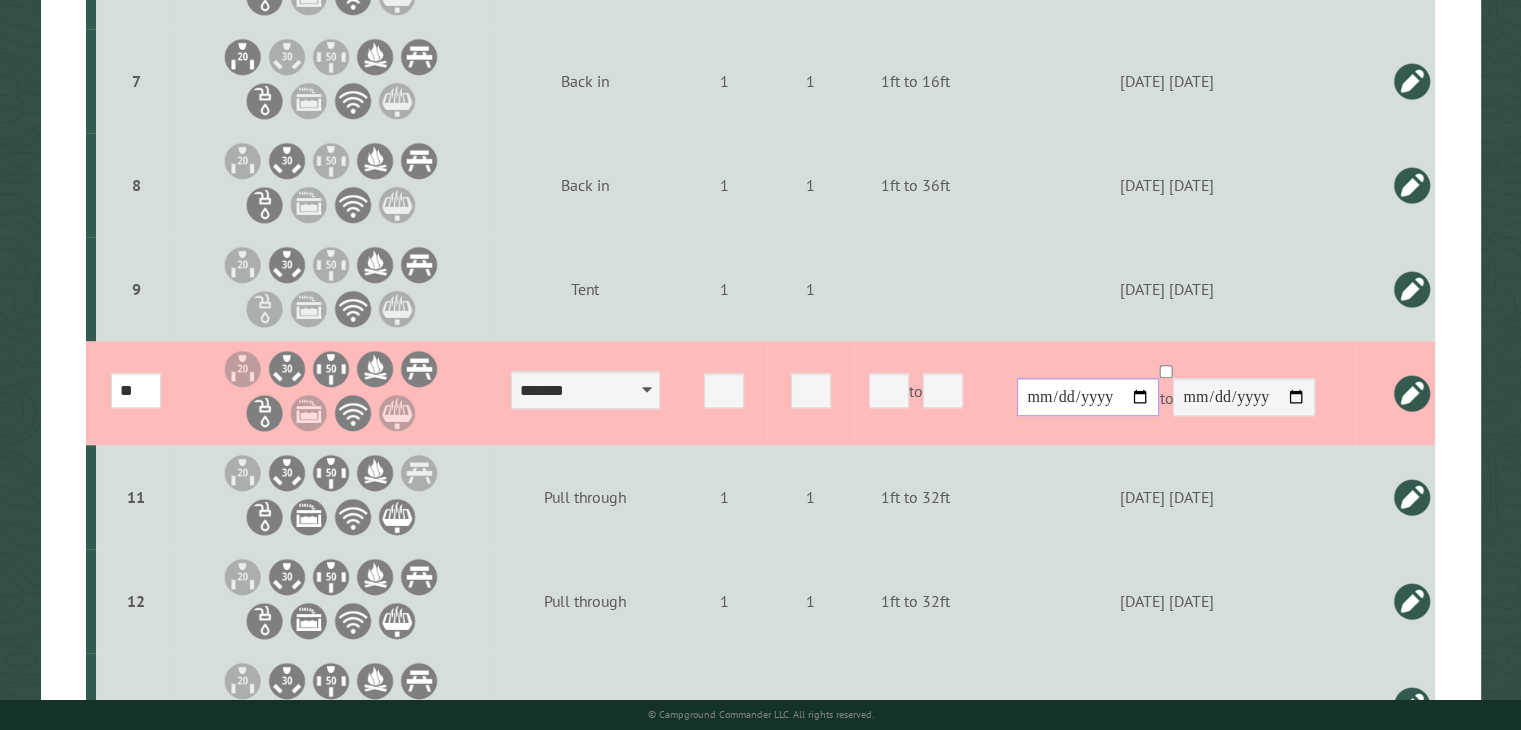 click on "**********" at bounding box center (1088, 397) 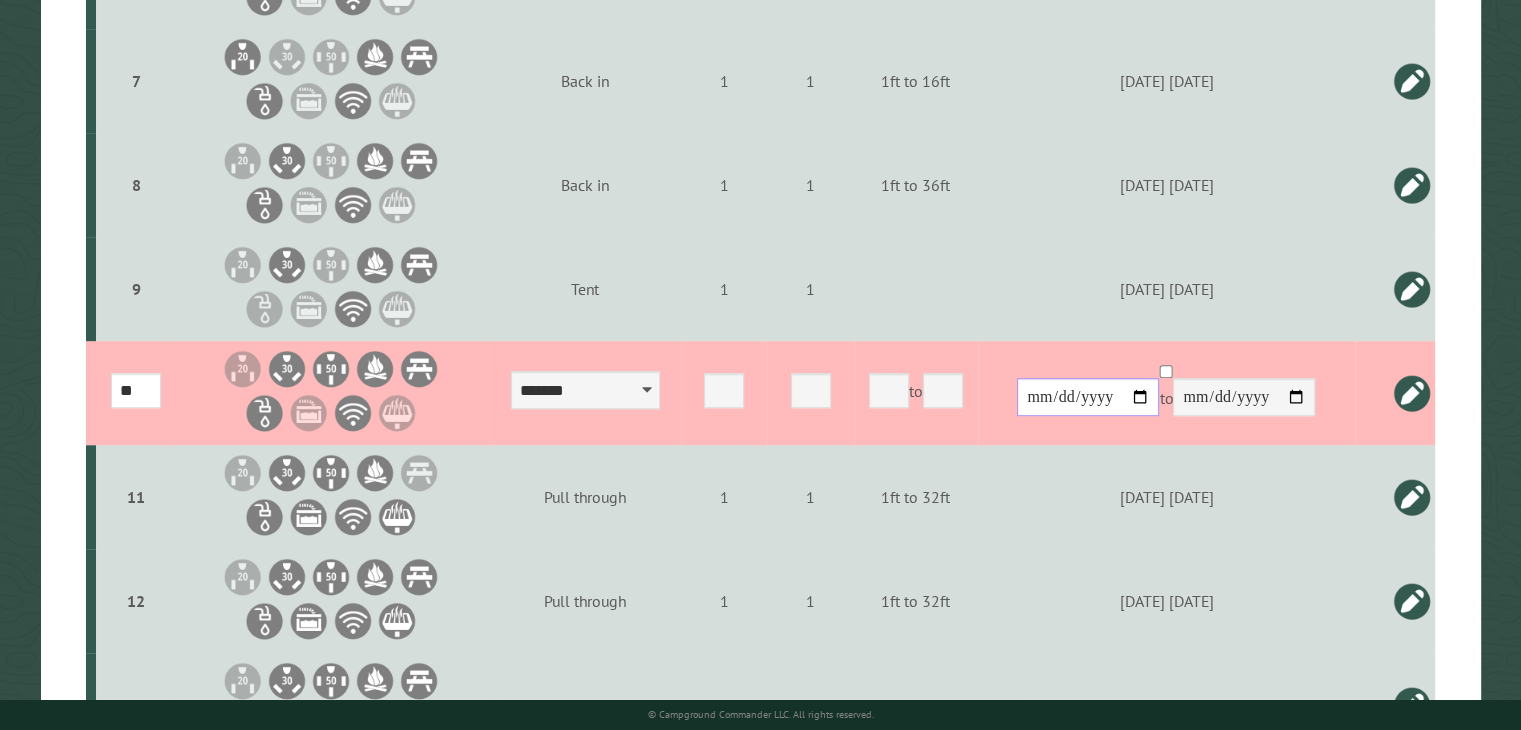 type on "**********" 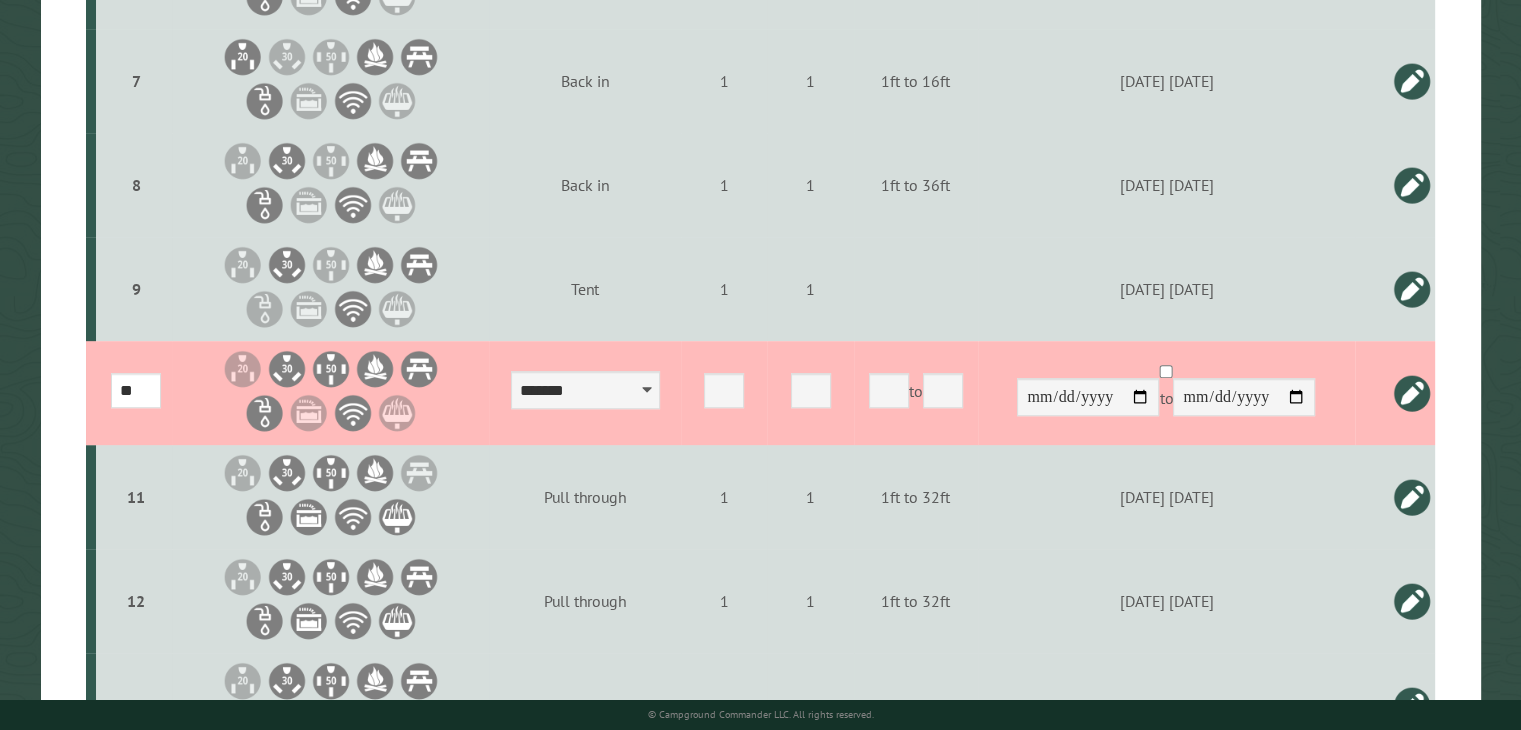 click at bounding box center [1412, 393] 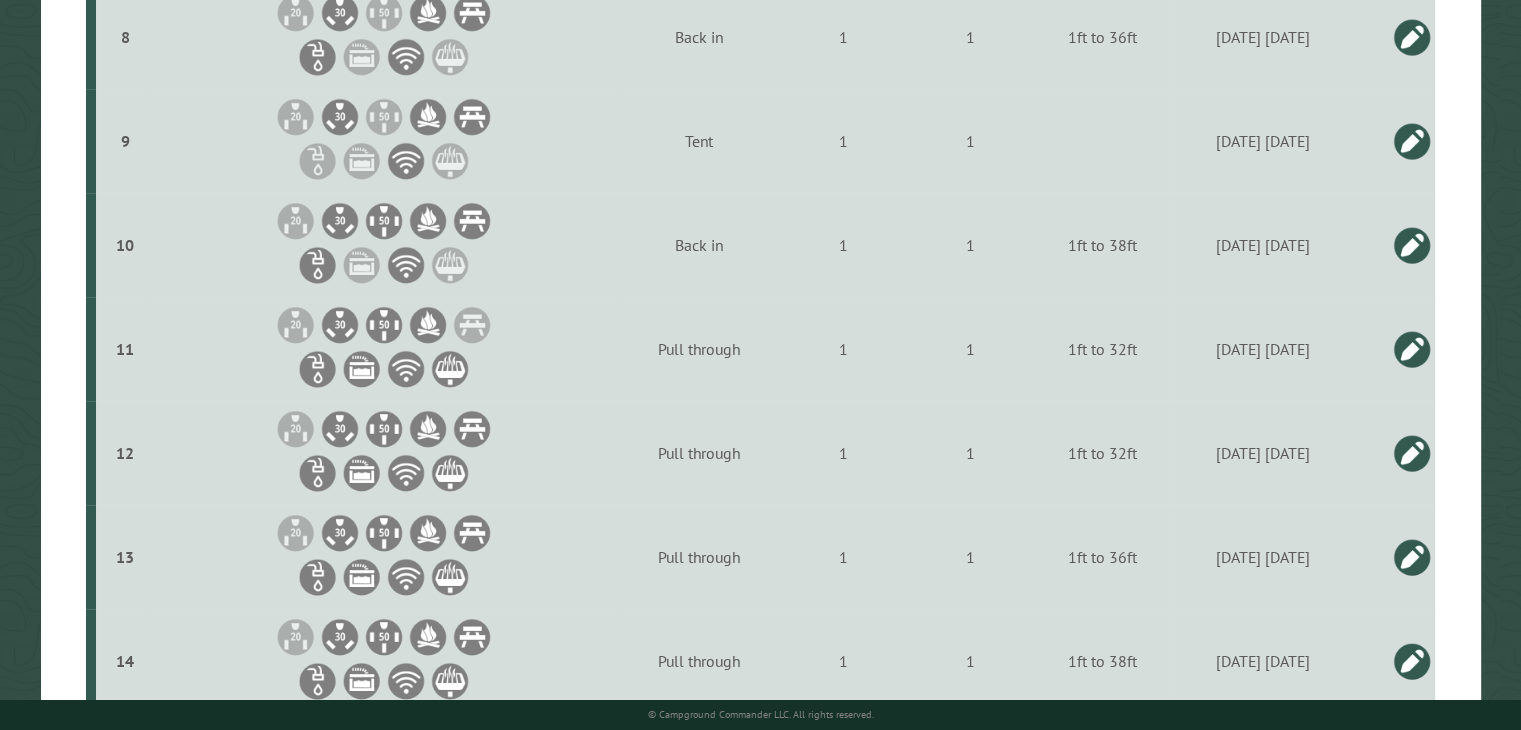 scroll, scrollTop: 1404, scrollLeft: 0, axis: vertical 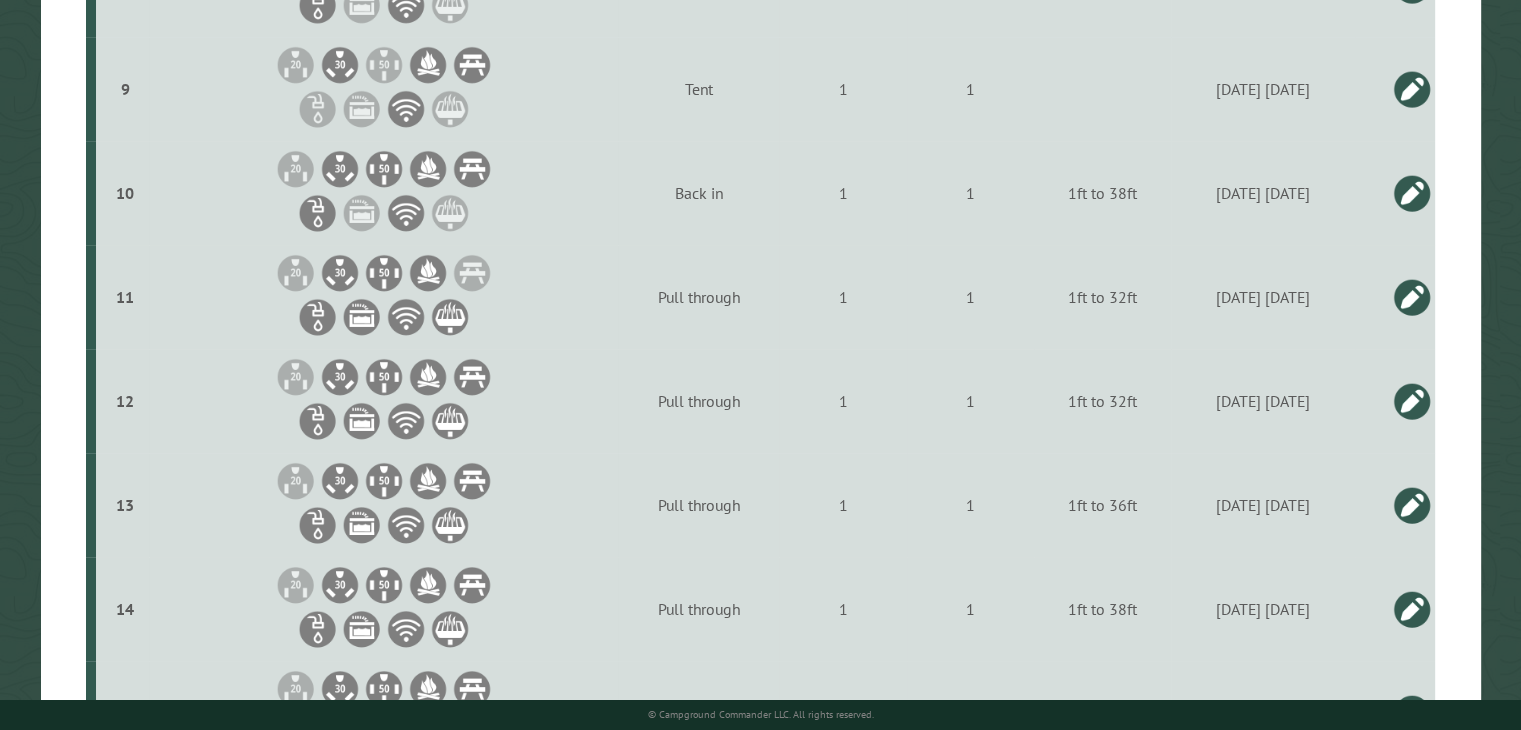 click at bounding box center [1412, 297] 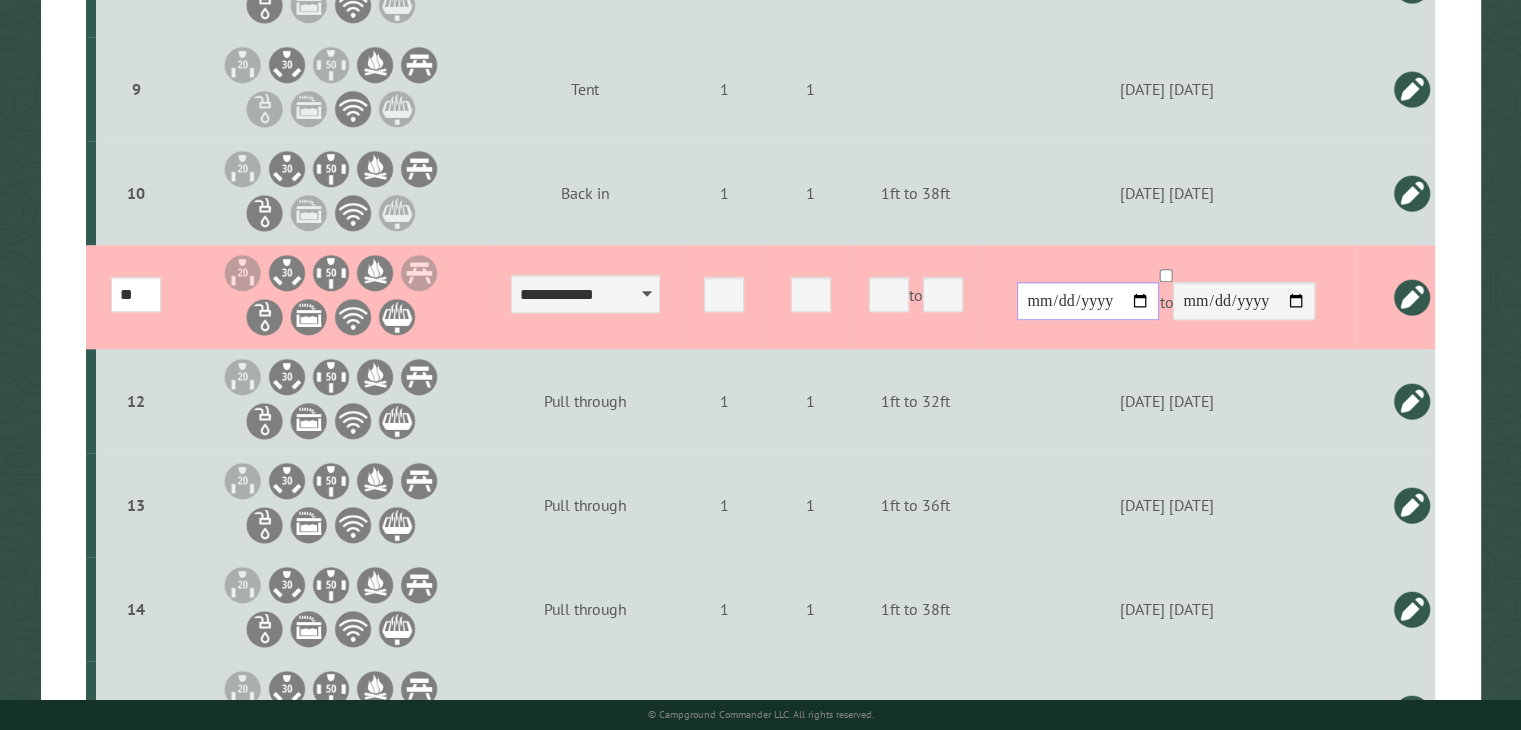 click on "**********" at bounding box center [1088, 301] 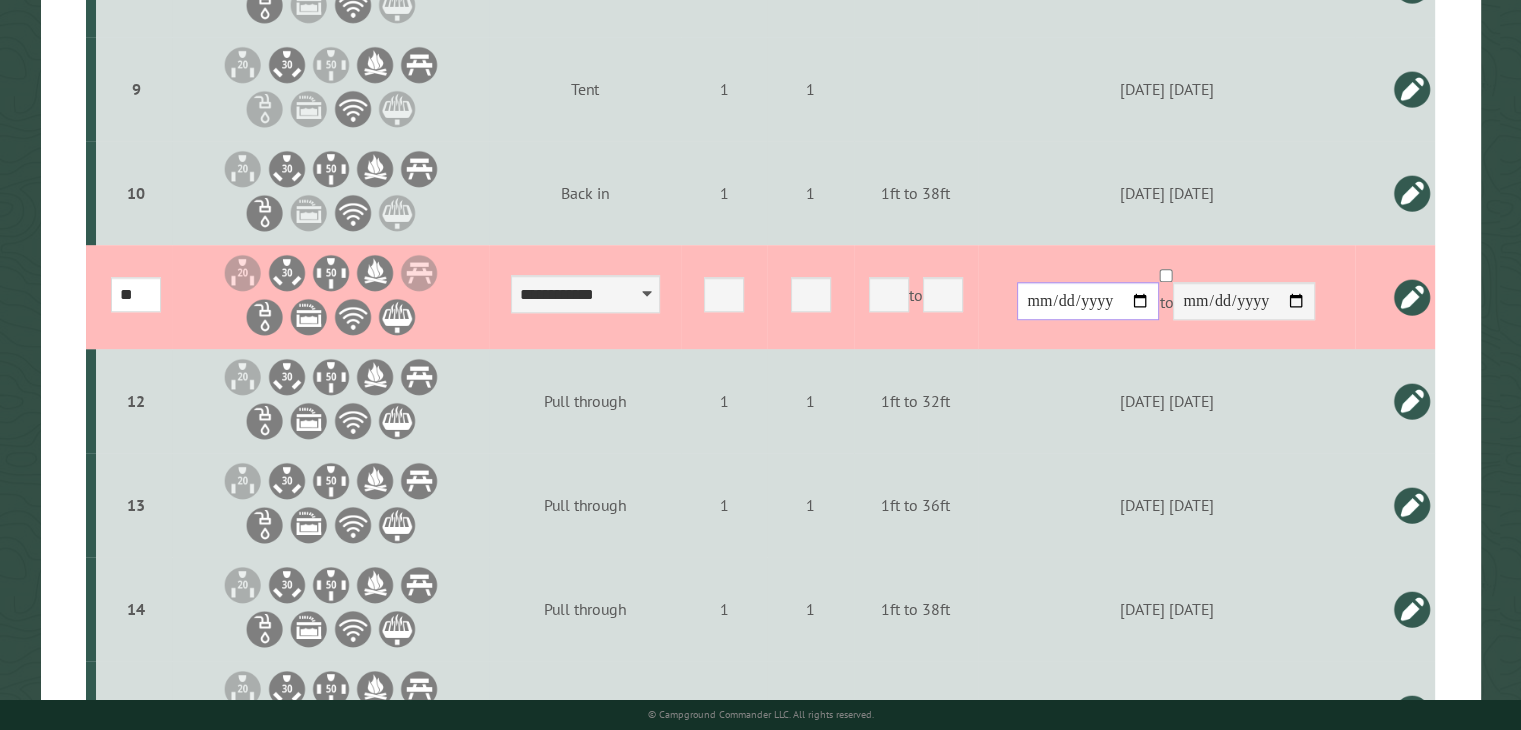 type on "**********" 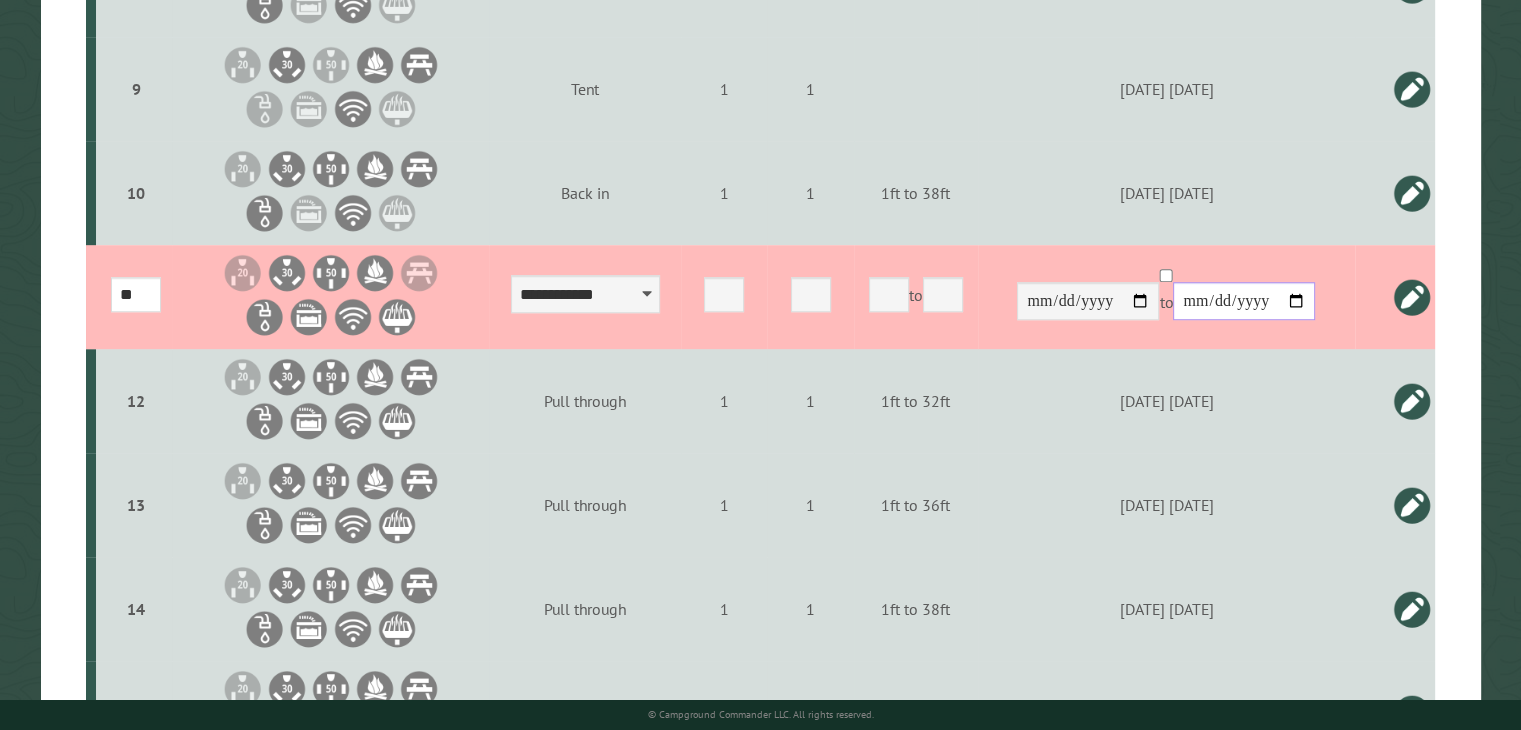click on "**********" at bounding box center [1244, 301] 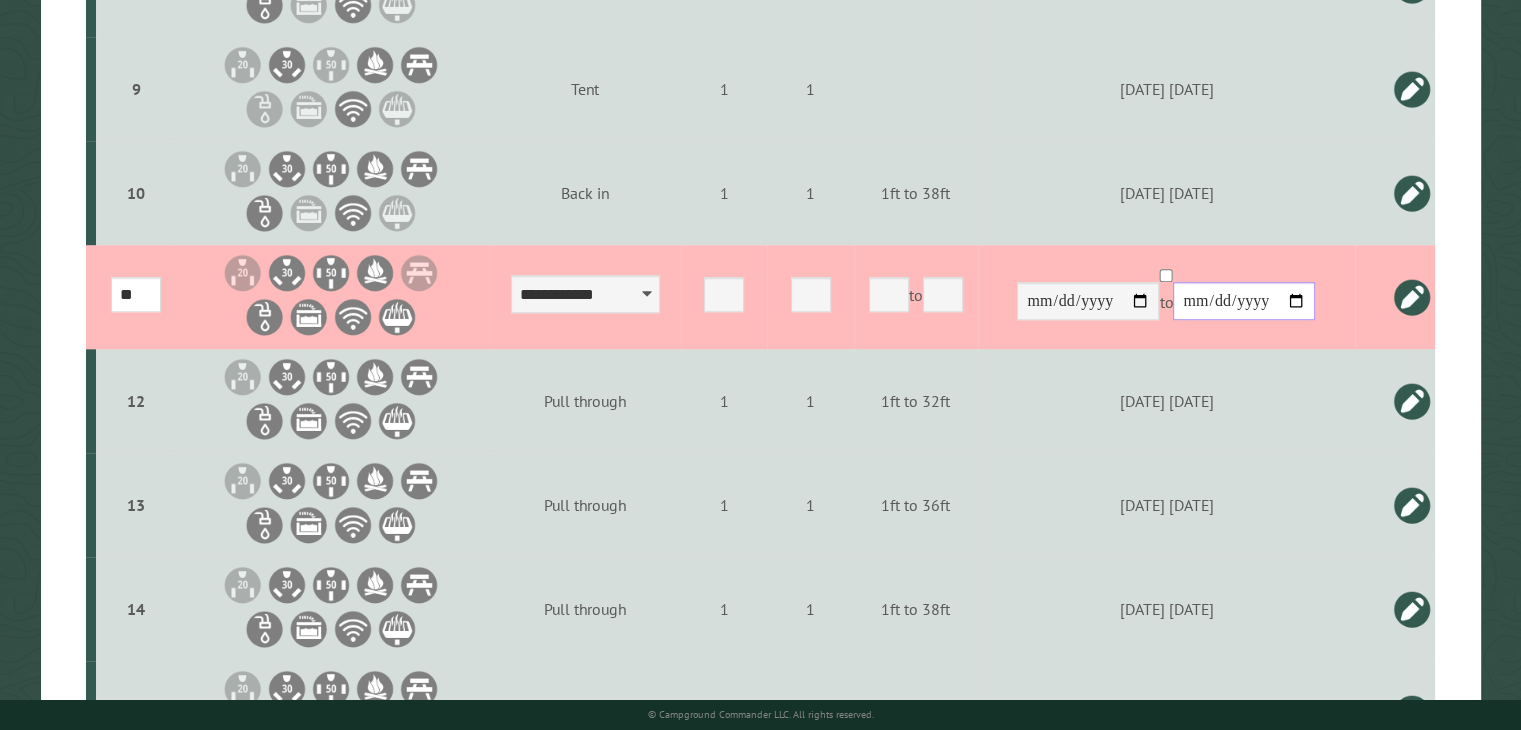 type on "**********" 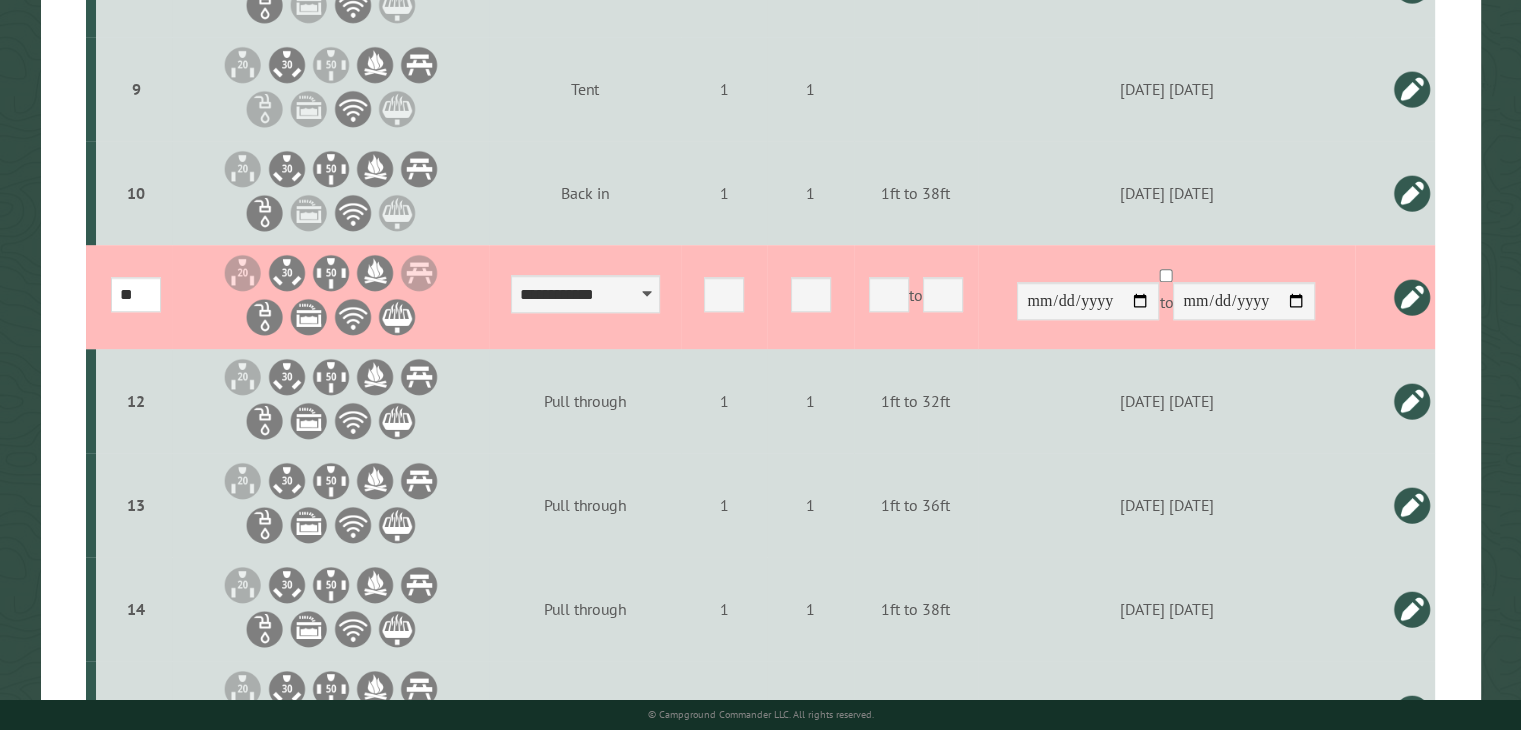 click at bounding box center (1412, 297) 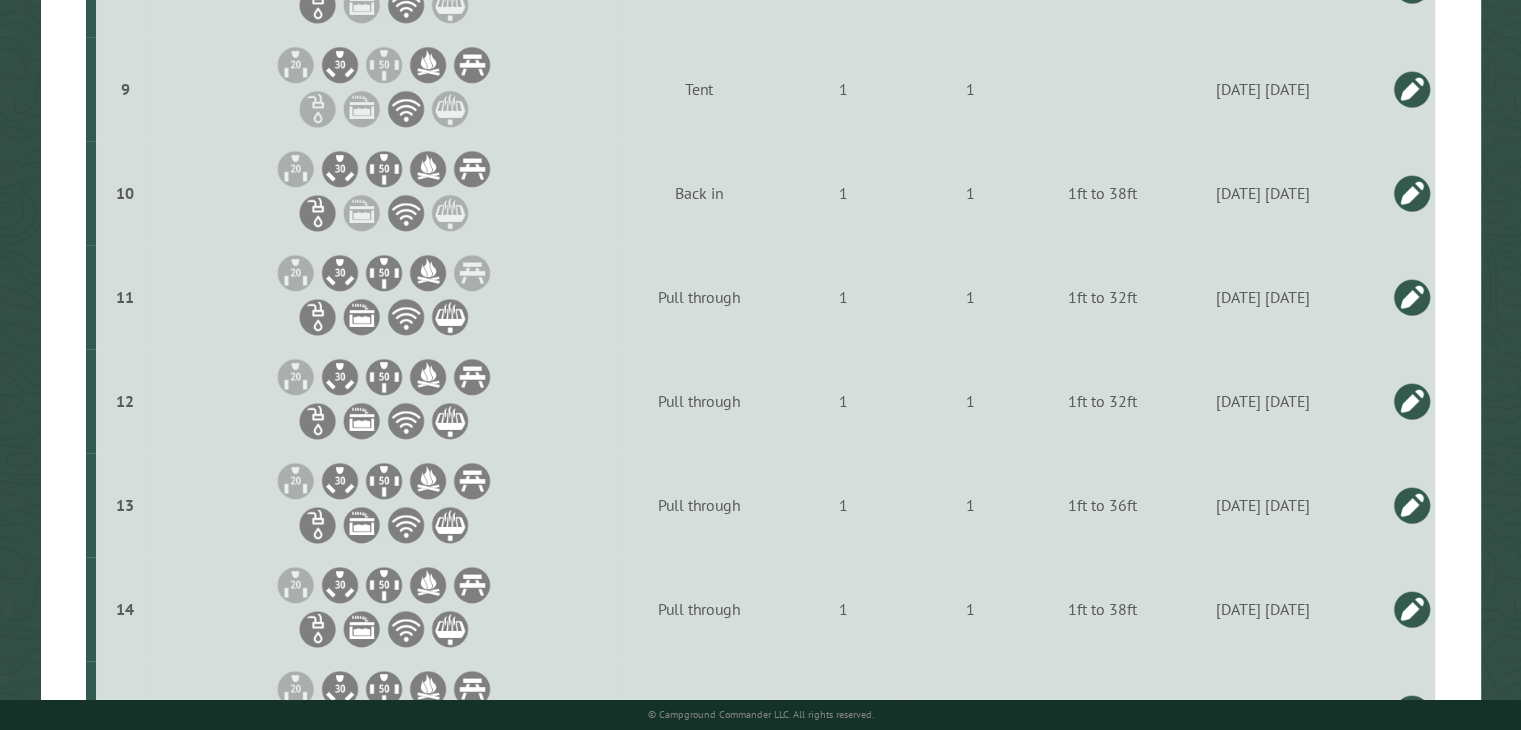 click at bounding box center (1412, 401) 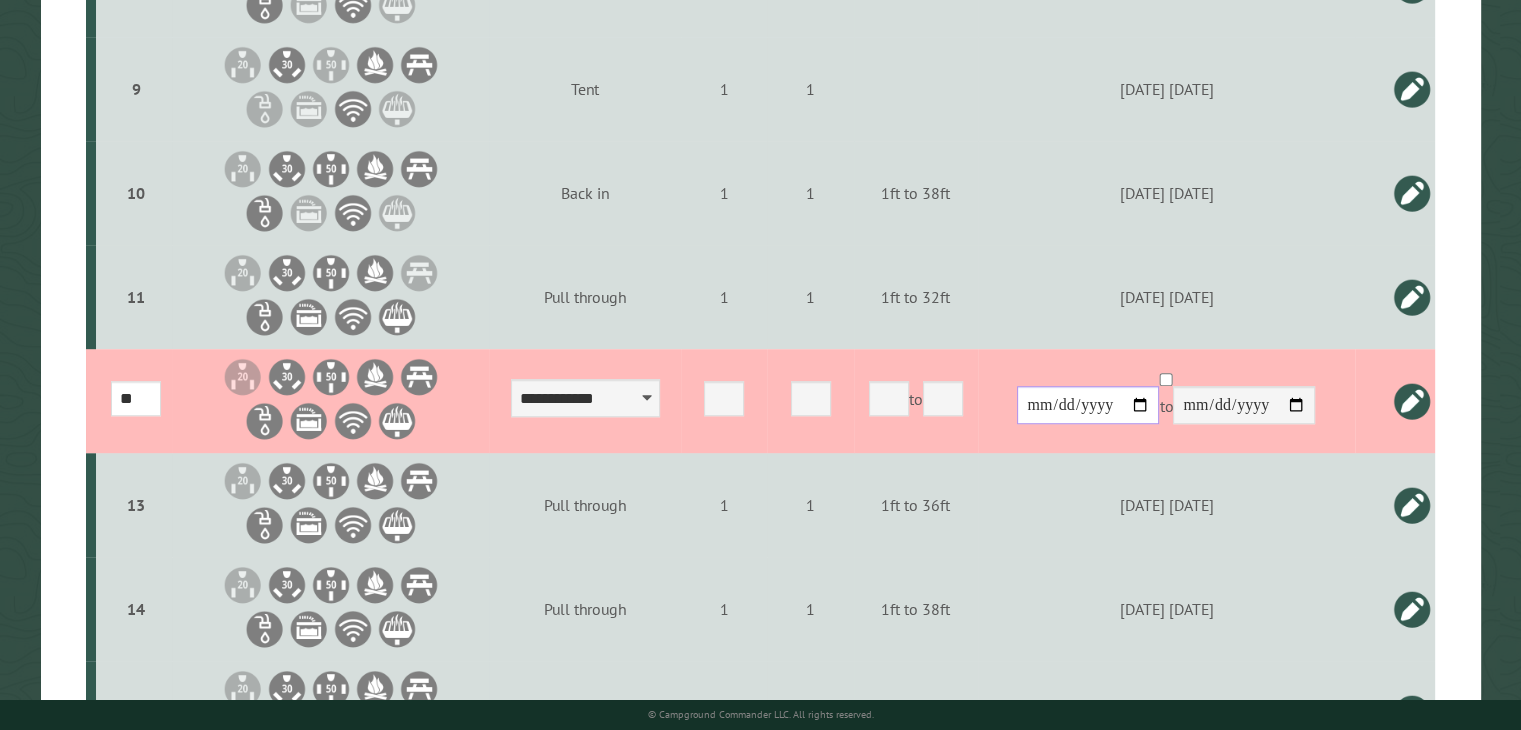 click on "**********" at bounding box center (1088, 405) 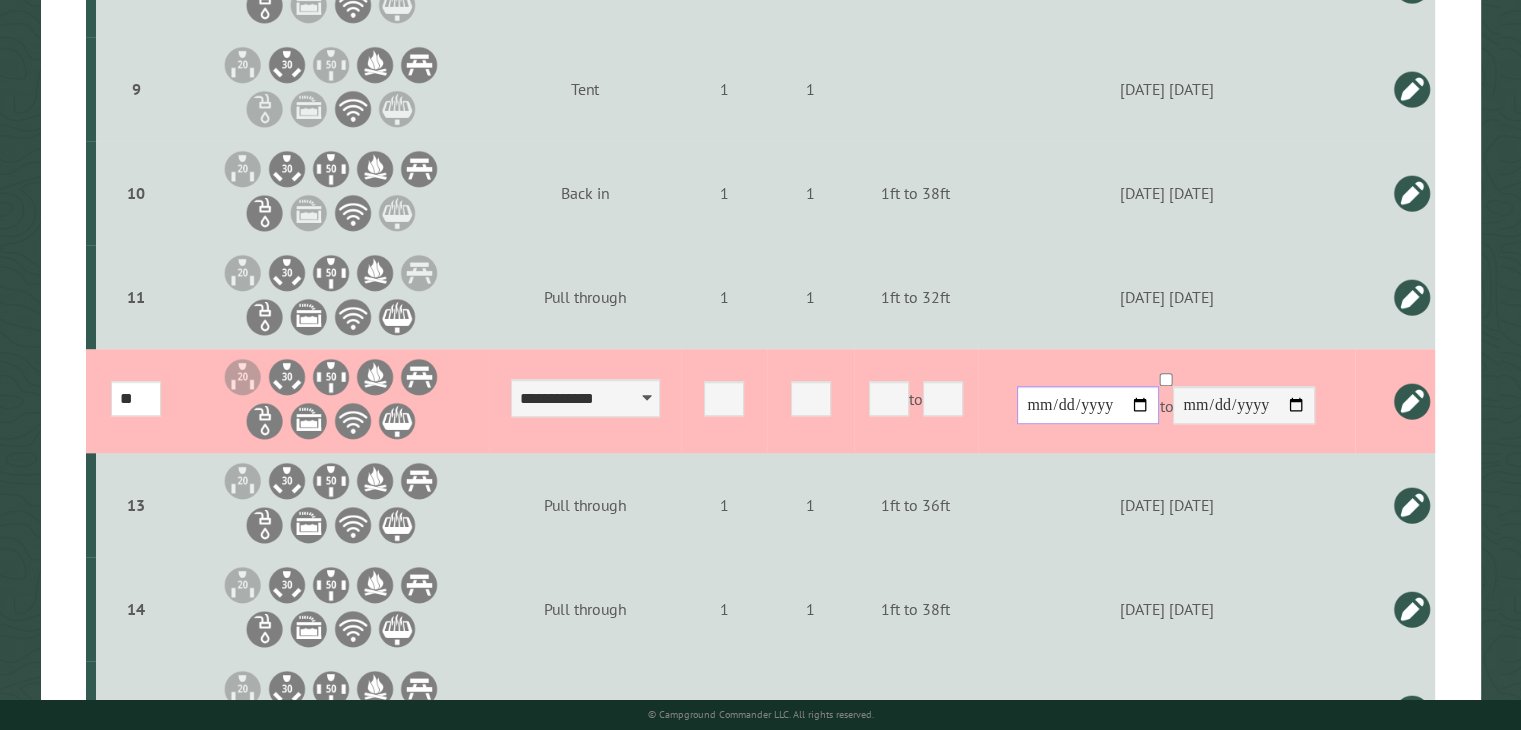 type on "**********" 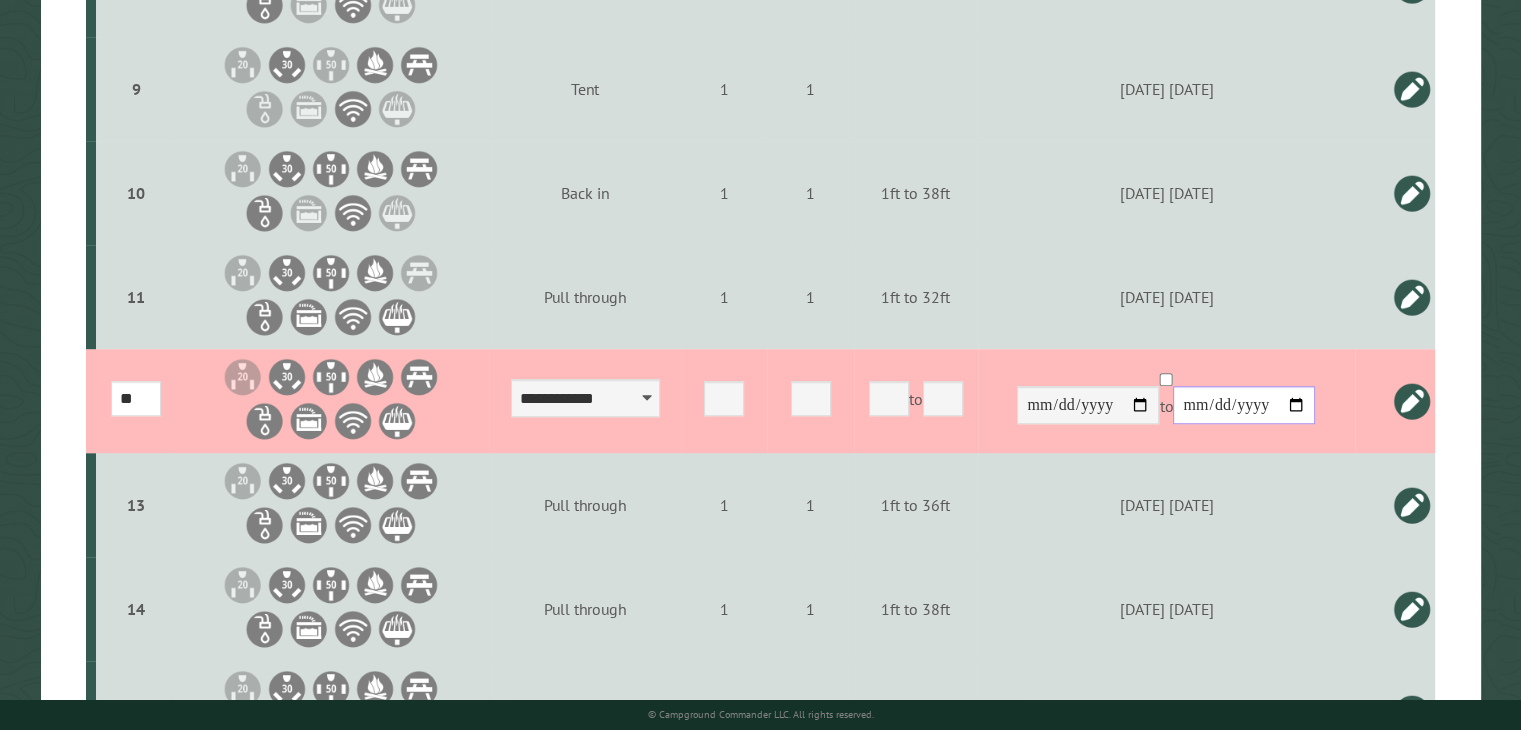 click on "**********" at bounding box center [1244, 405] 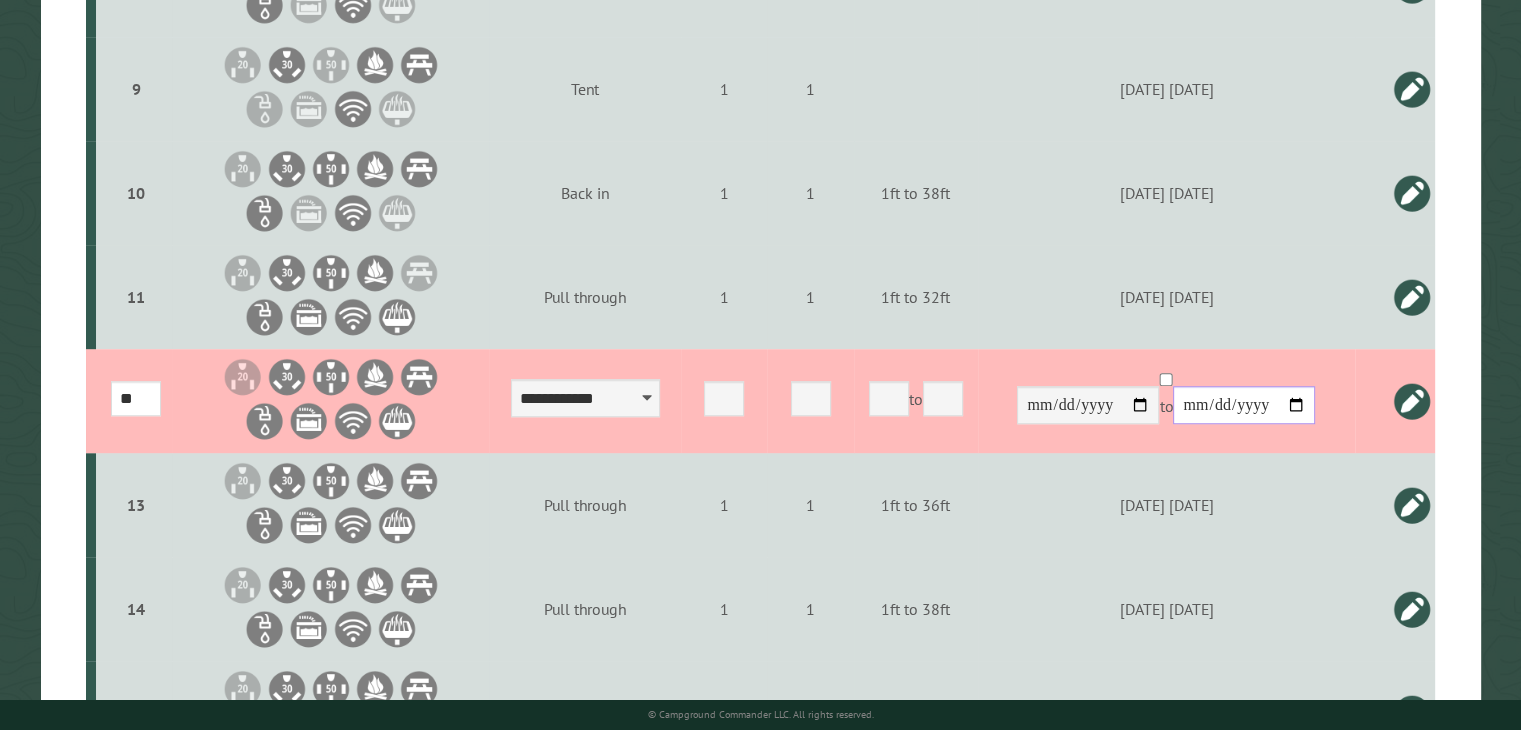 click on "**********" at bounding box center (1244, 405) 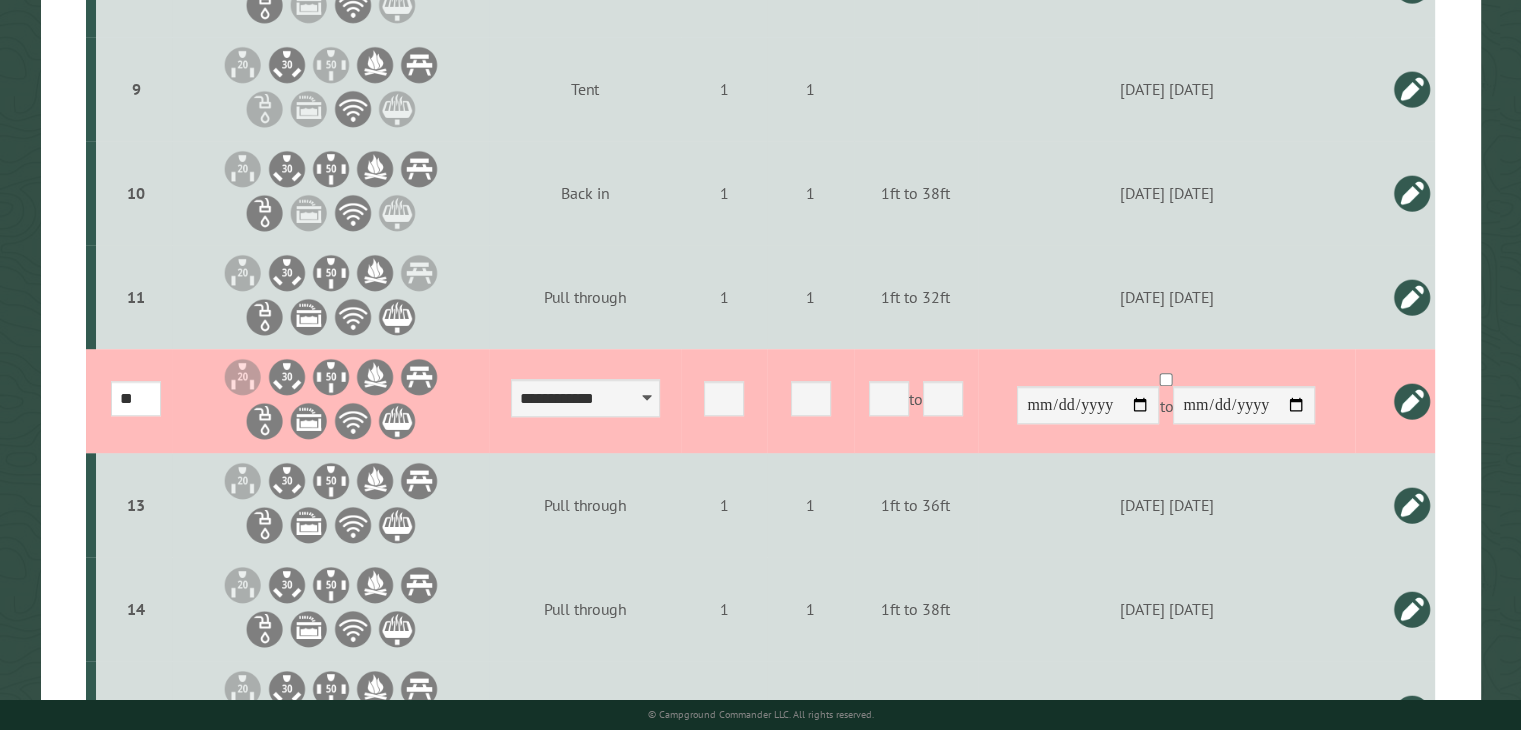 click at bounding box center (1412, 401) 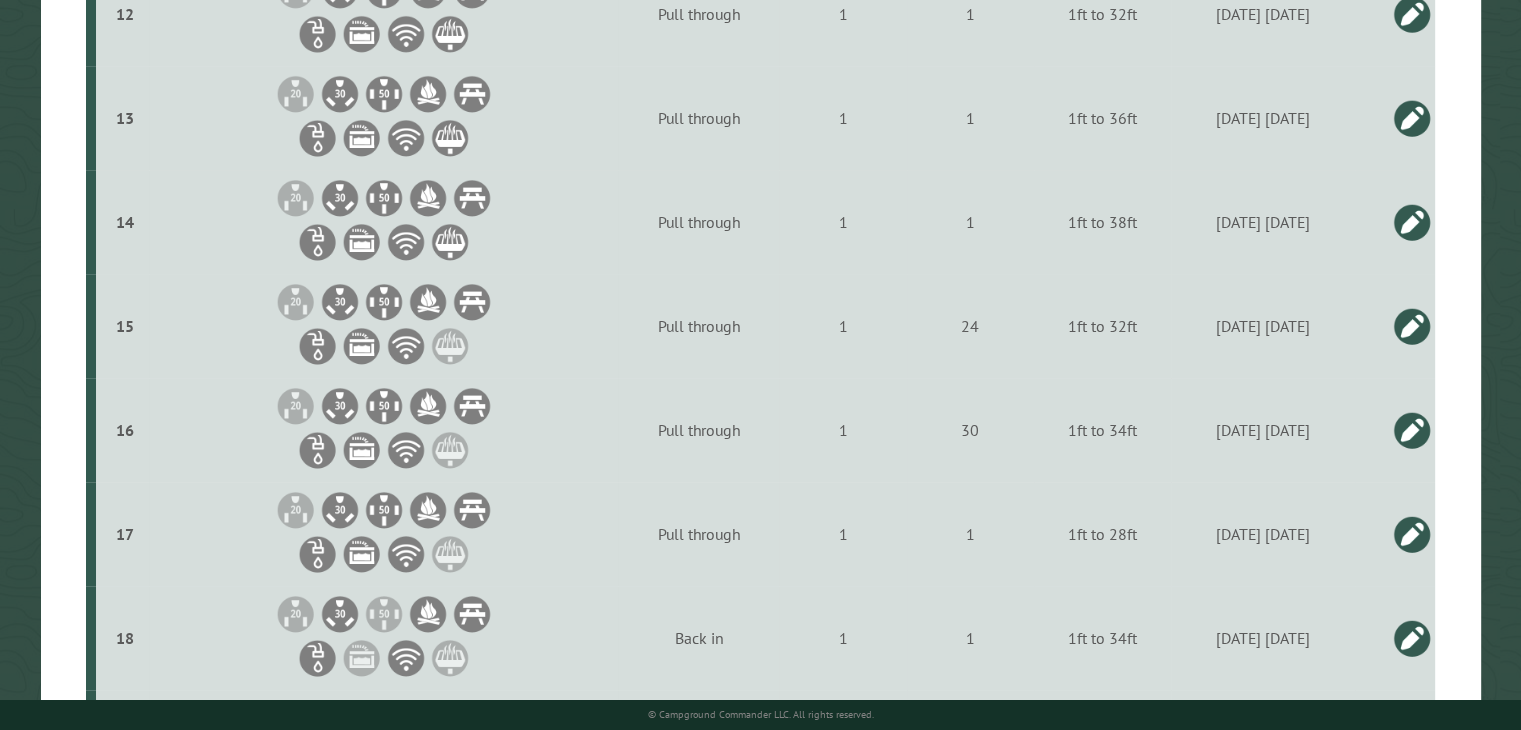 scroll, scrollTop: 1804, scrollLeft: 0, axis: vertical 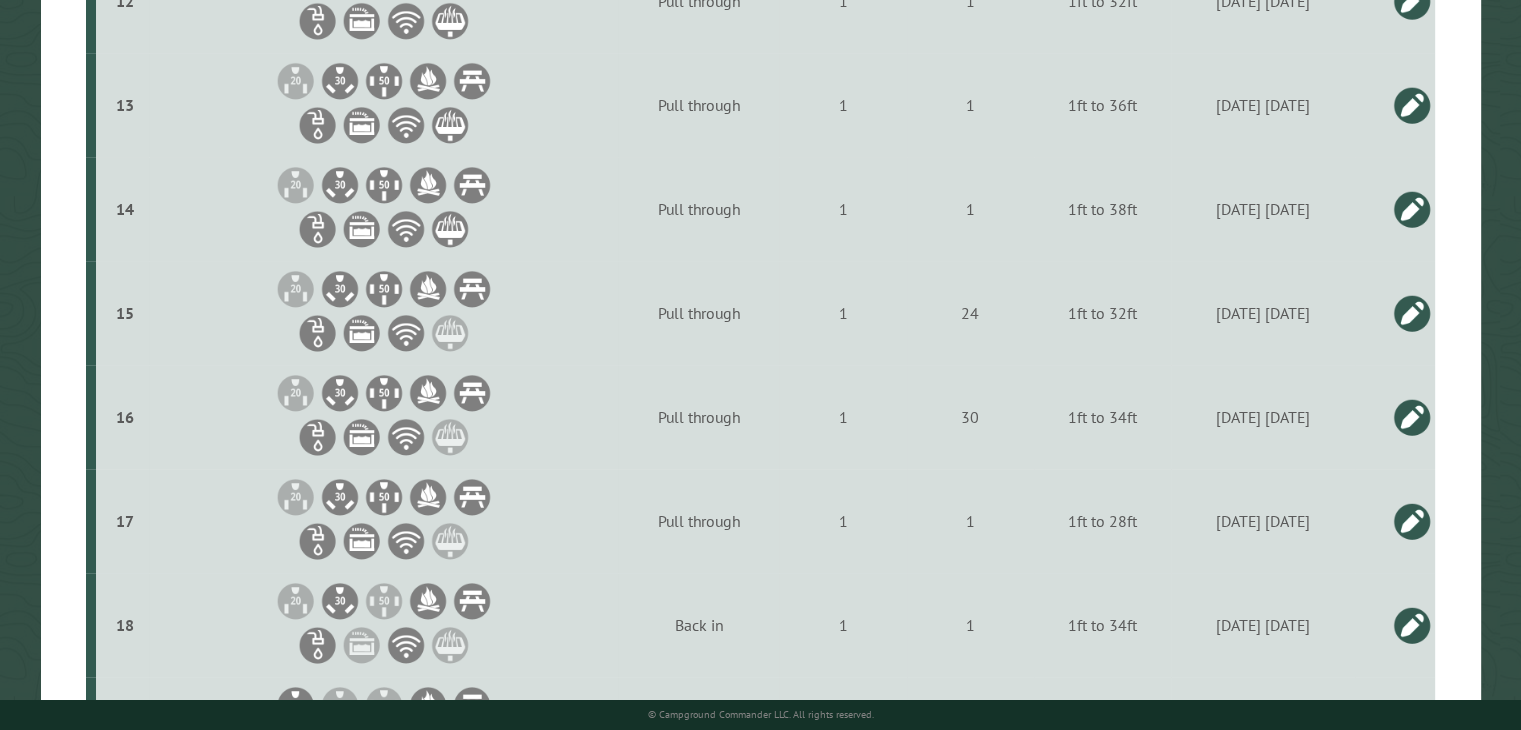 click at bounding box center (1412, 313) 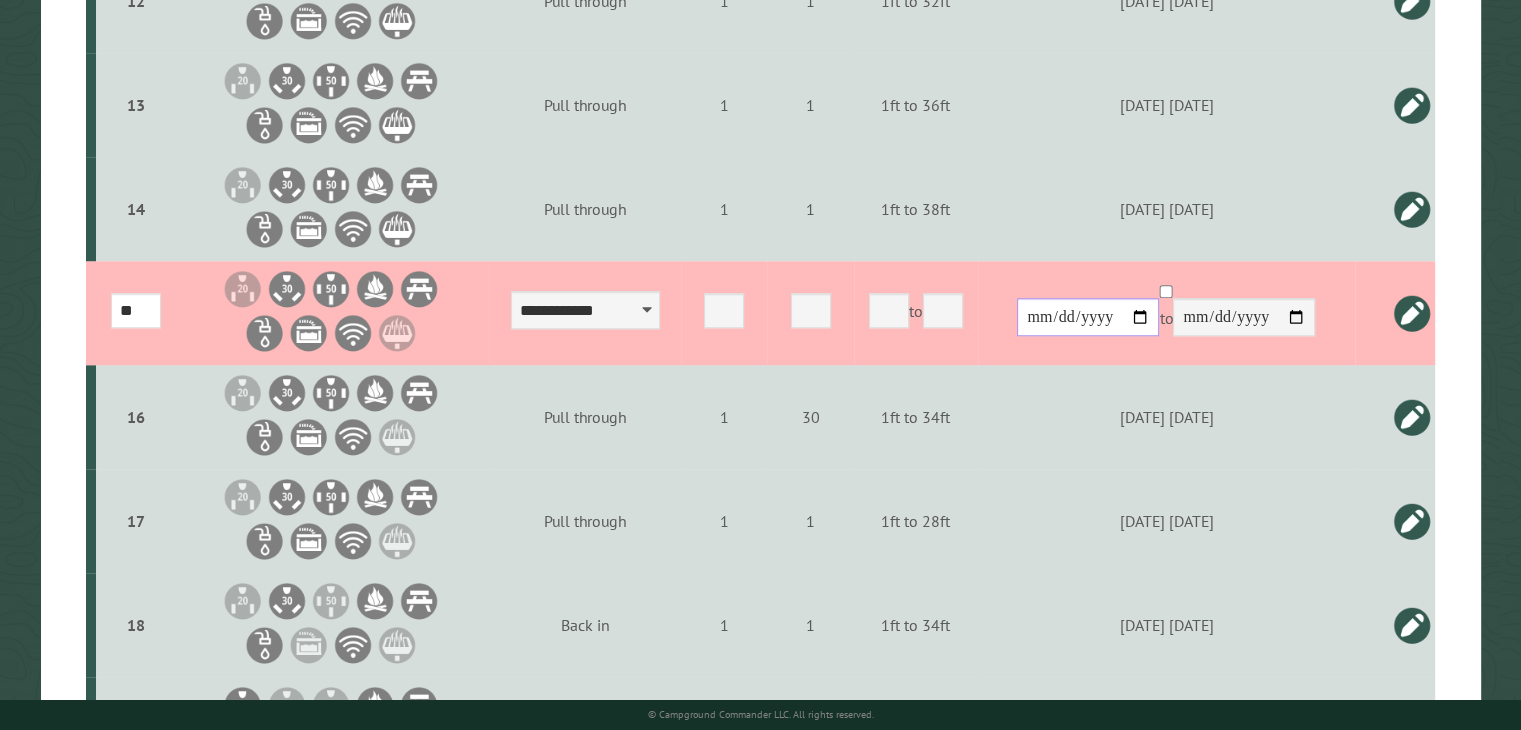 click on "**********" at bounding box center [1088, 317] 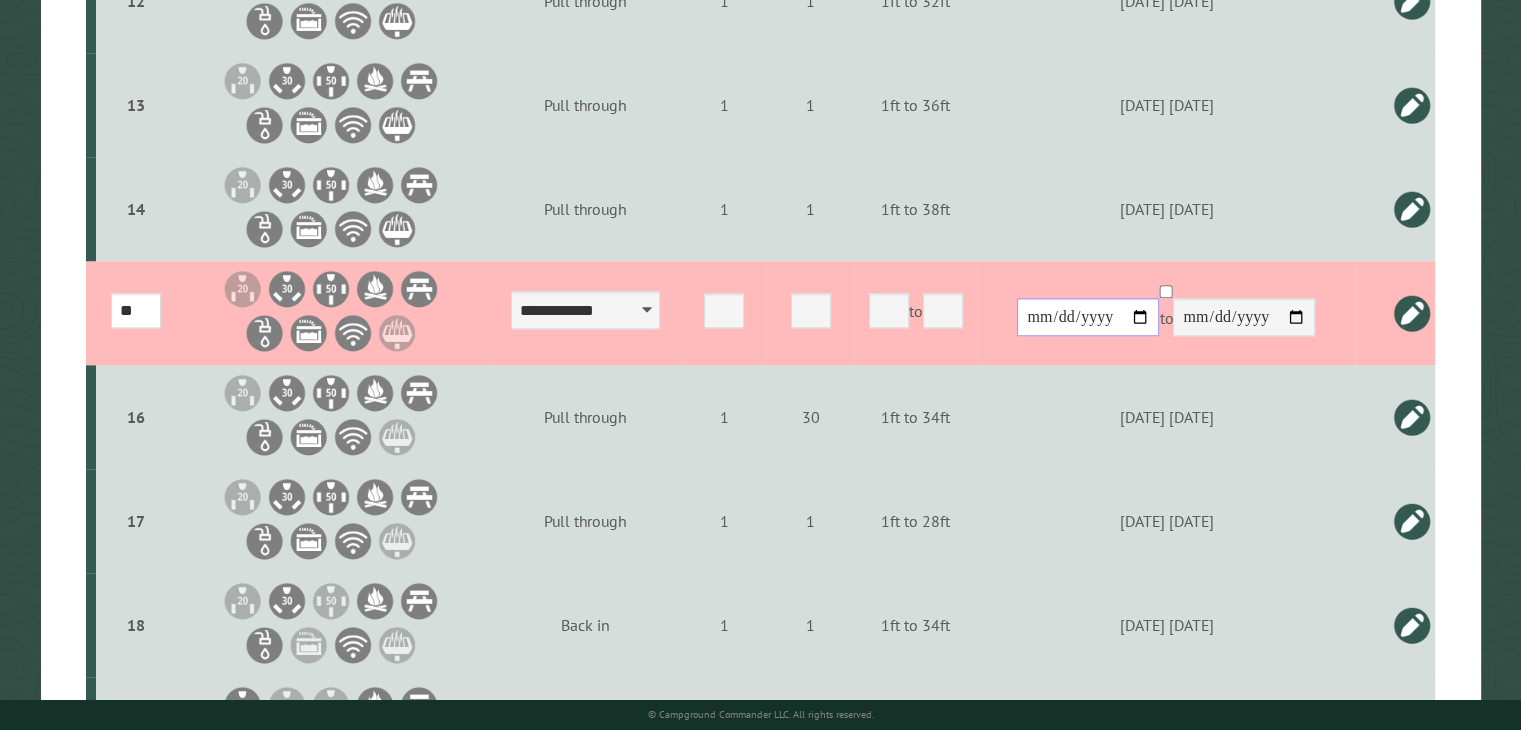 type on "**********" 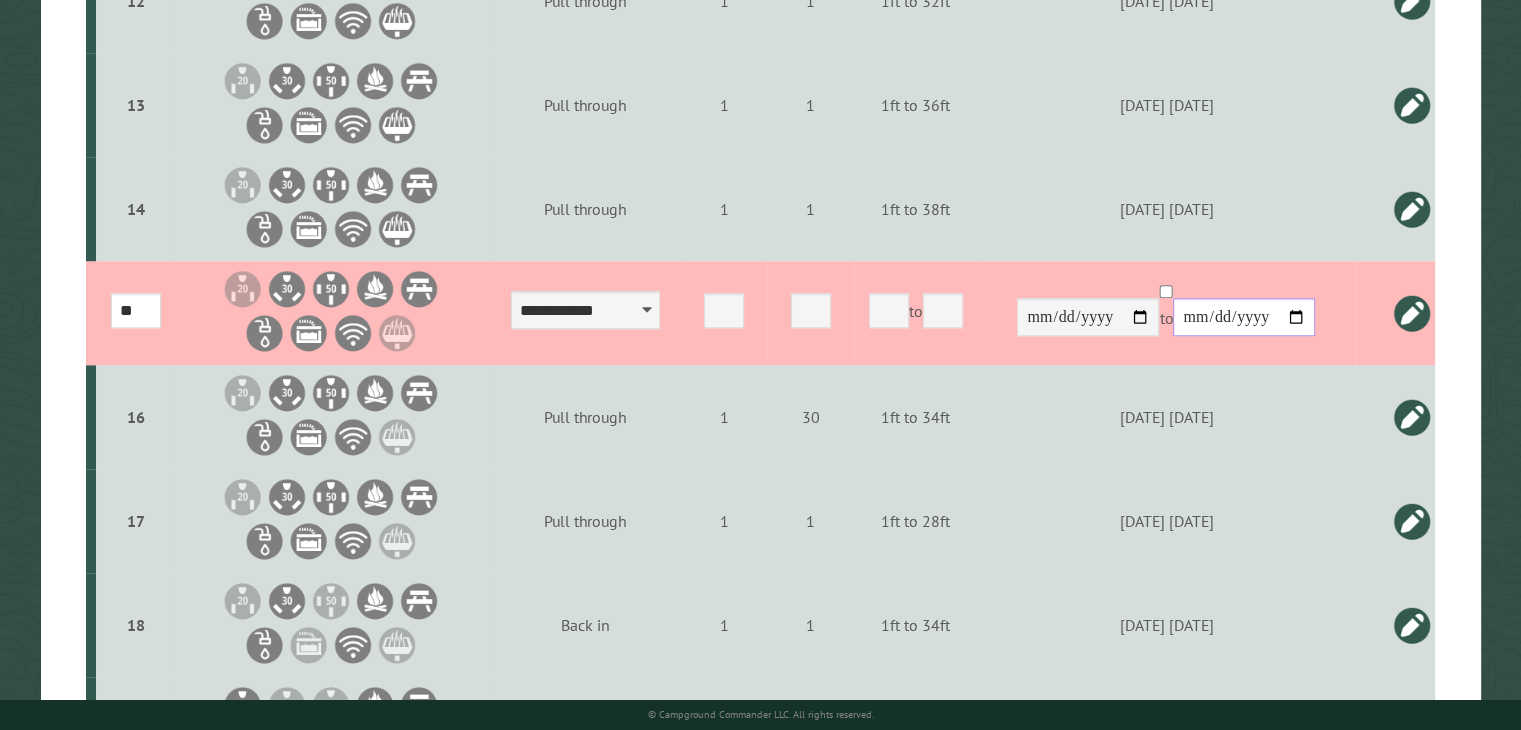 click on "**********" at bounding box center (1244, 317) 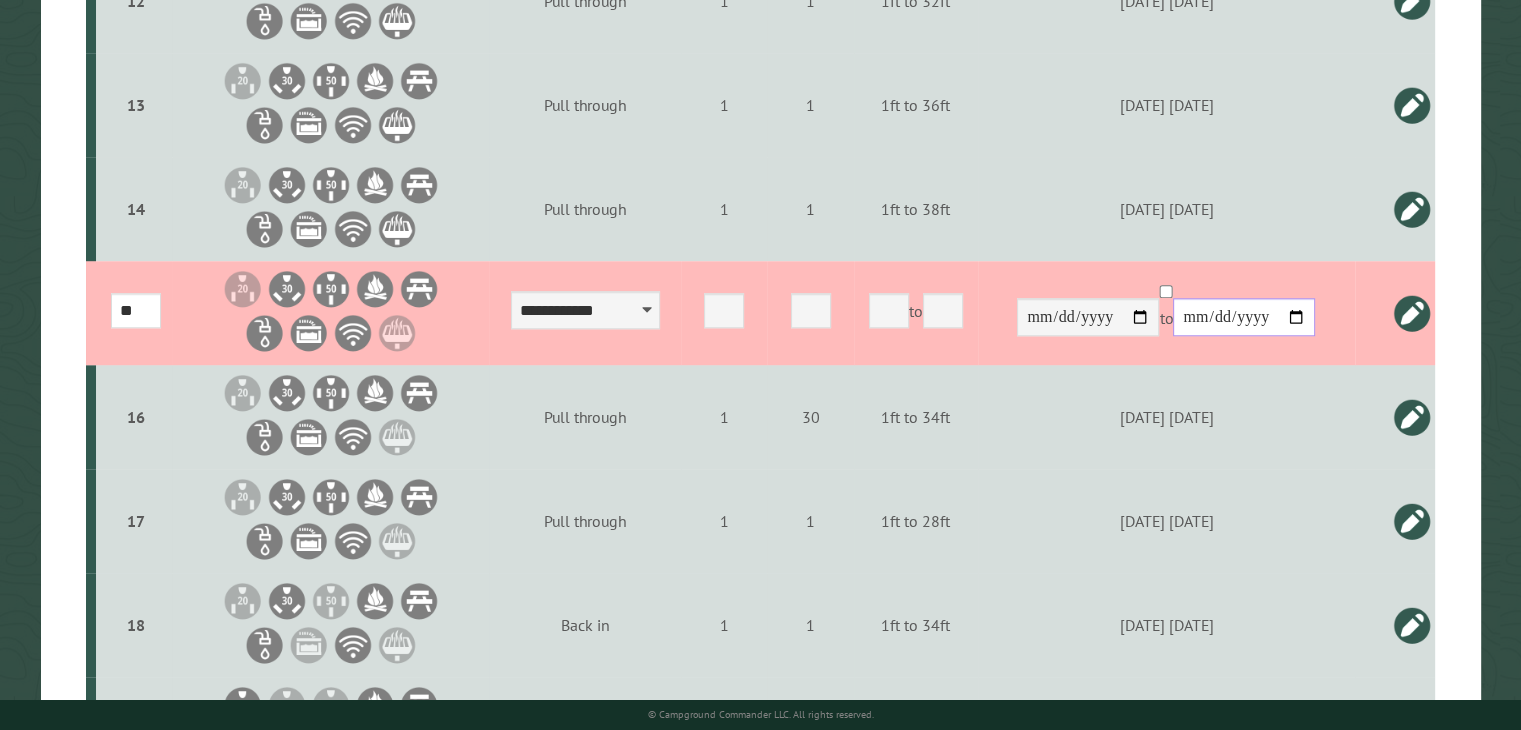type on "**********" 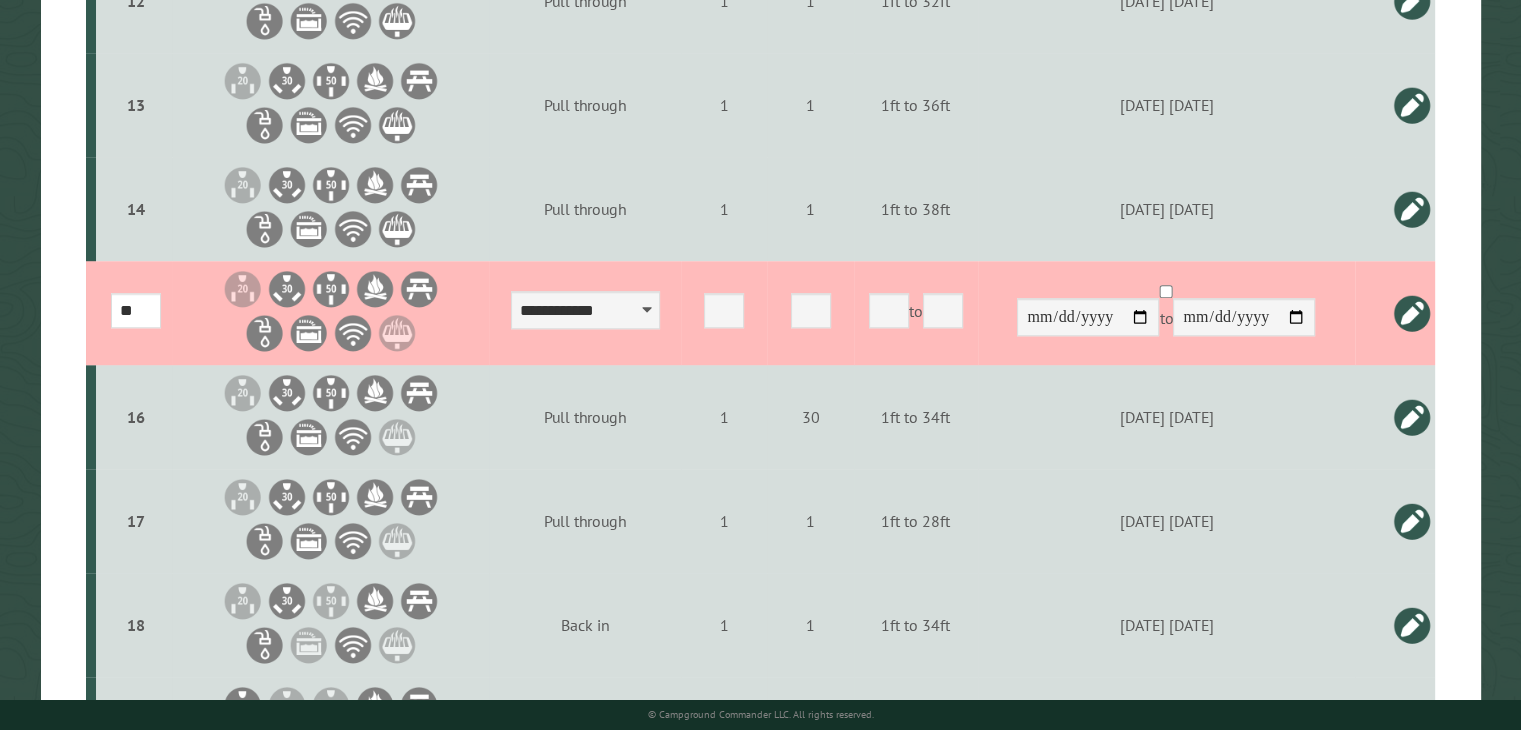 click at bounding box center [1412, 313] 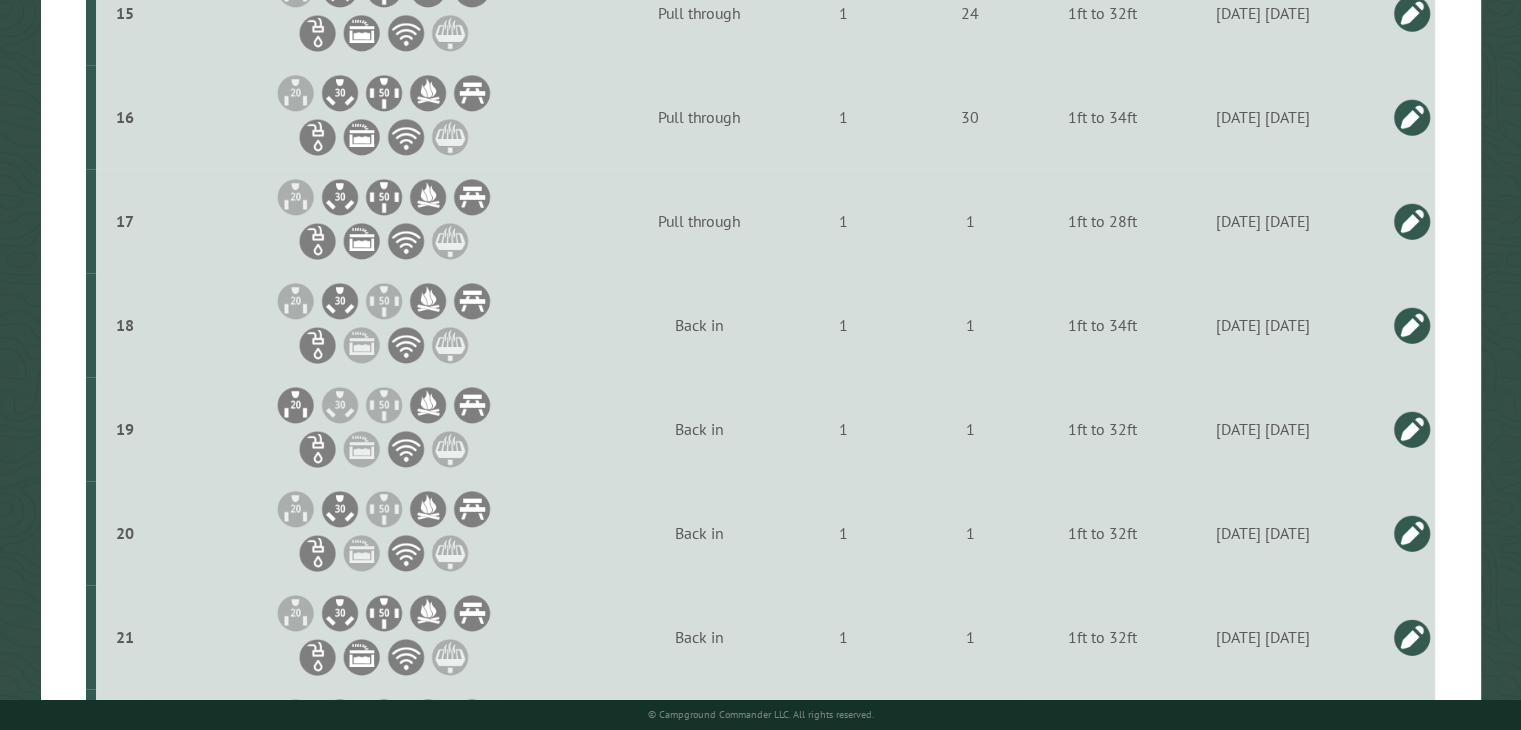 scroll, scrollTop: 2004, scrollLeft: 0, axis: vertical 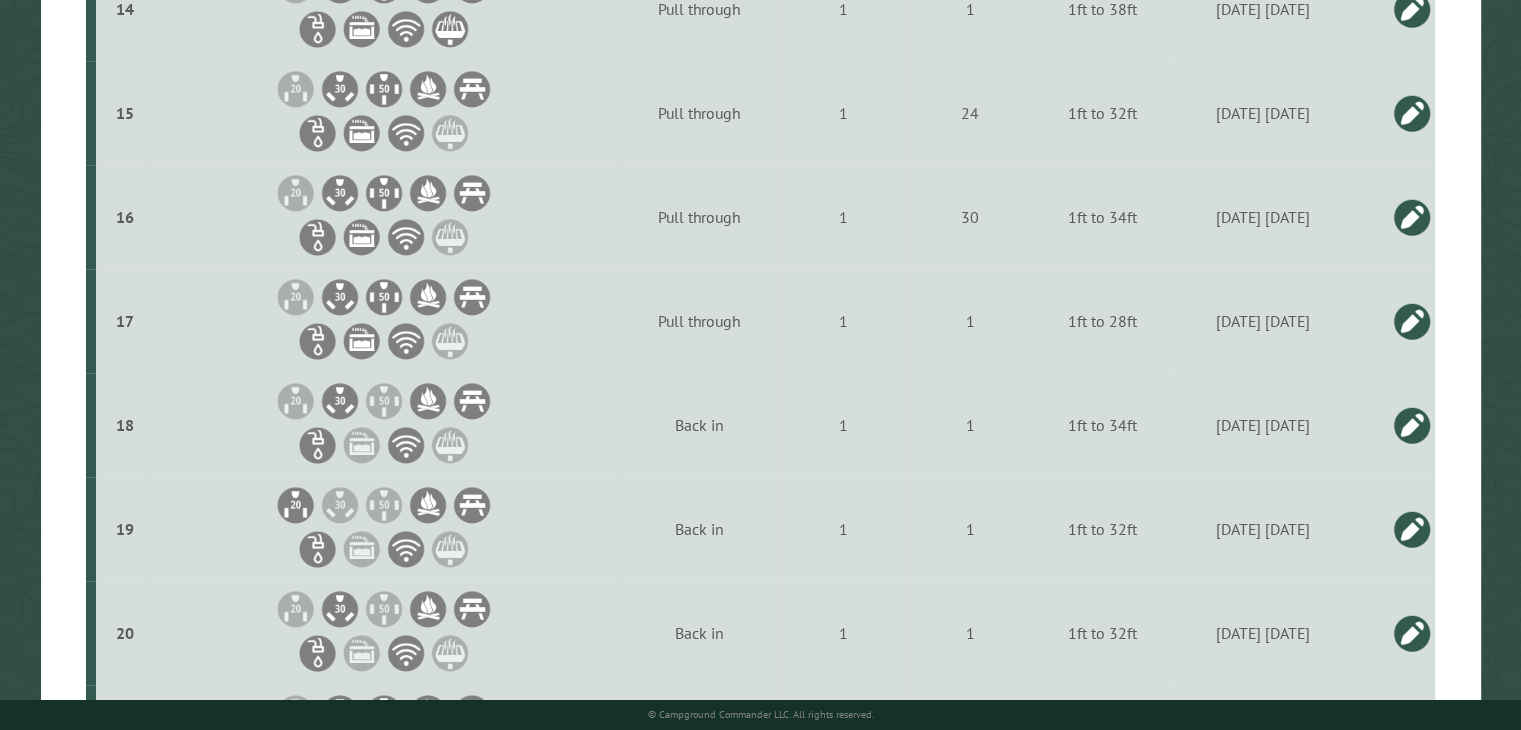 click at bounding box center [1412, 217] 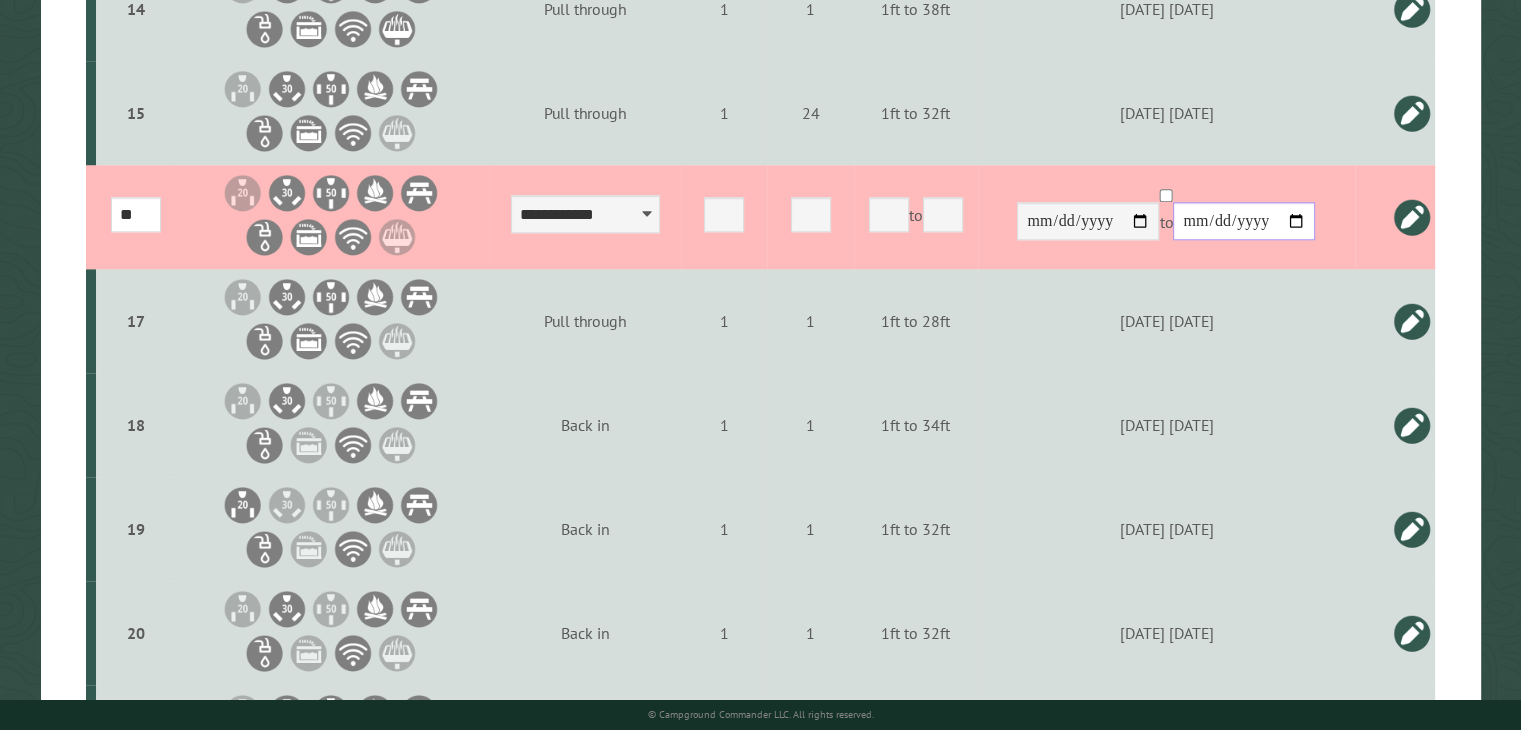 click on "**********" at bounding box center (1244, 221) 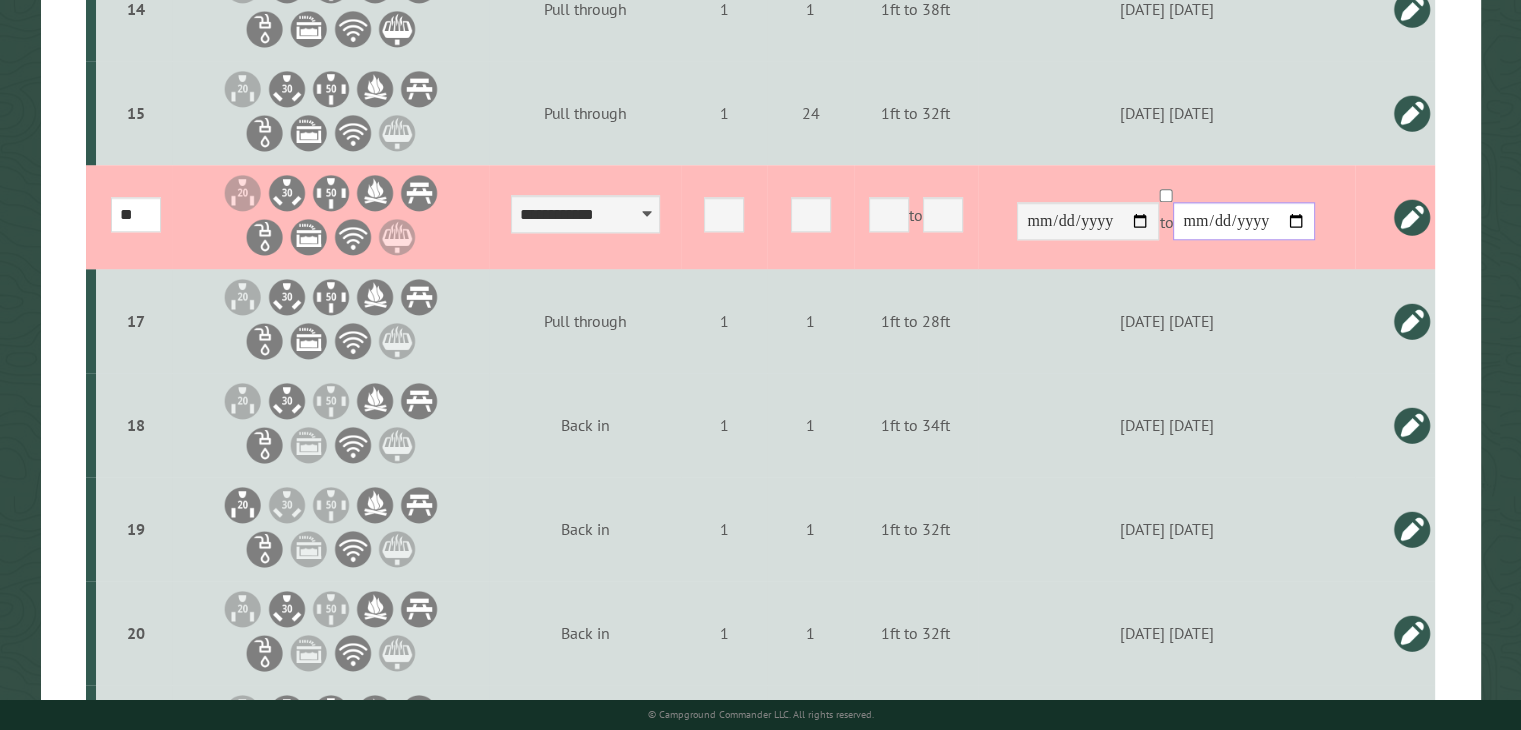 type on "**********" 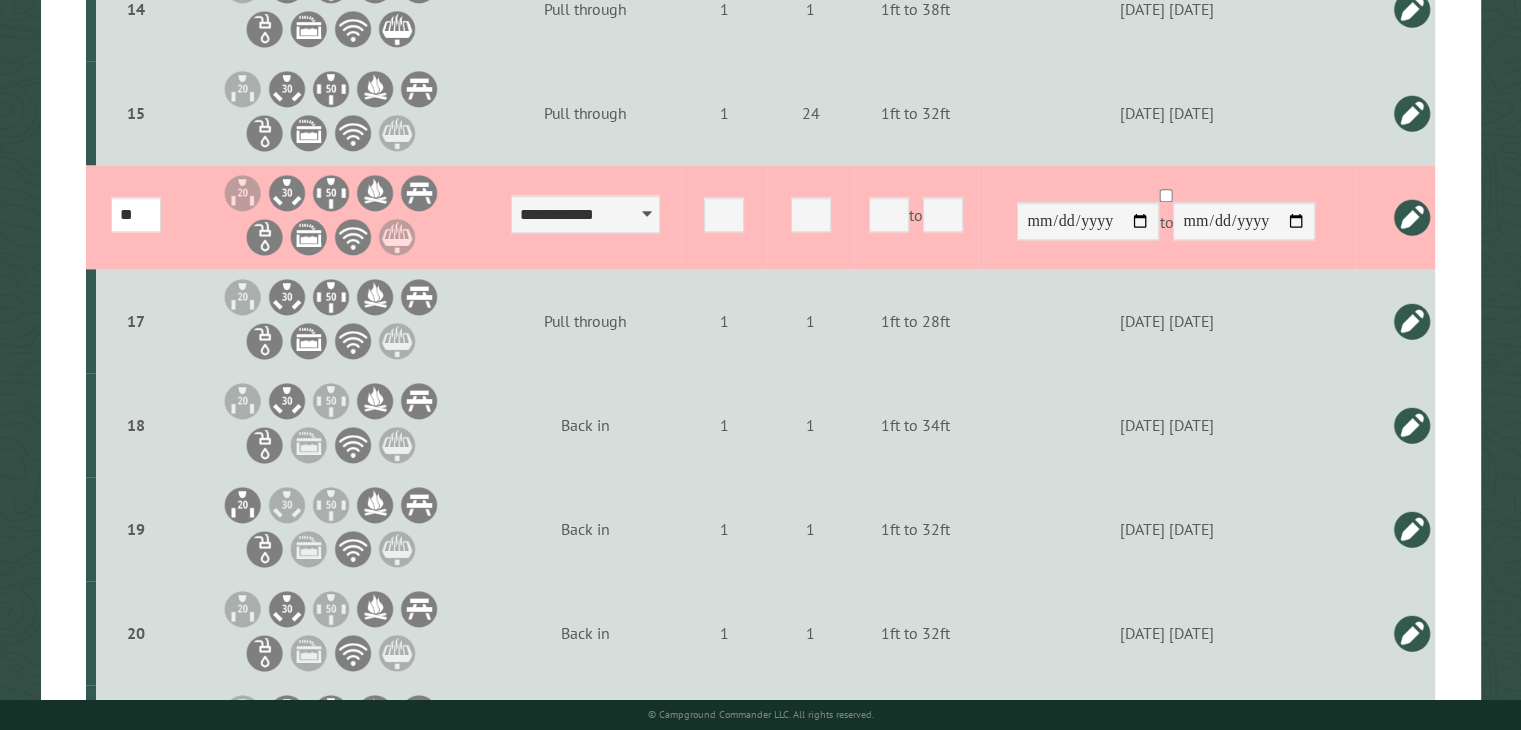 click at bounding box center (1412, 217) 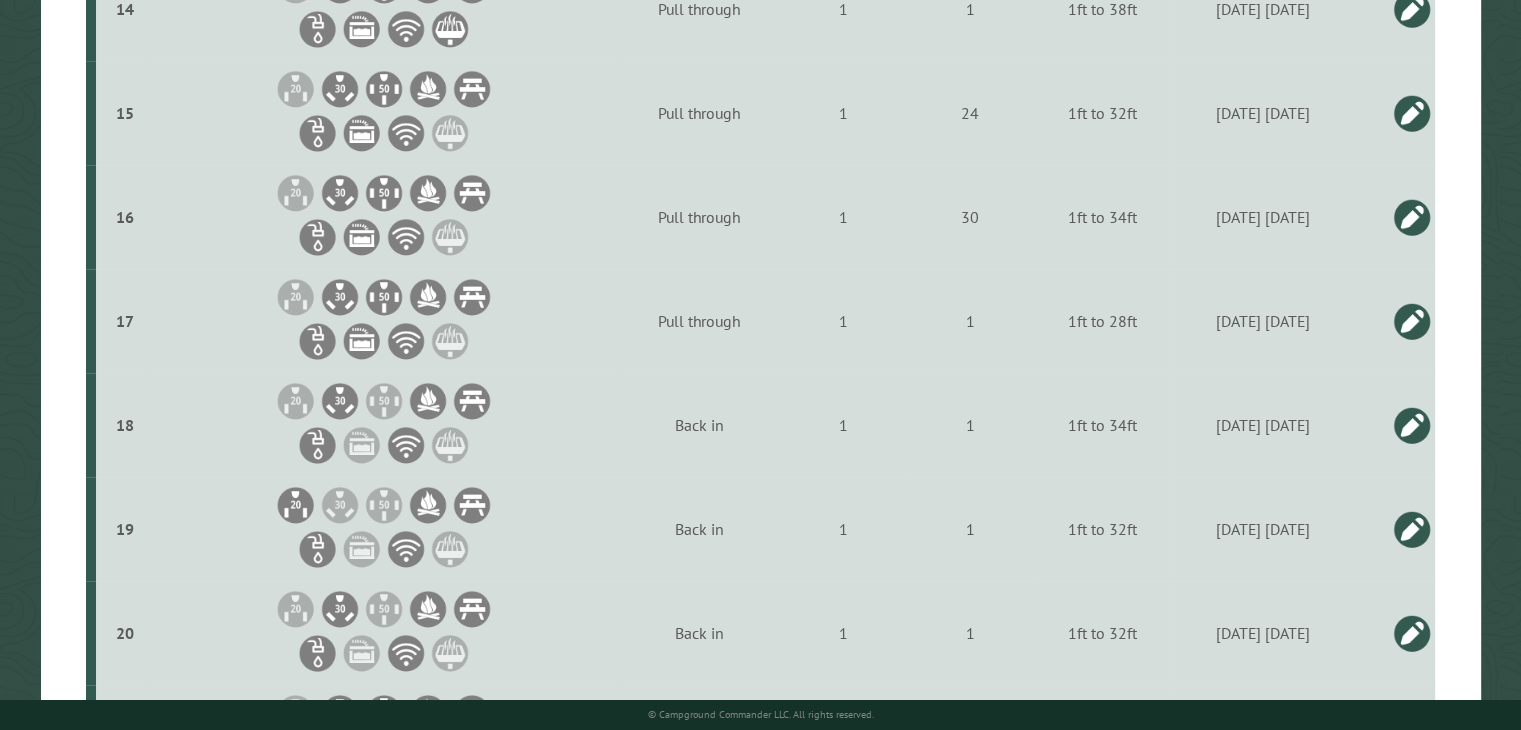 click at bounding box center [1412, 321] 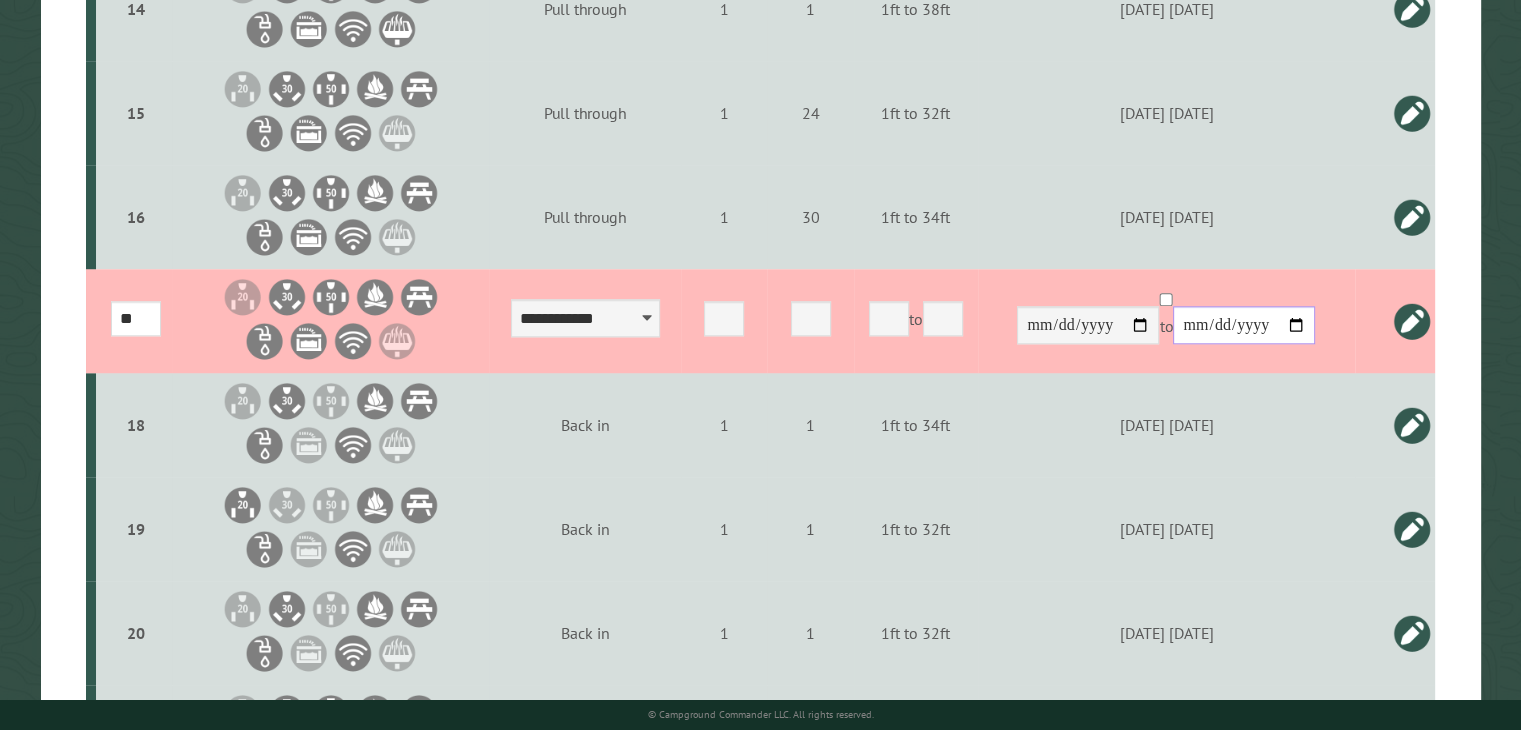 click on "**********" at bounding box center (1244, 325) 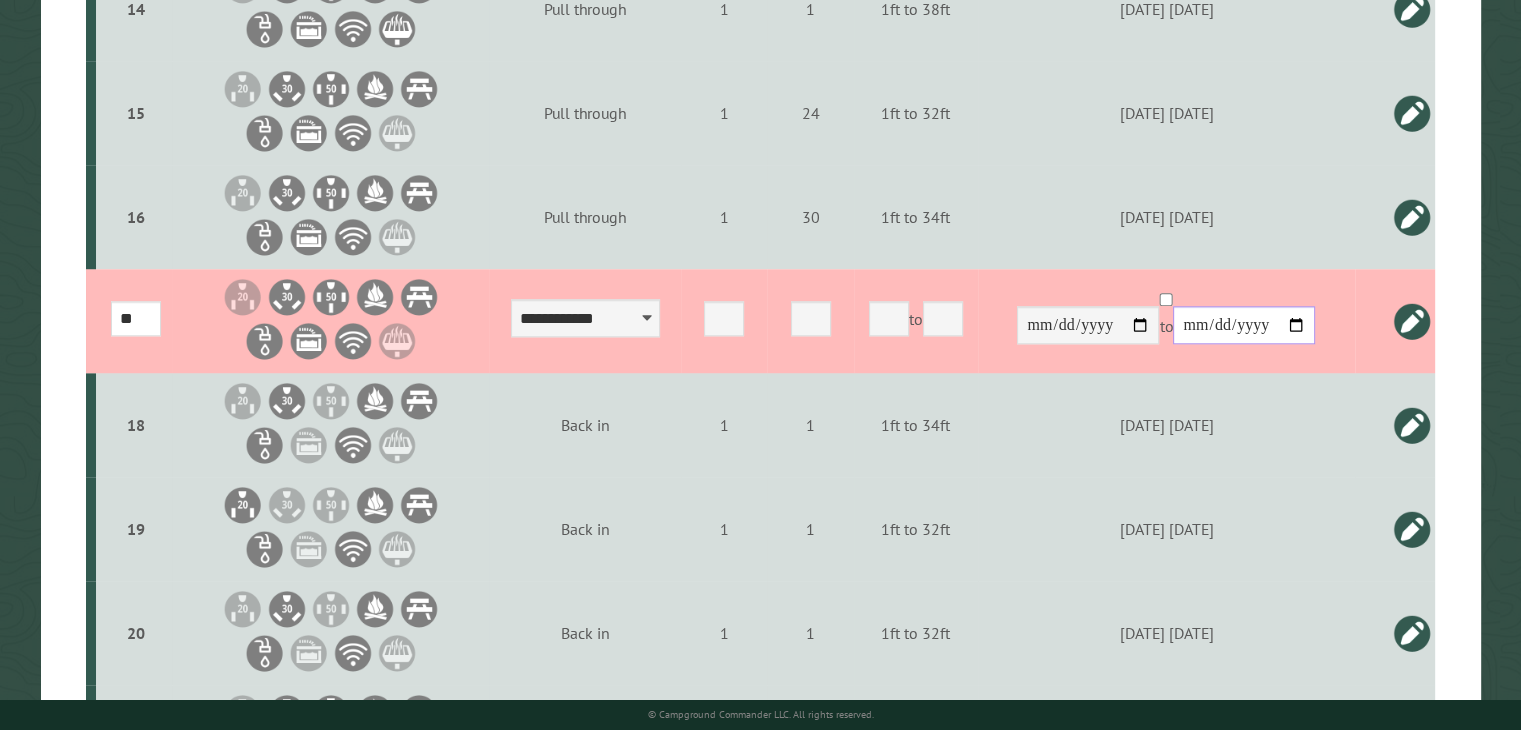 type on "**********" 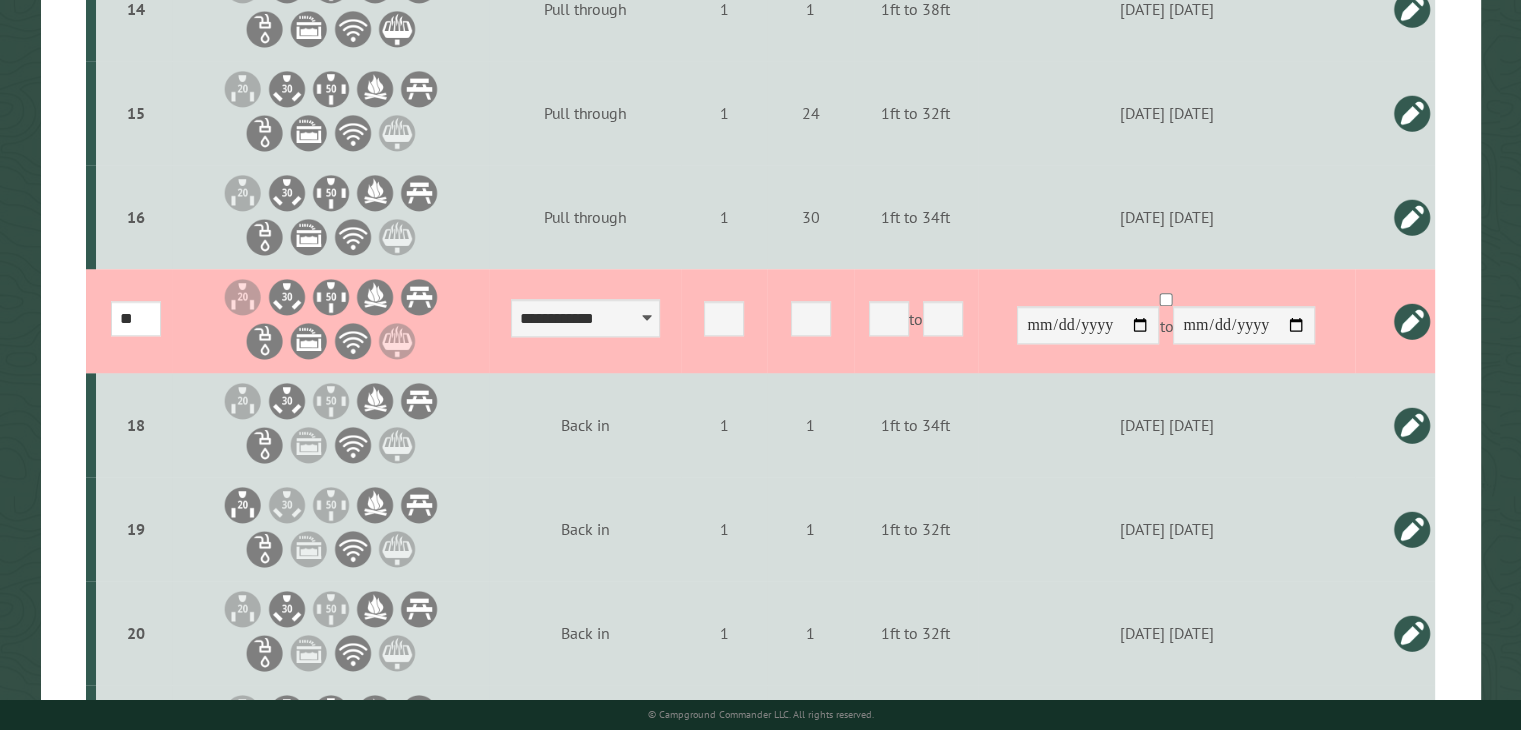 click at bounding box center (1412, 321) 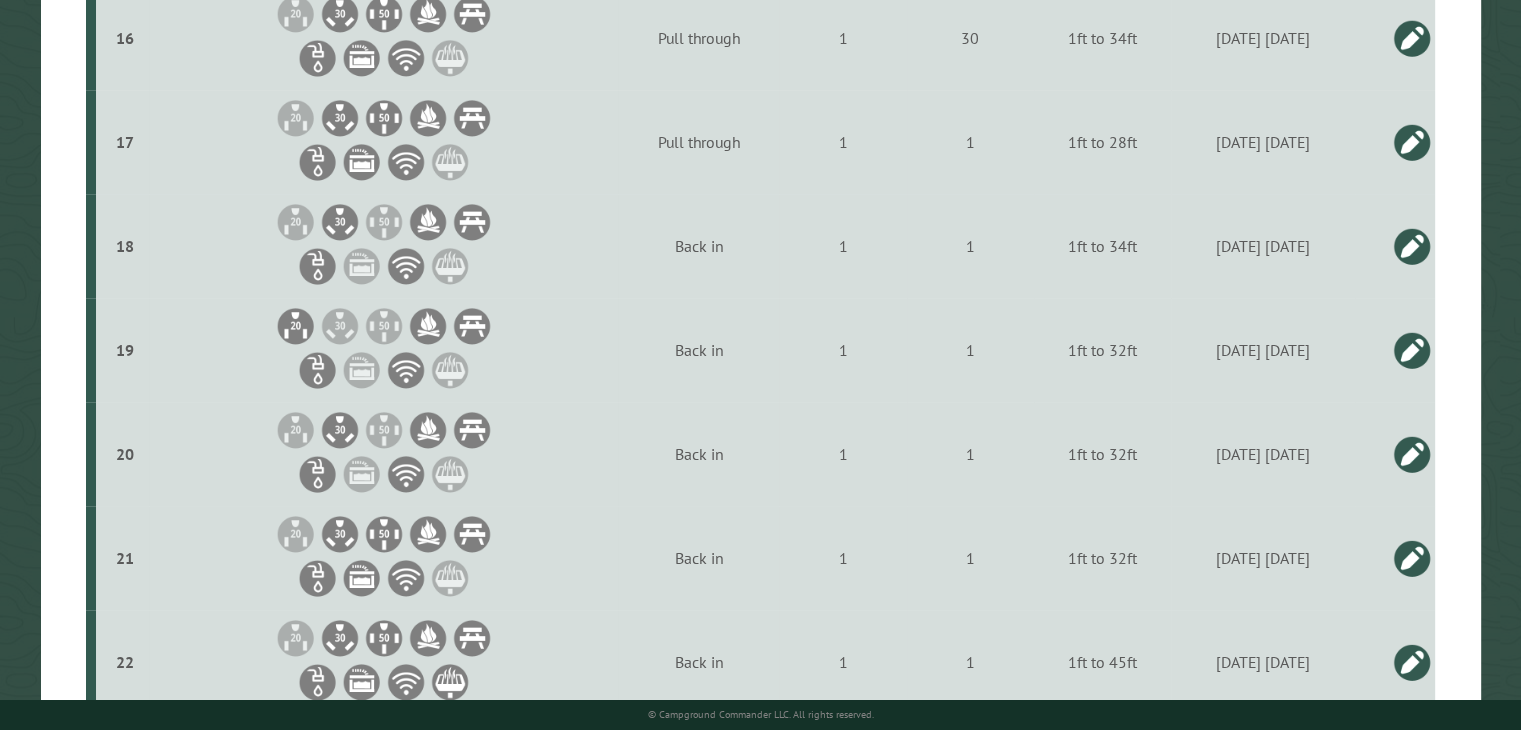 scroll, scrollTop: 2204, scrollLeft: 0, axis: vertical 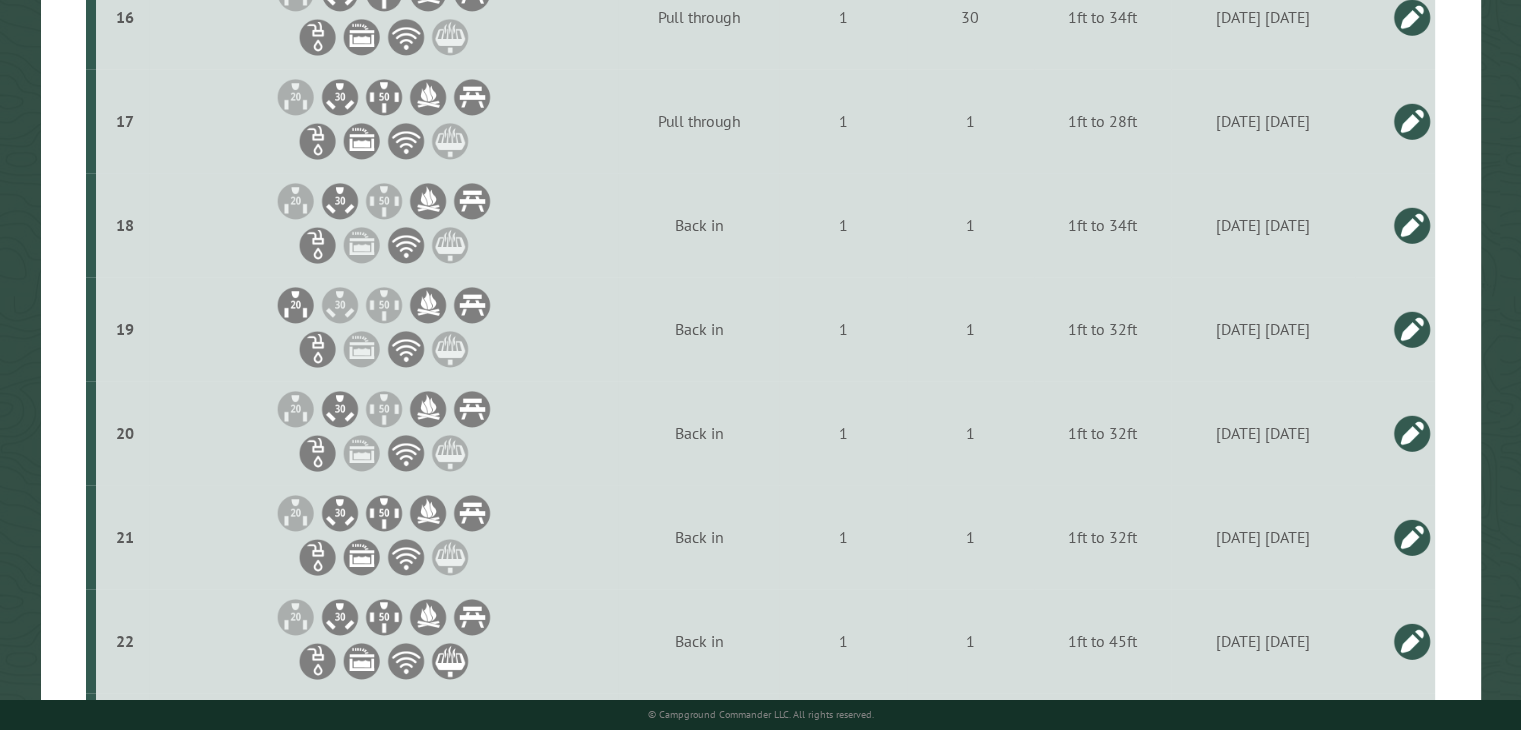 click at bounding box center (1412, 225) 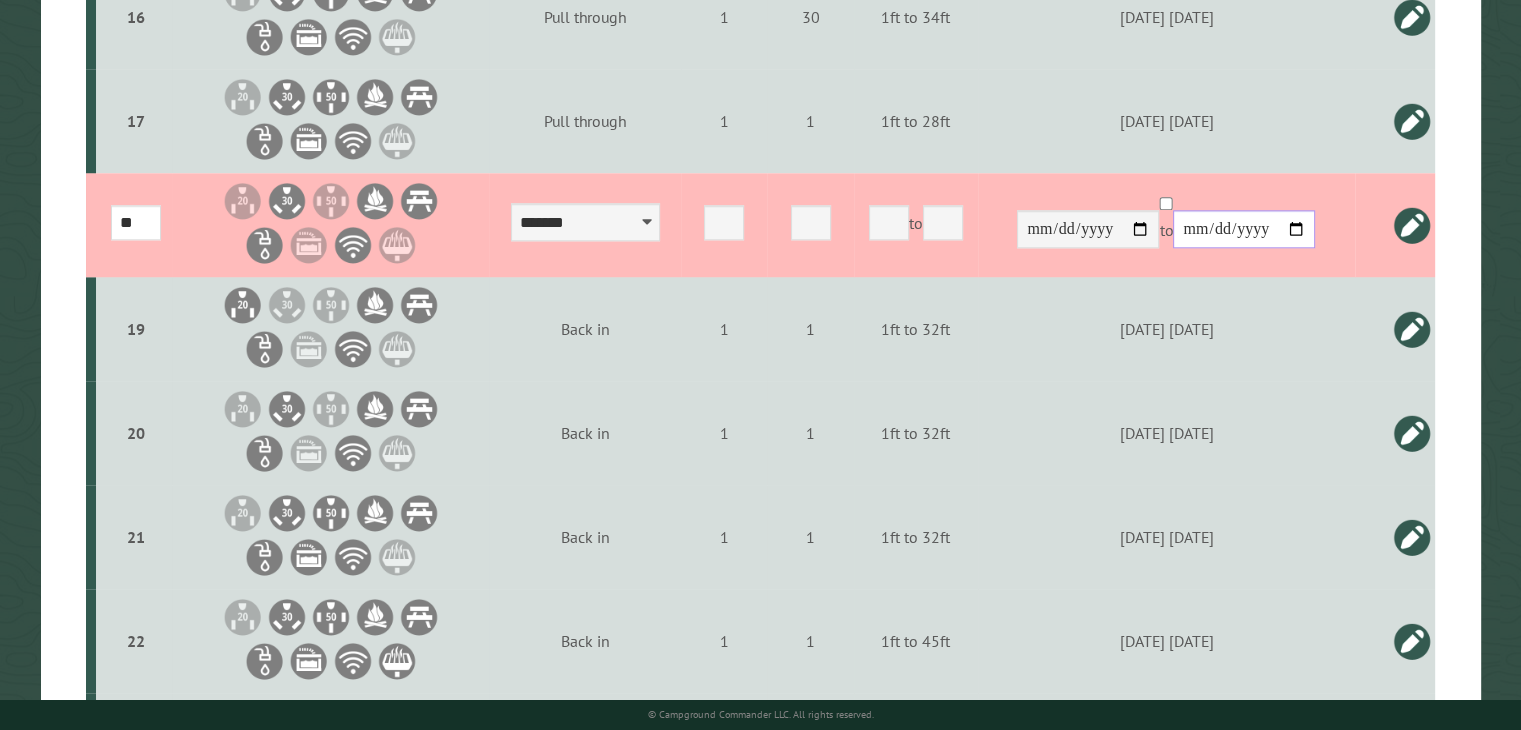 click on "**********" at bounding box center [1244, 229] 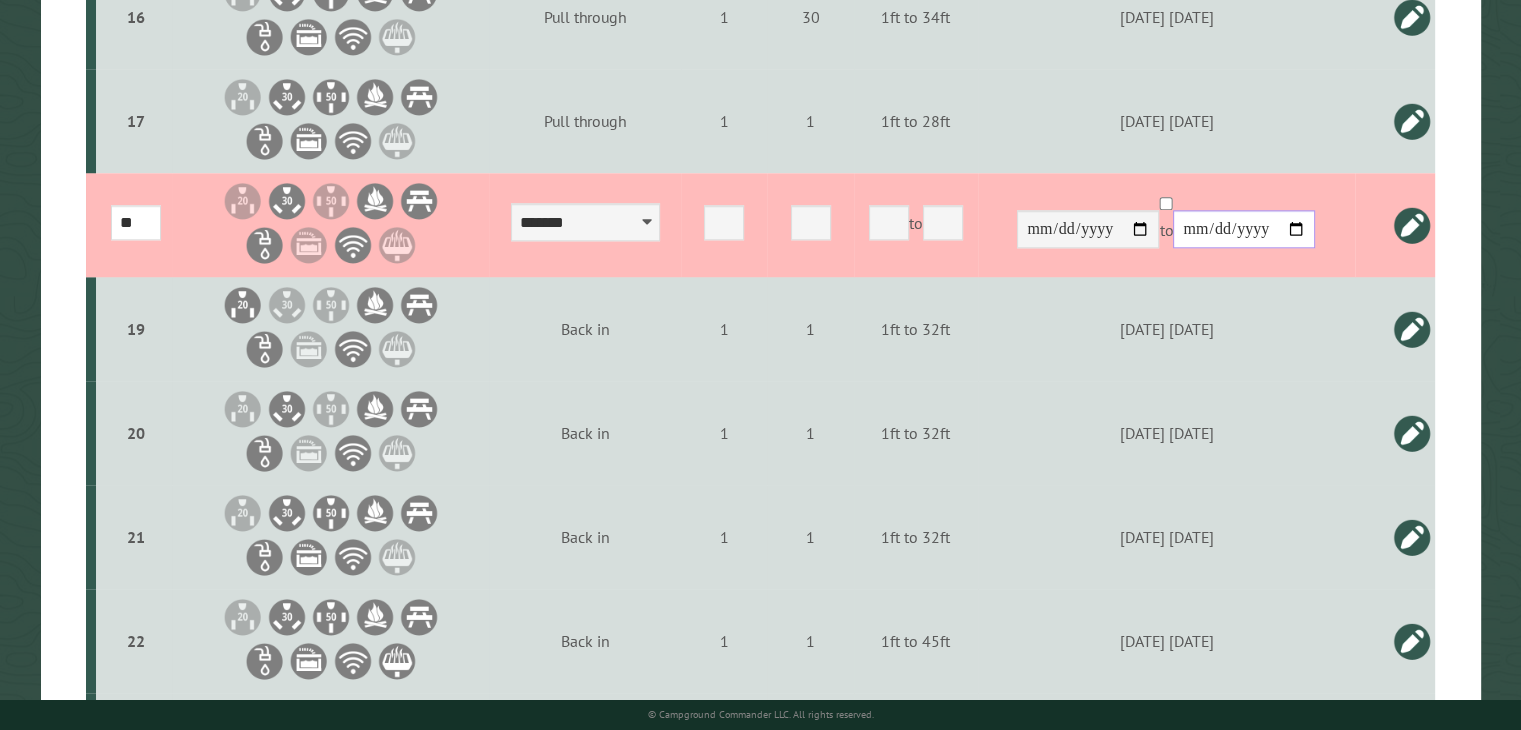type on "**********" 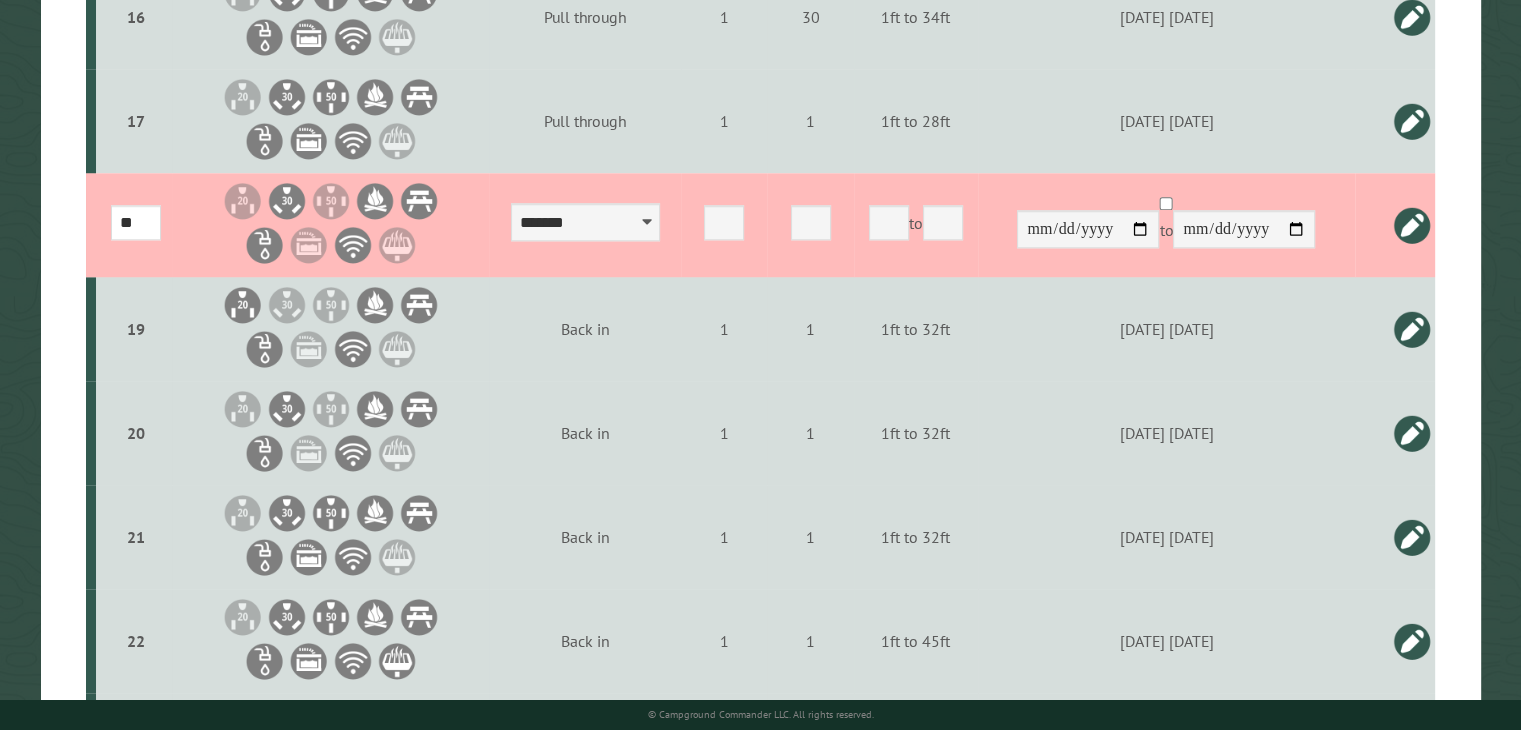 drag, startPoint x: 1416, startPoint y: 274, endPoint x: 1417, endPoint y: 298, distance: 24.020824 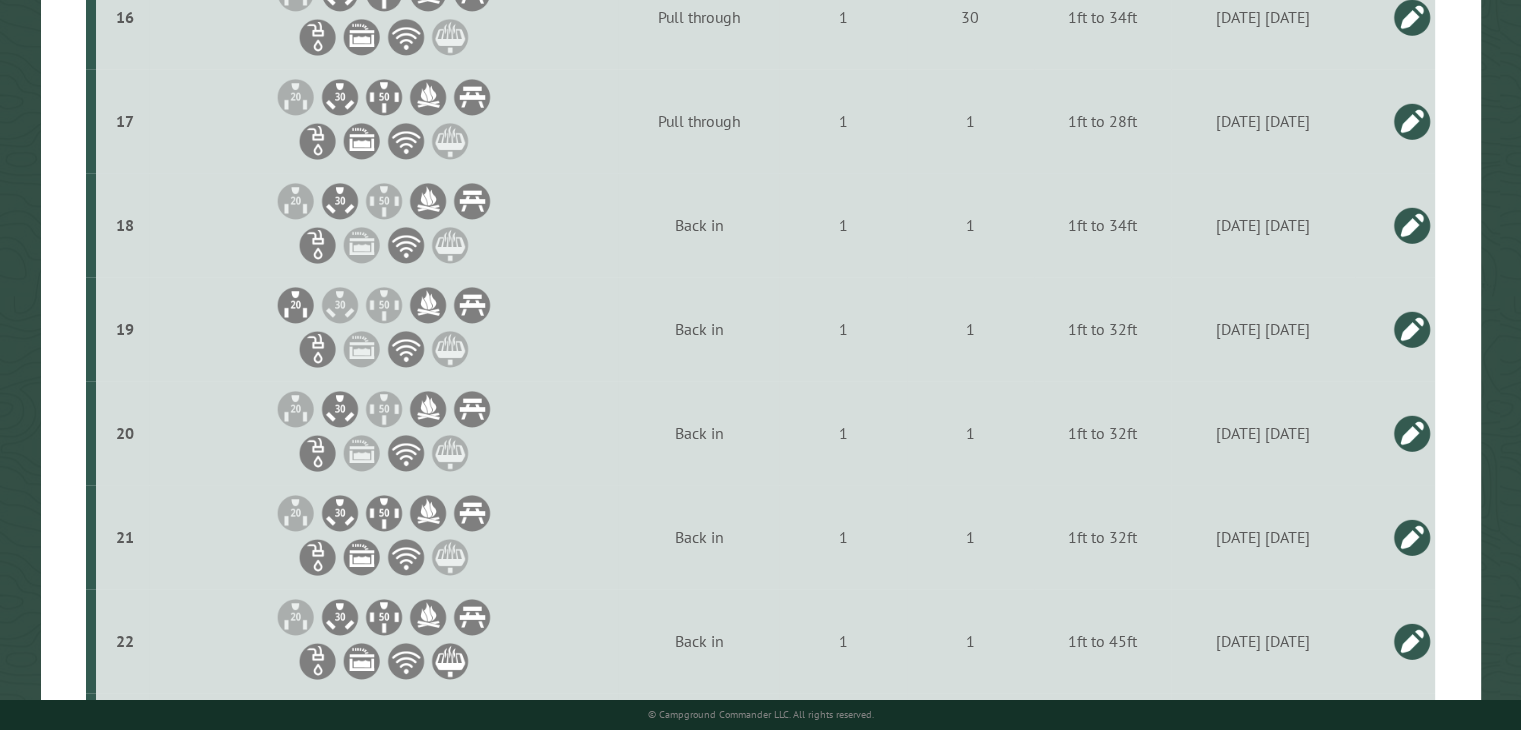 click at bounding box center [1412, 329] 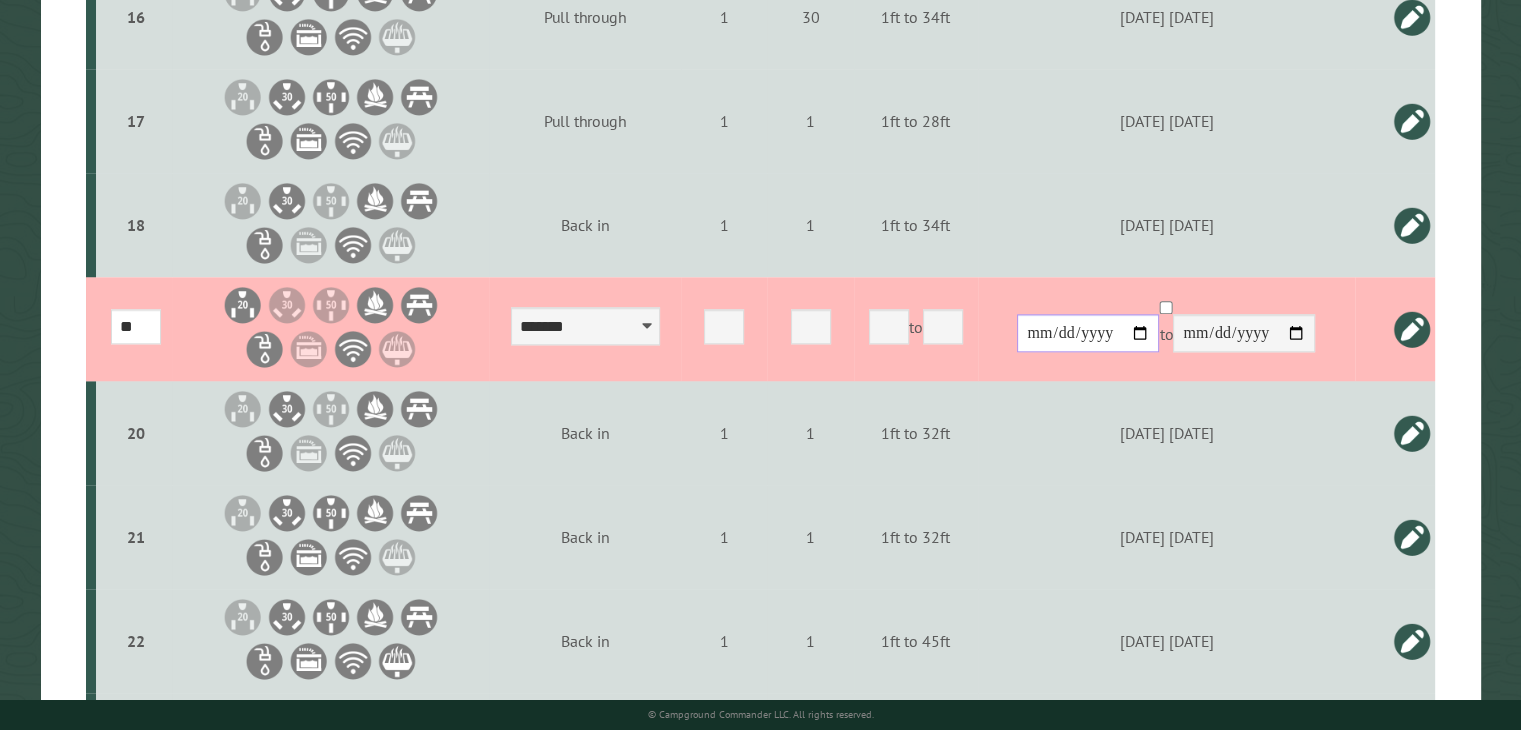 click on "**********" at bounding box center (1088, 333) 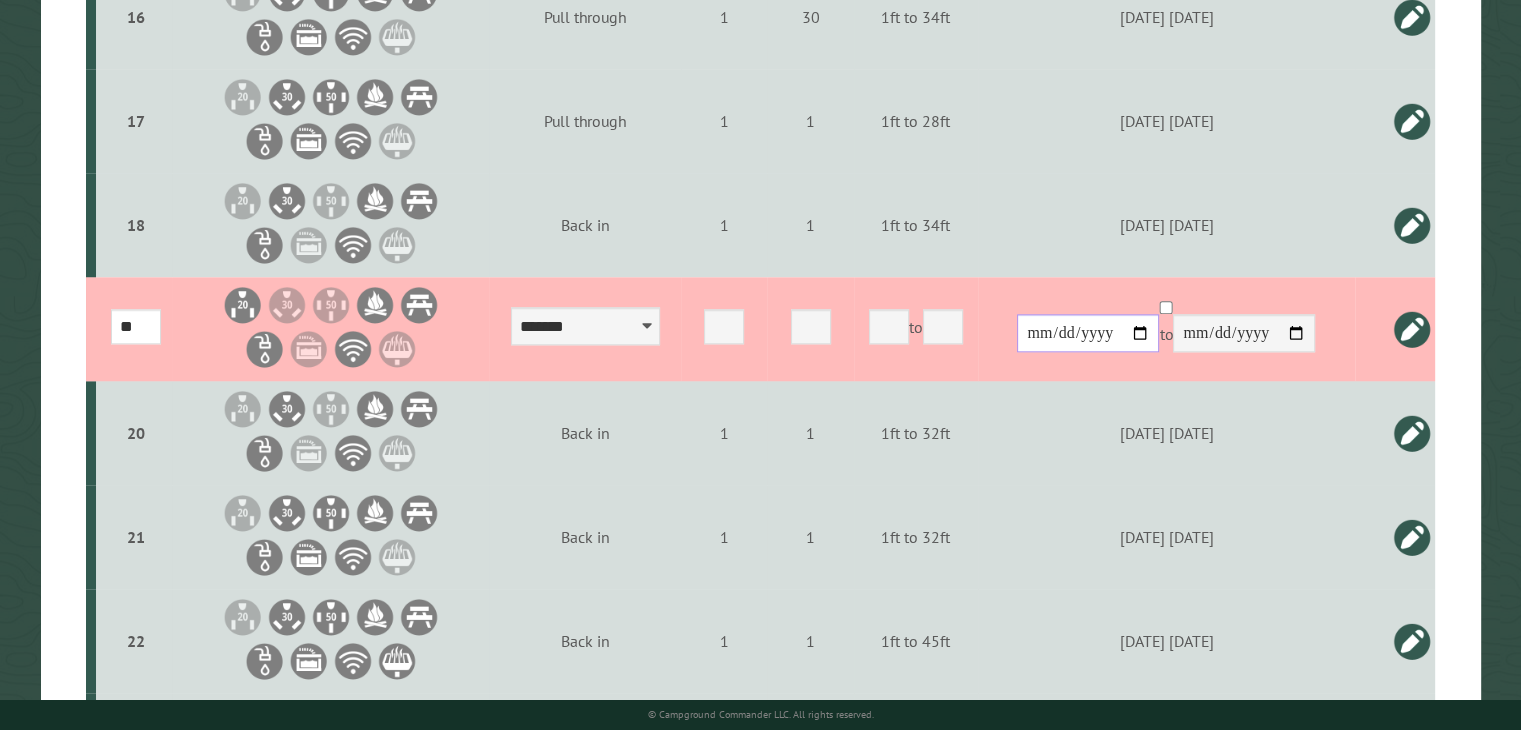 type on "**********" 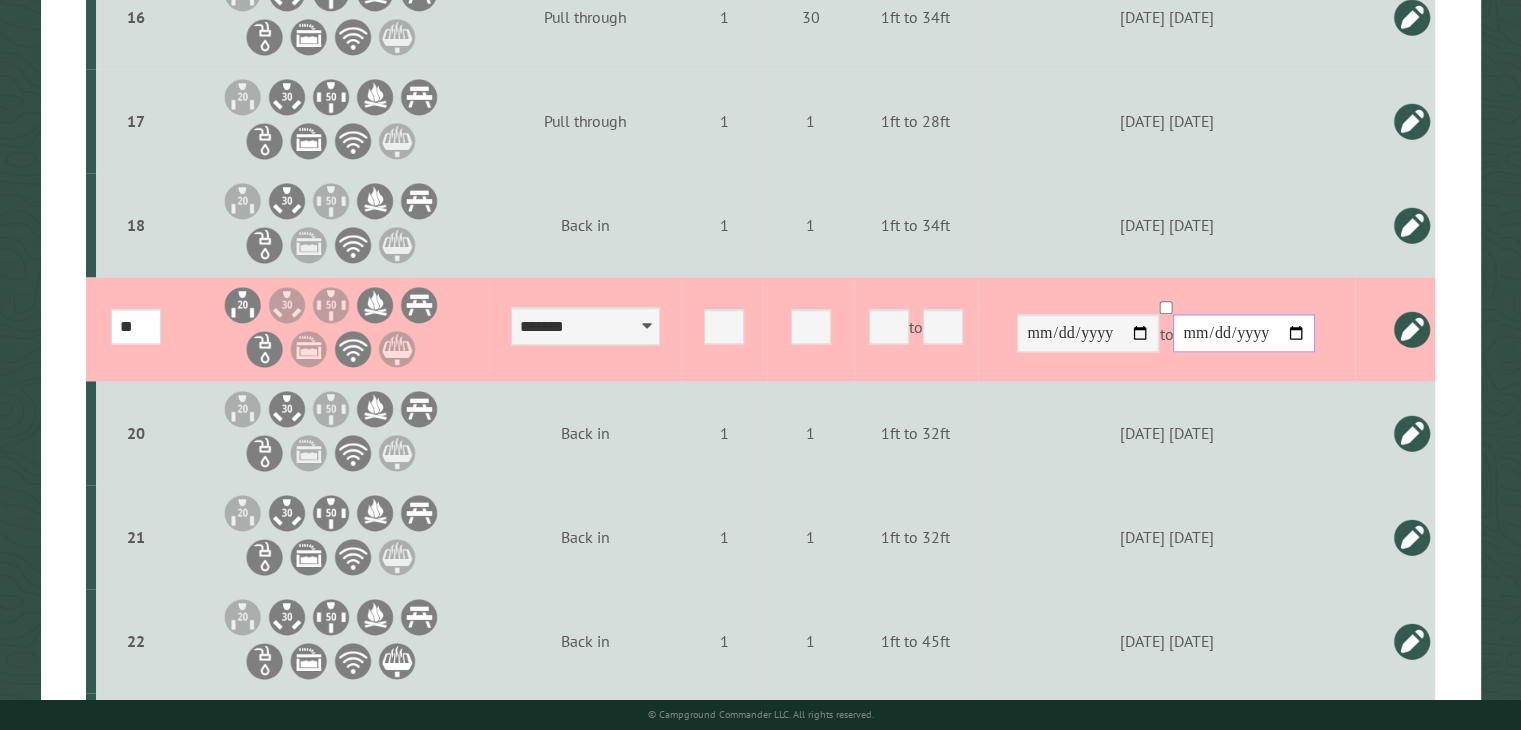 click on "**********" at bounding box center (1244, 333) 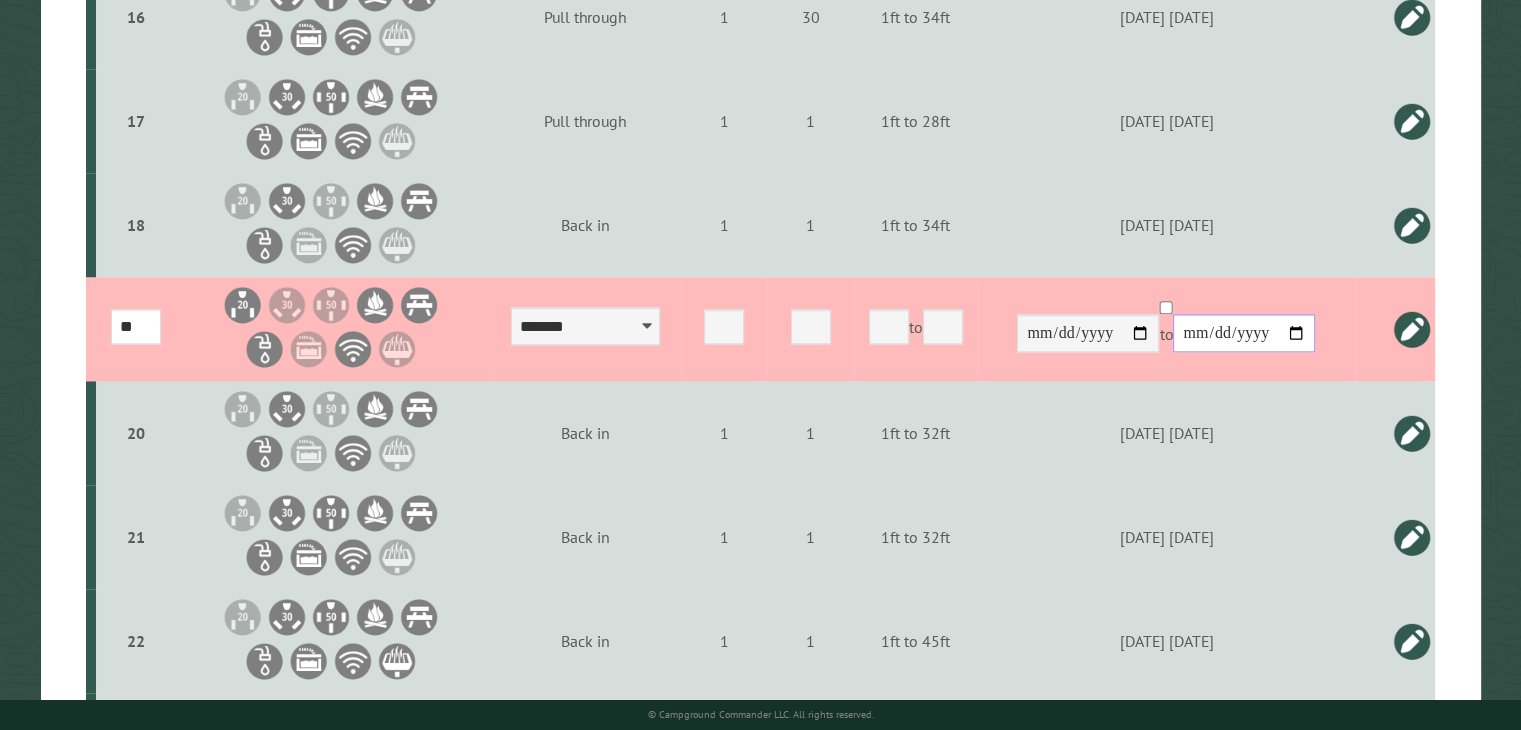 type on "**********" 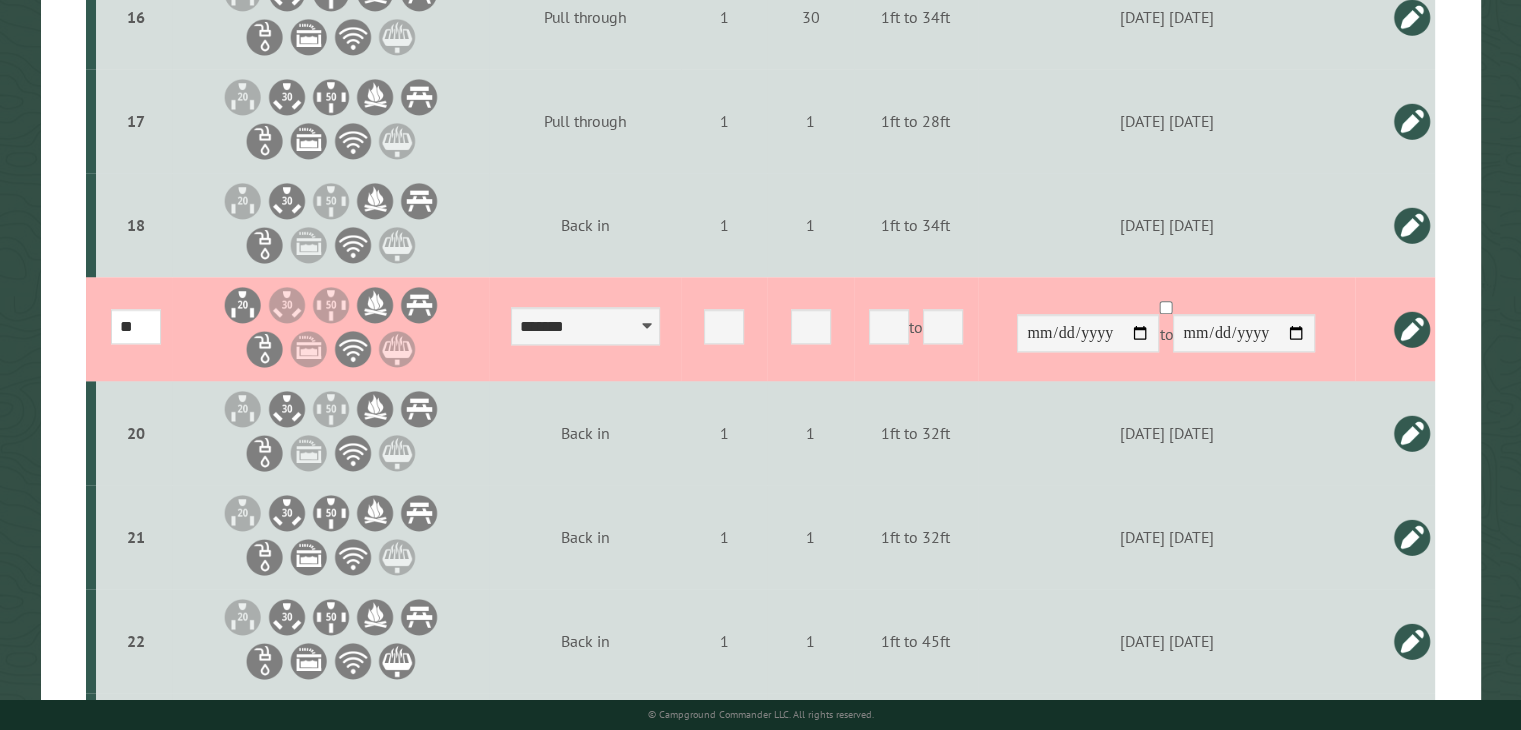 click at bounding box center (1412, 329) 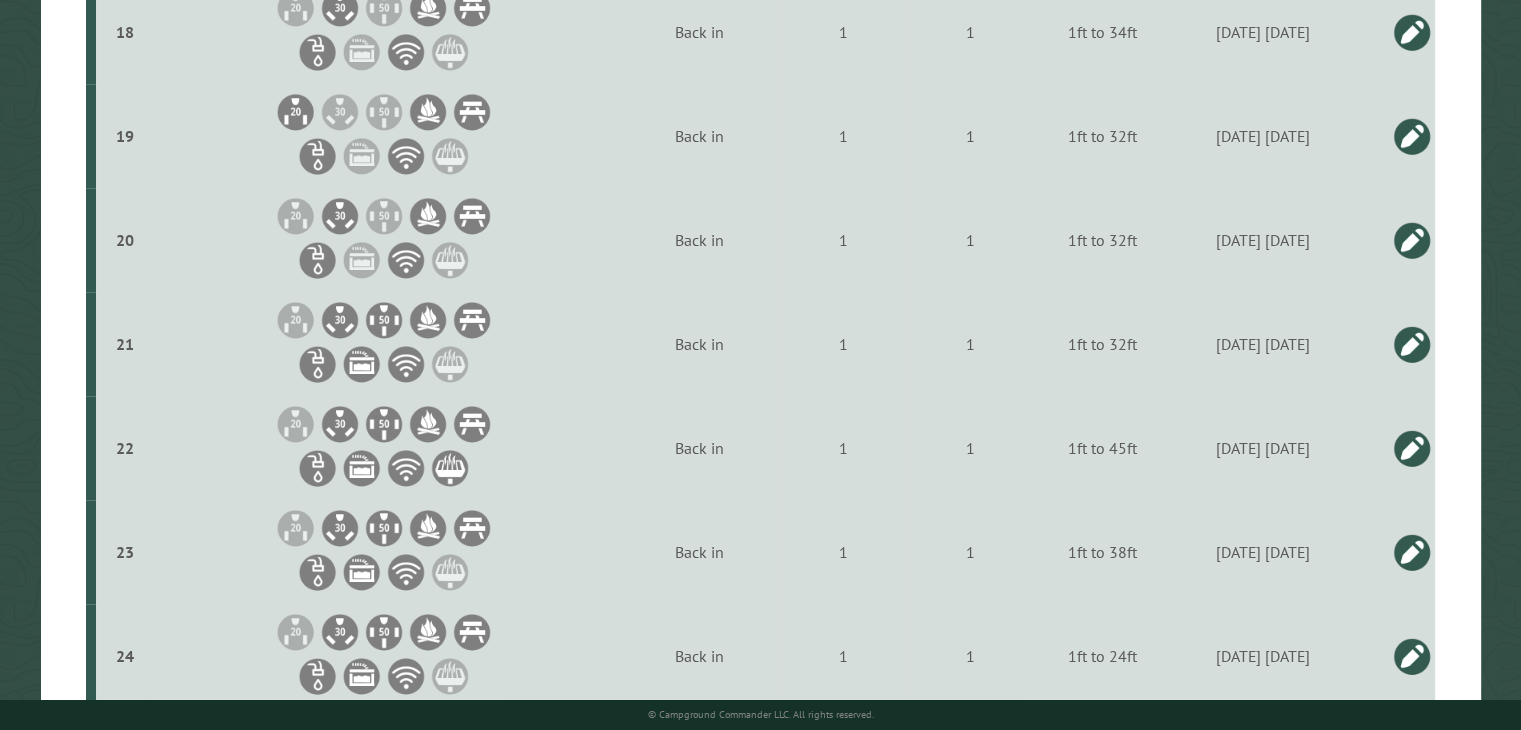 scroll, scrollTop: 2404, scrollLeft: 0, axis: vertical 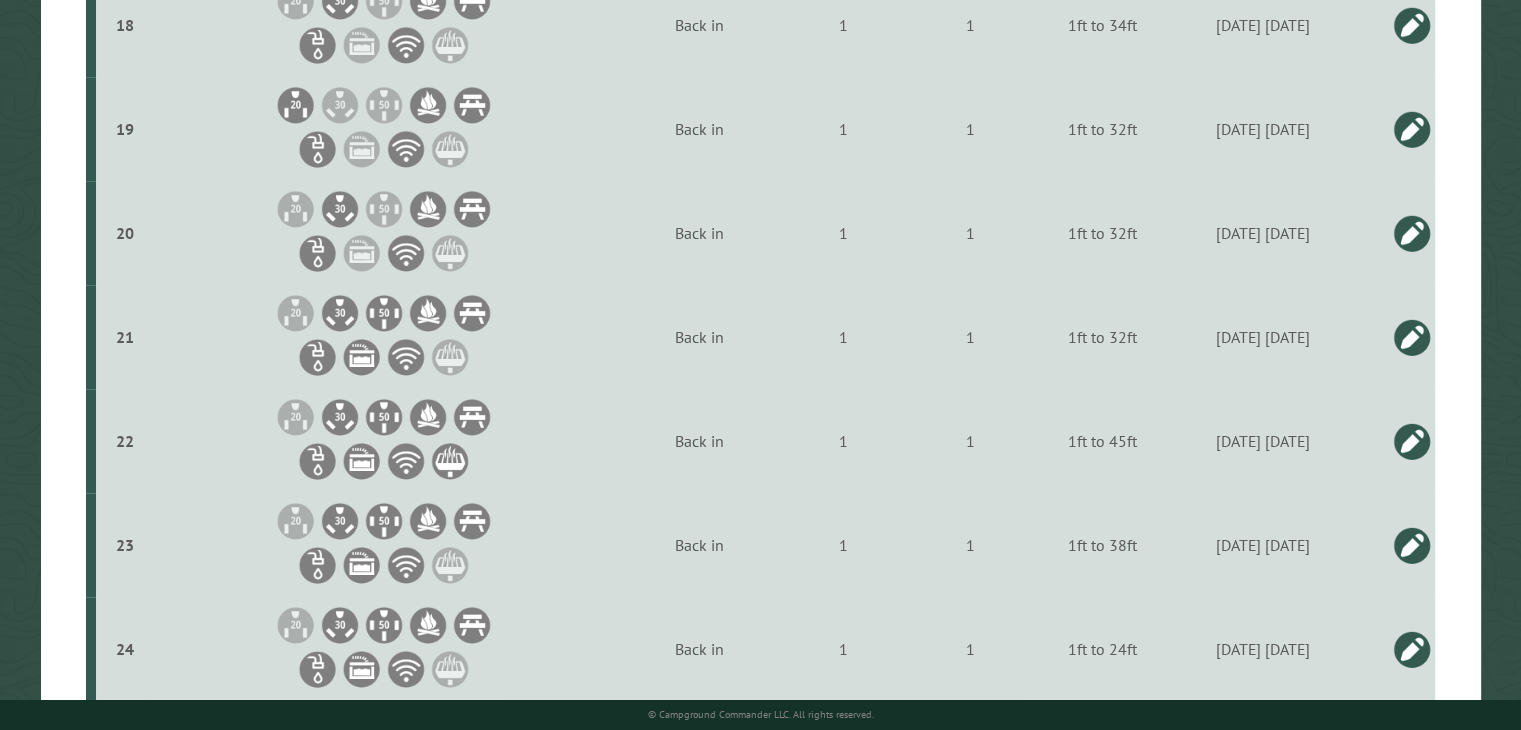 click at bounding box center (1412, 233) 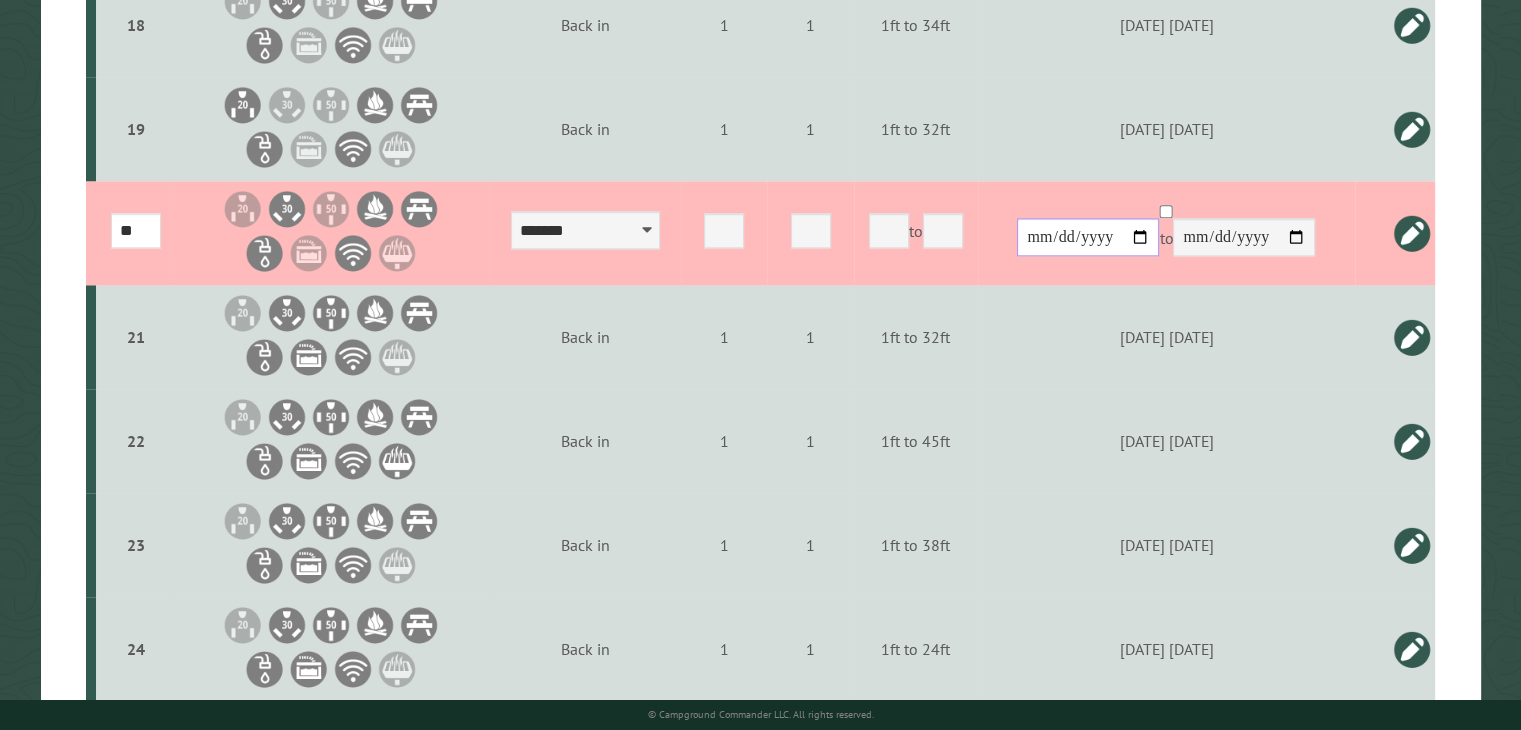 click on "**********" at bounding box center [1088, 237] 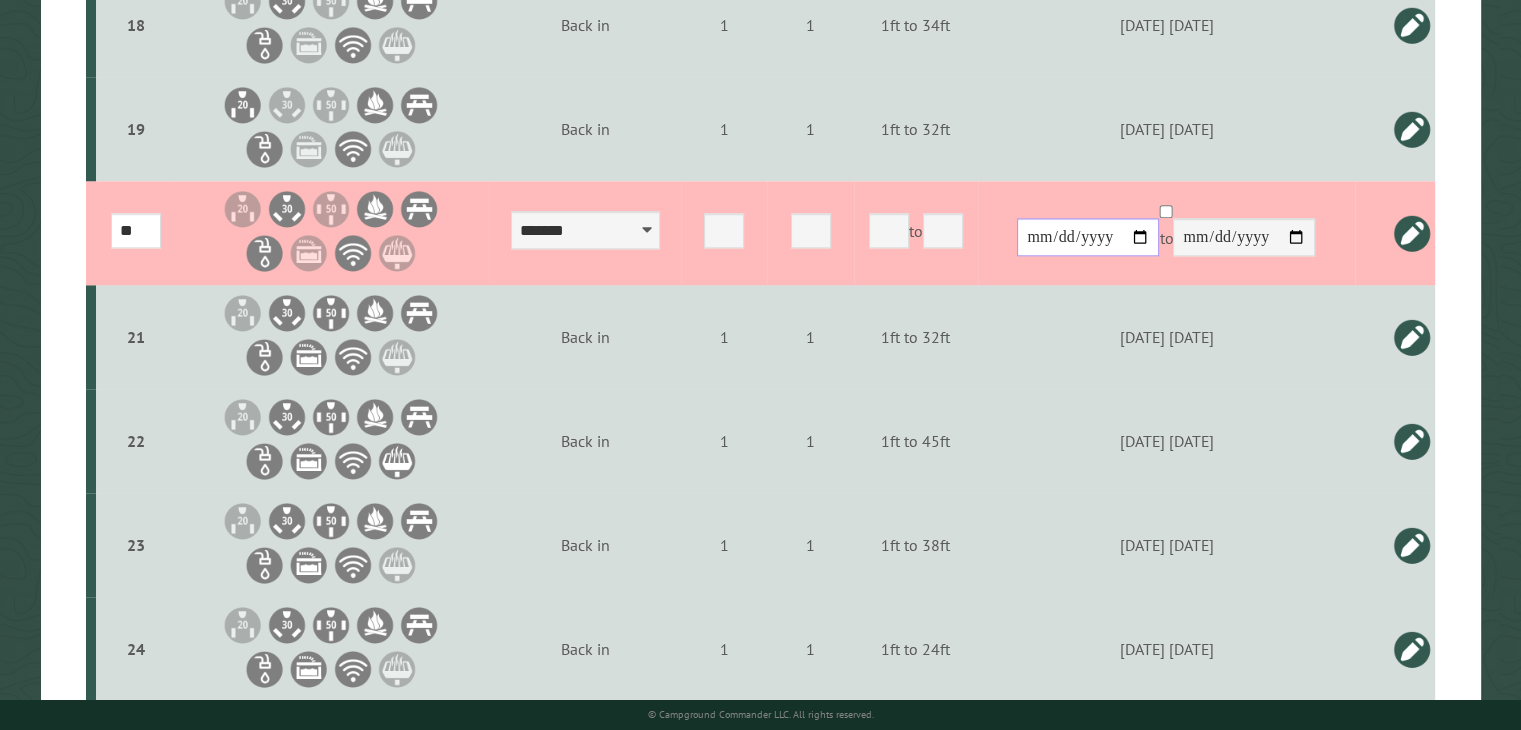 type on "**********" 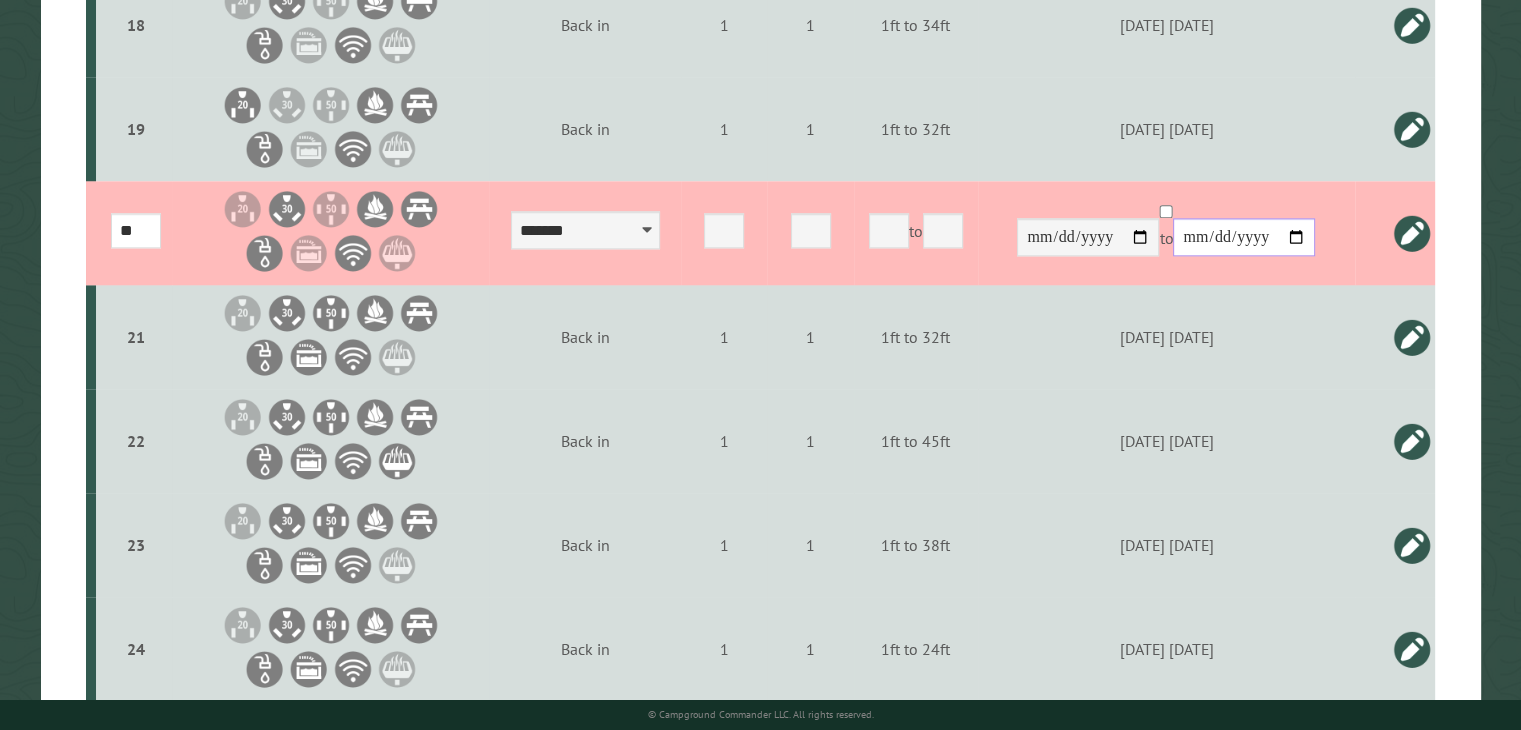 click on "**********" at bounding box center [1244, 237] 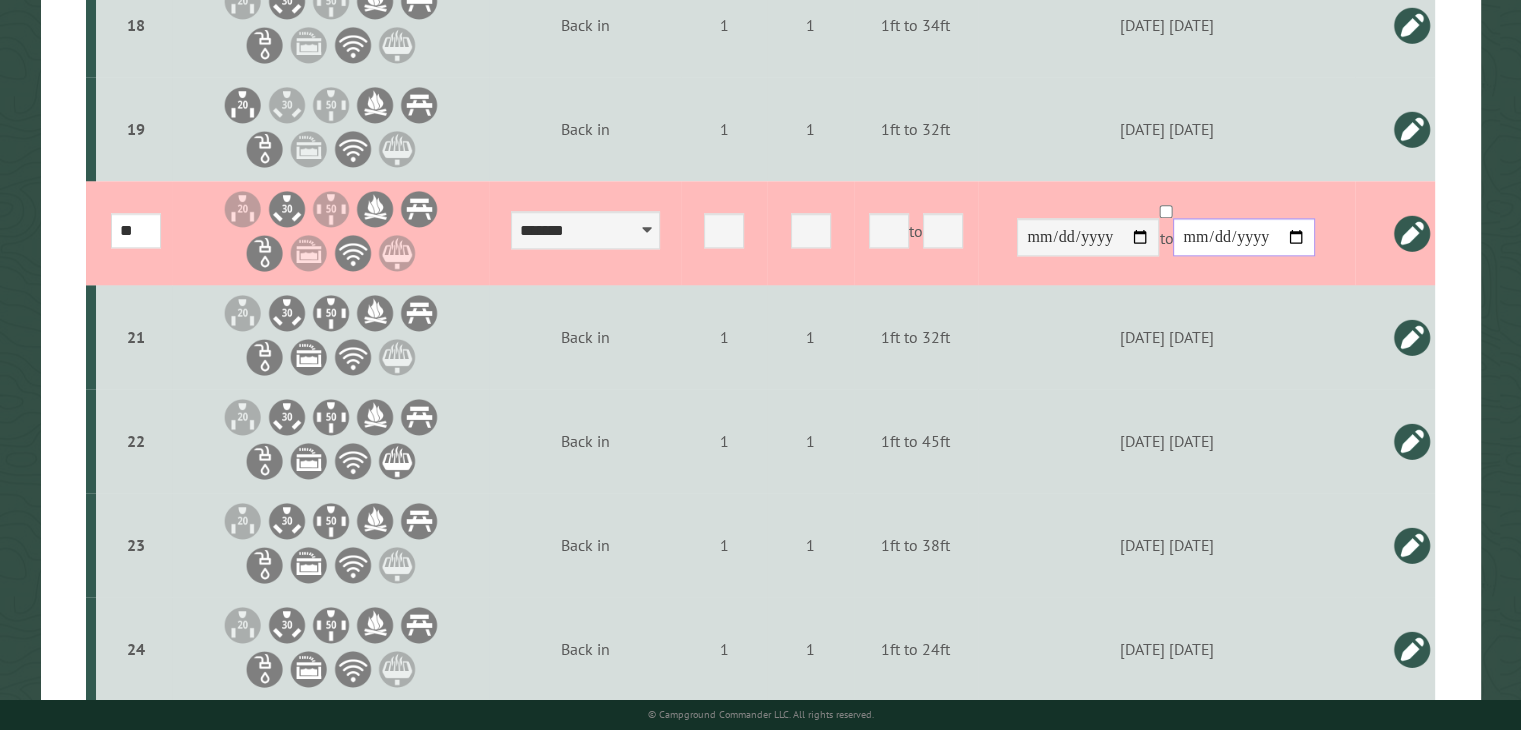 type on "**********" 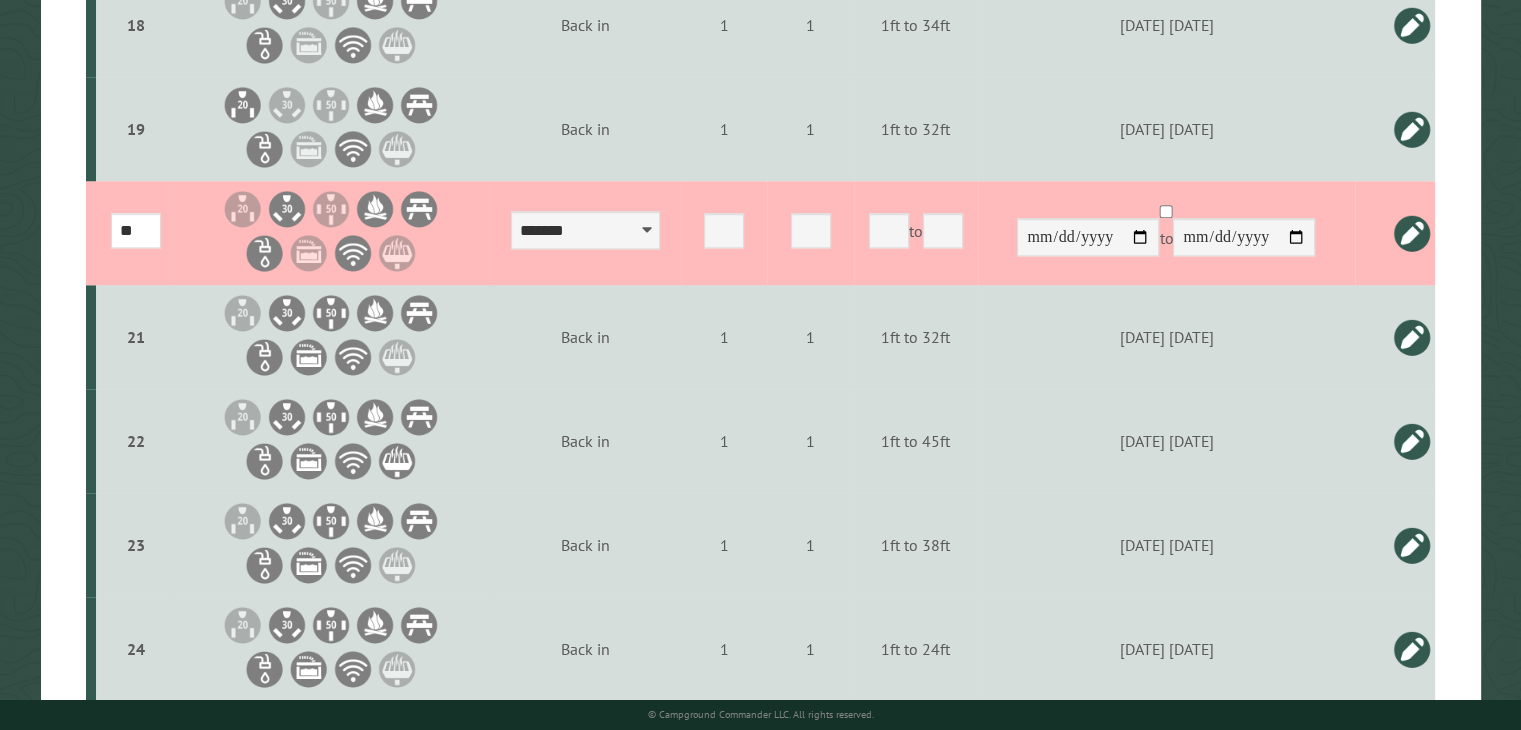 click at bounding box center (1412, 337) 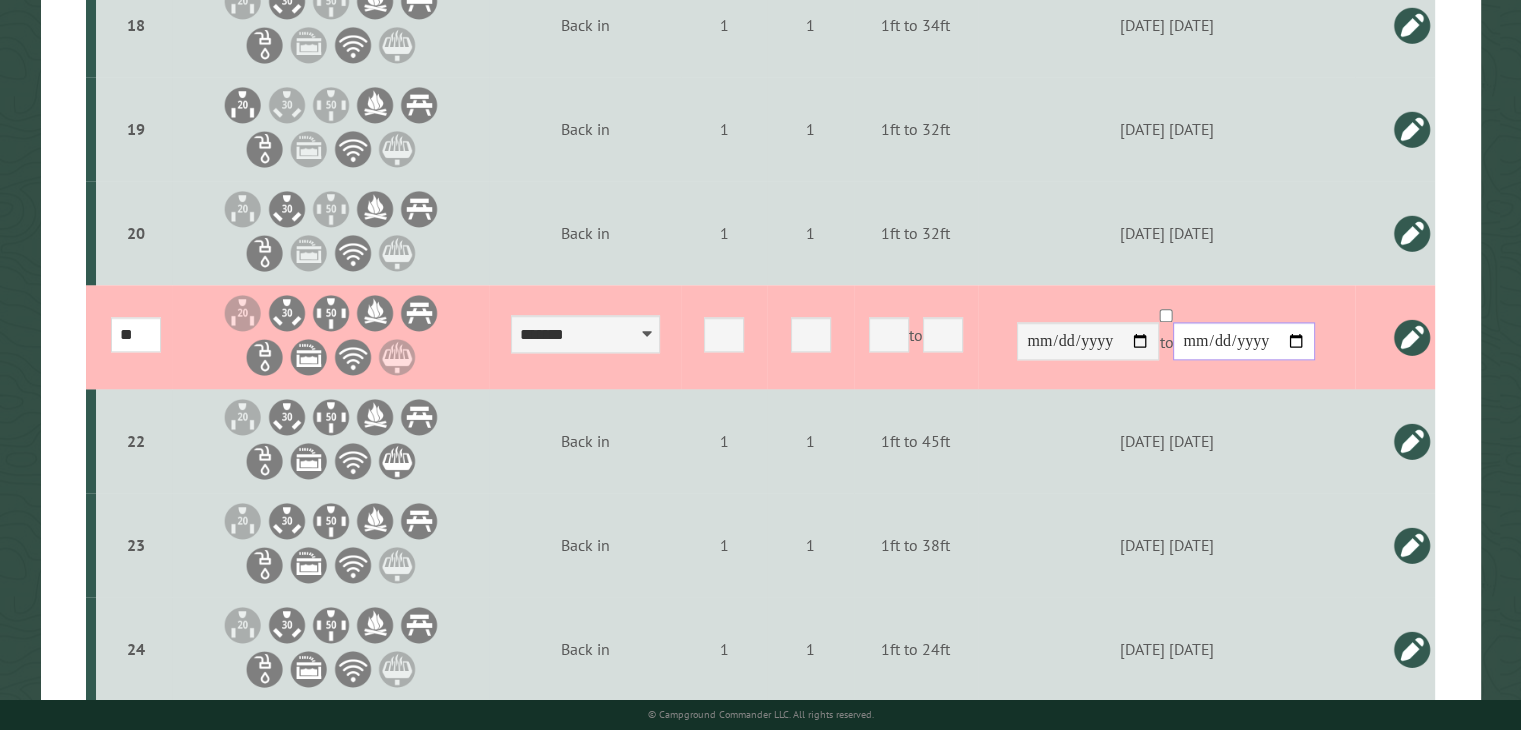 click on "**********" at bounding box center [1244, 341] 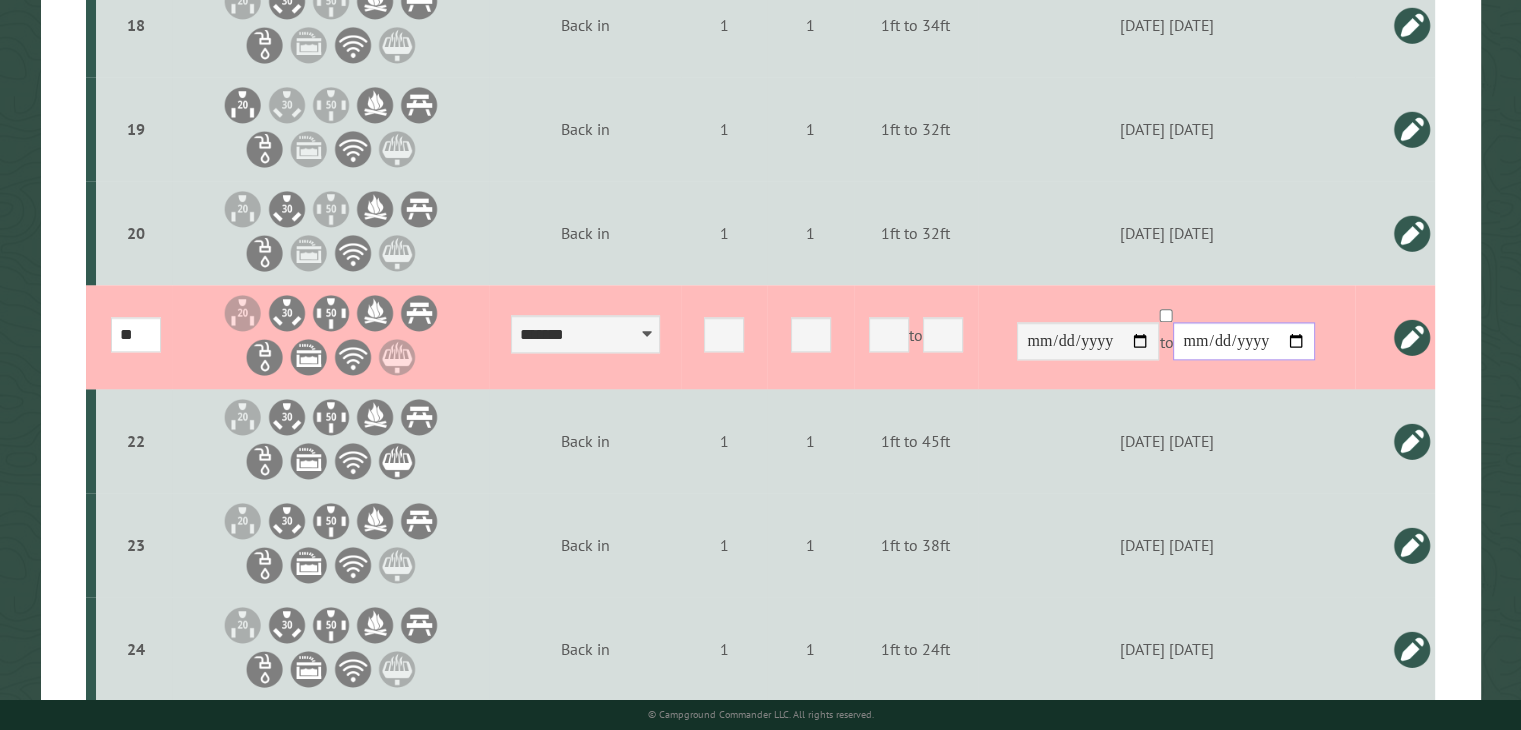 click on "**********" at bounding box center (1244, 341) 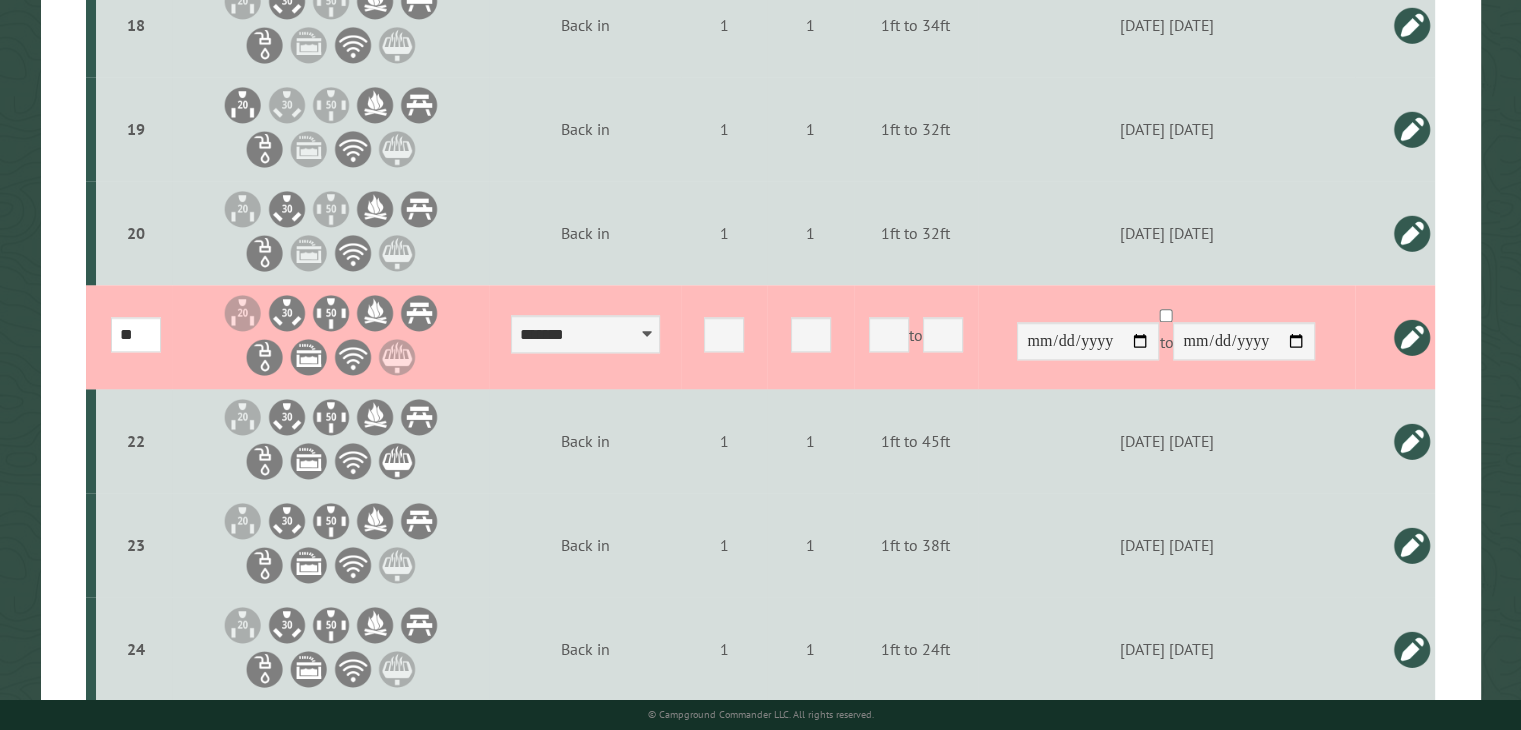 click at bounding box center (1412, 337) 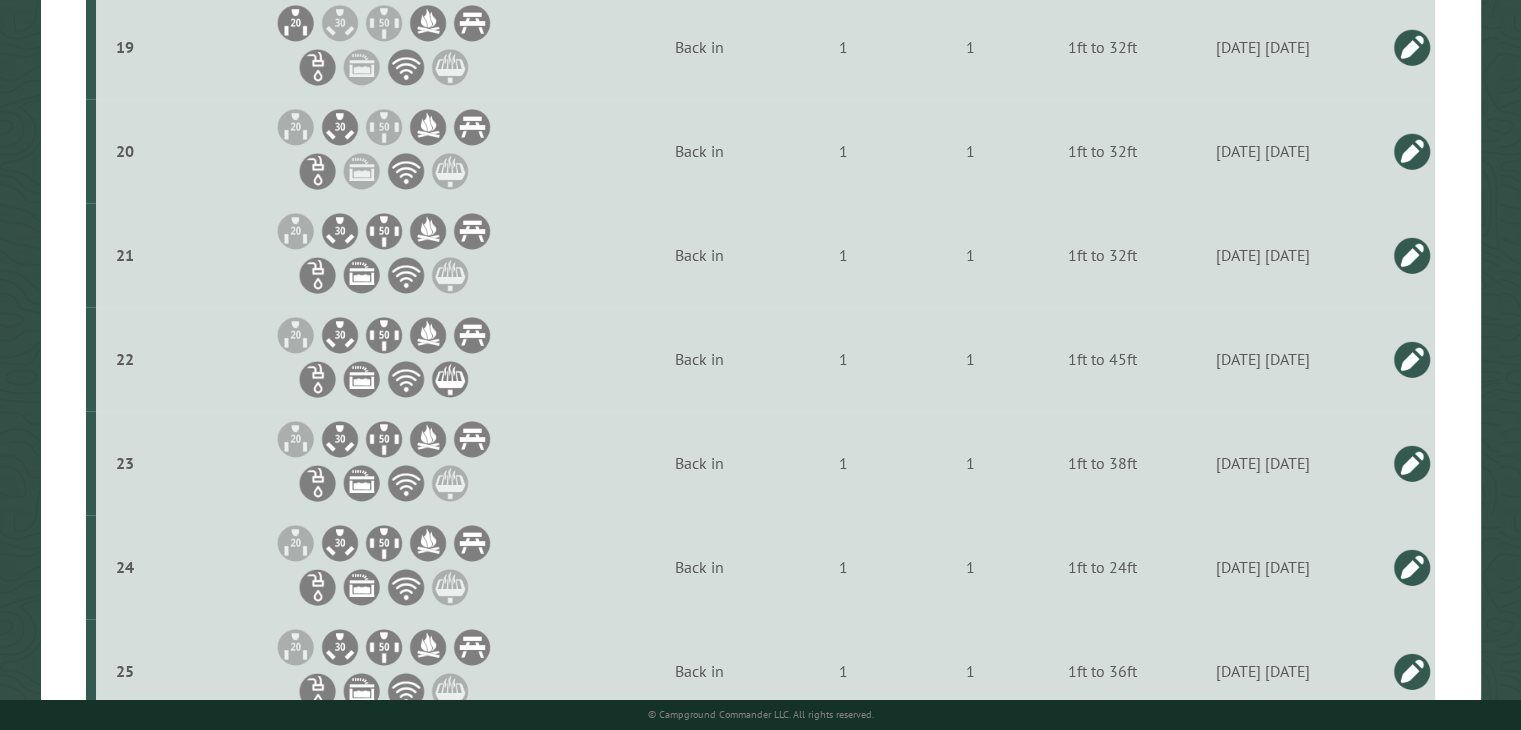 scroll, scrollTop: 2604, scrollLeft: 0, axis: vertical 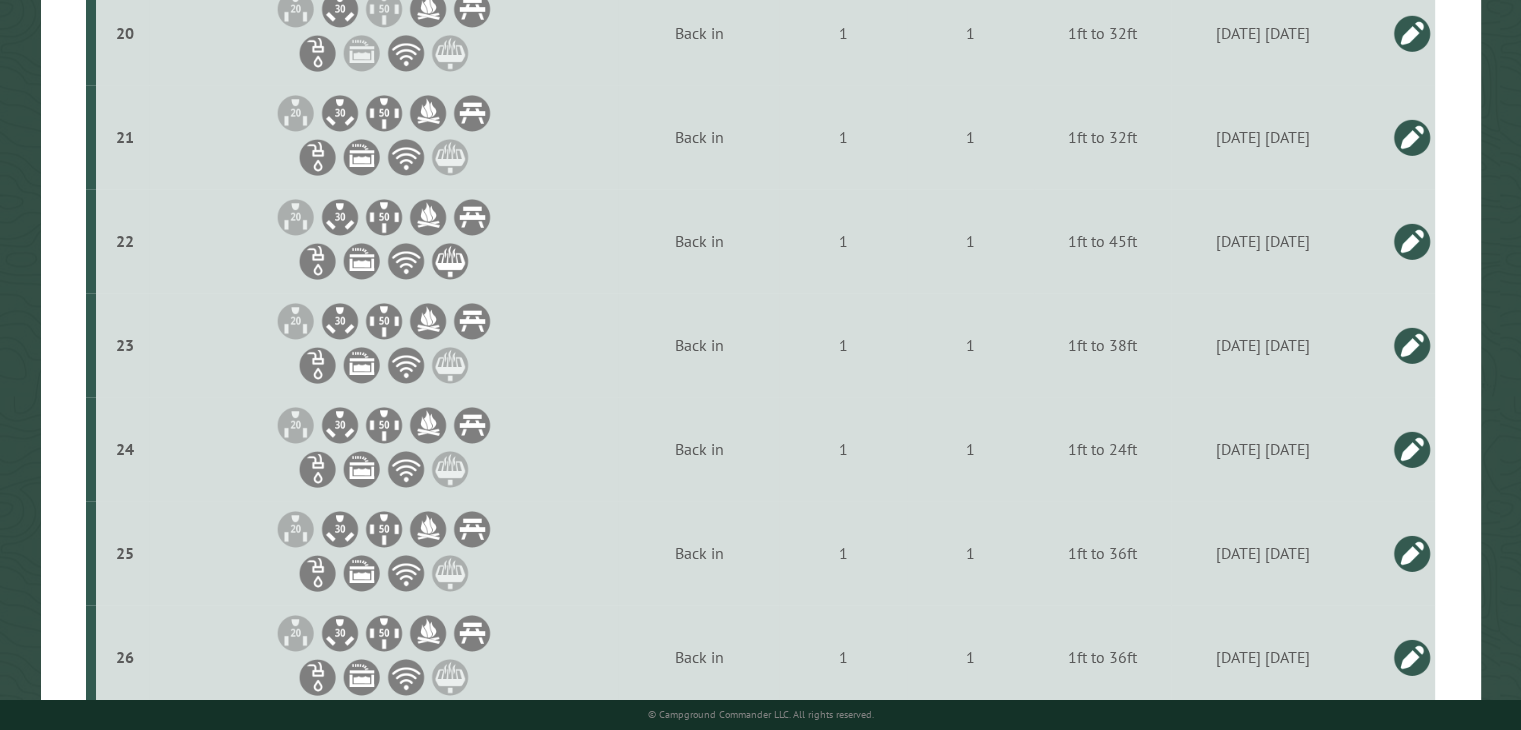 click at bounding box center [1412, 345] 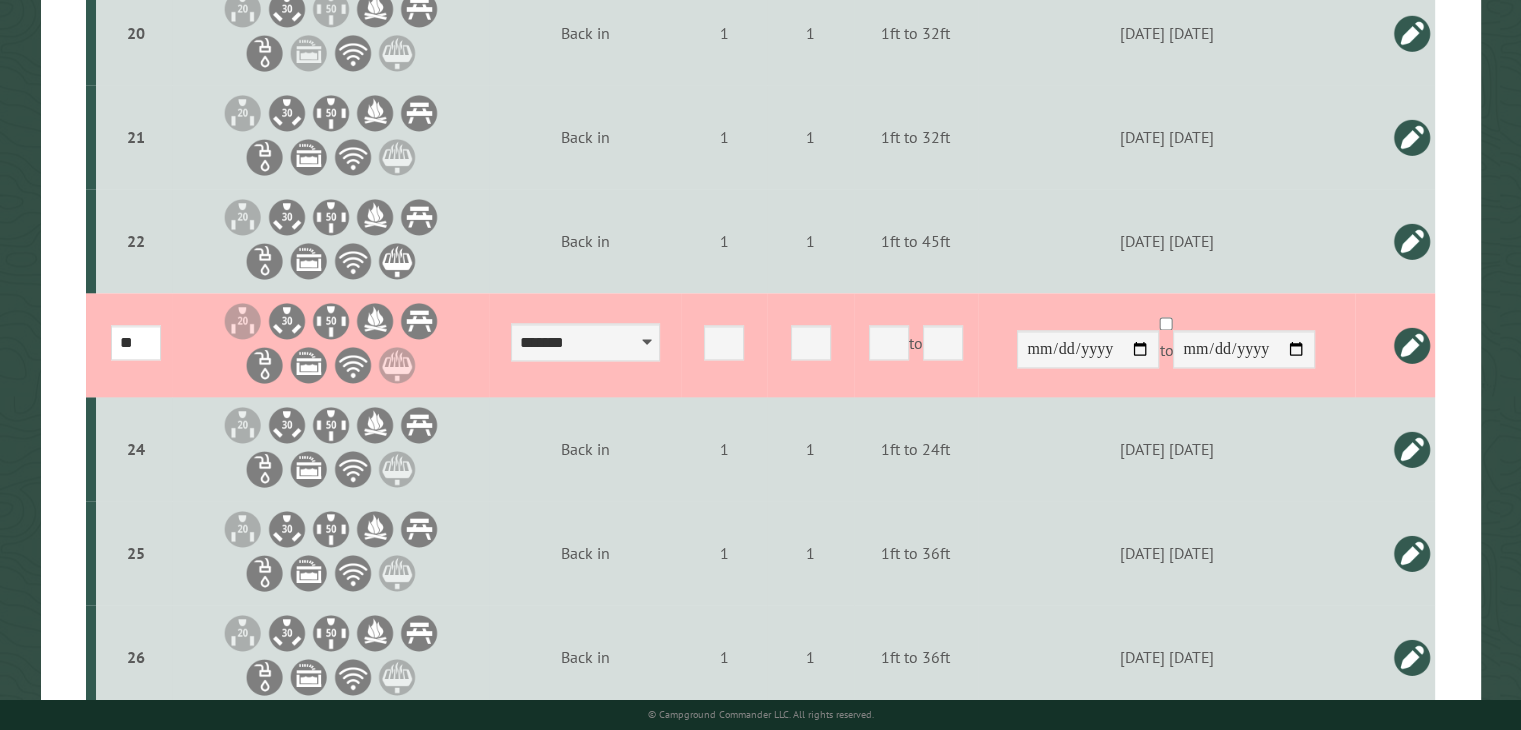 click at bounding box center [1412, 345] 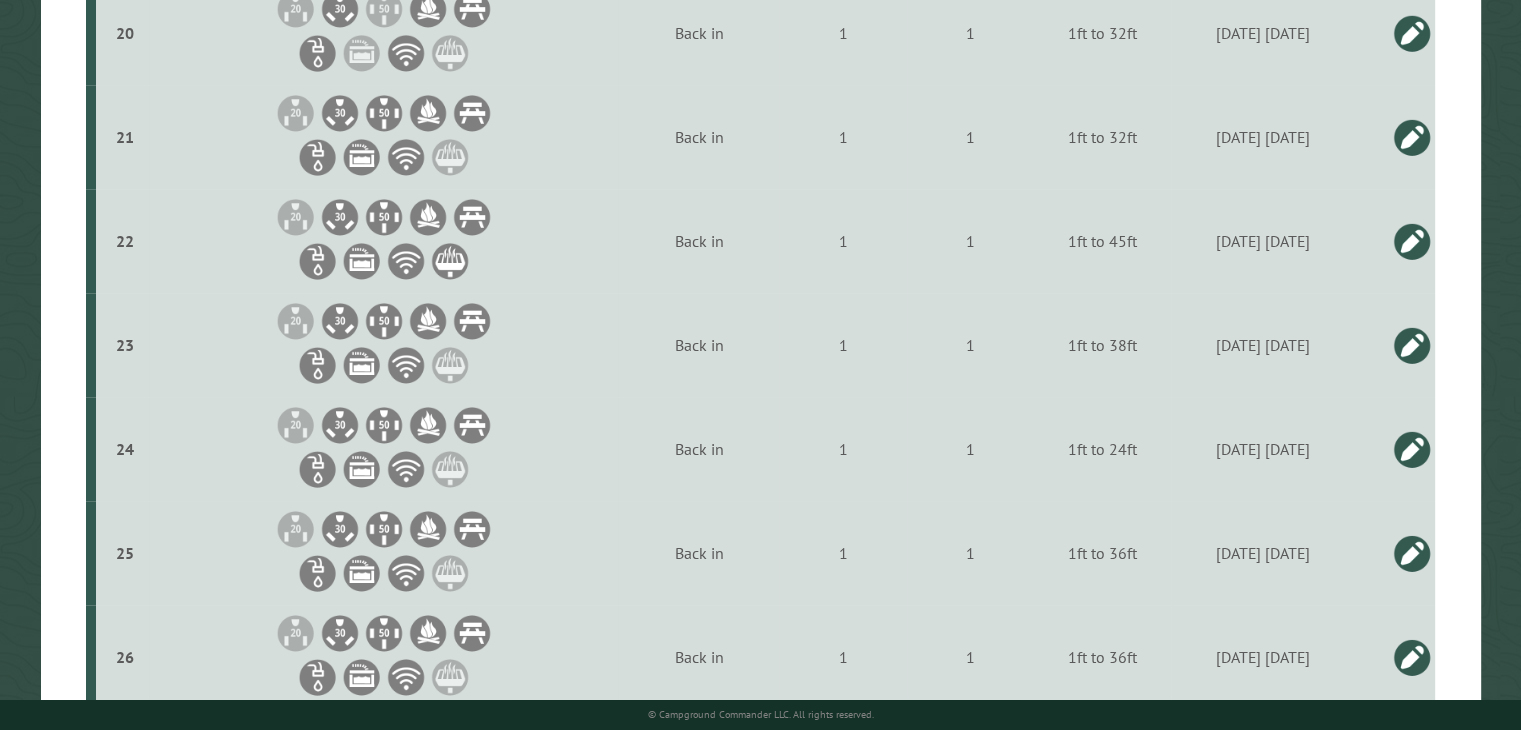 scroll, scrollTop: 2704, scrollLeft: 0, axis: vertical 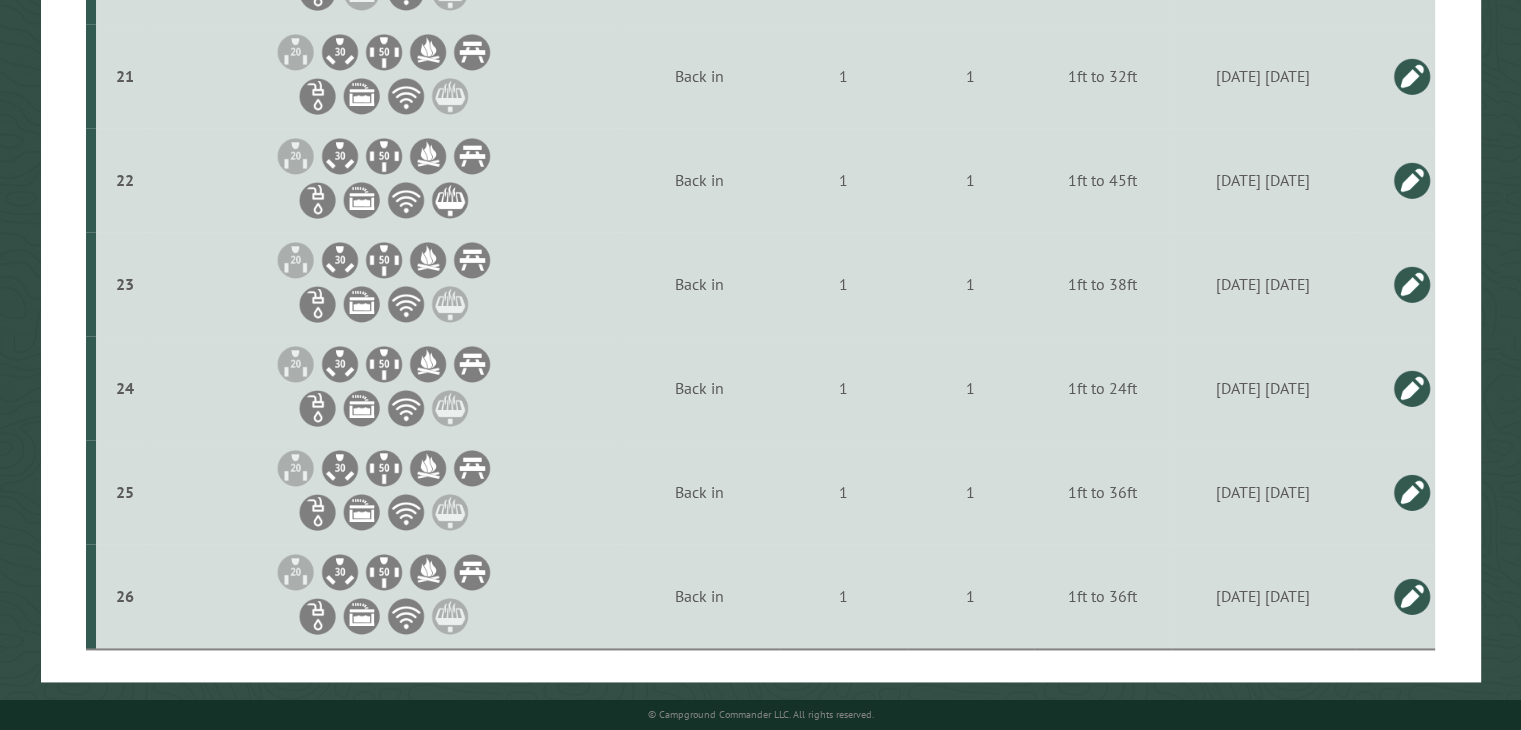 click at bounding box center (1412, 388) 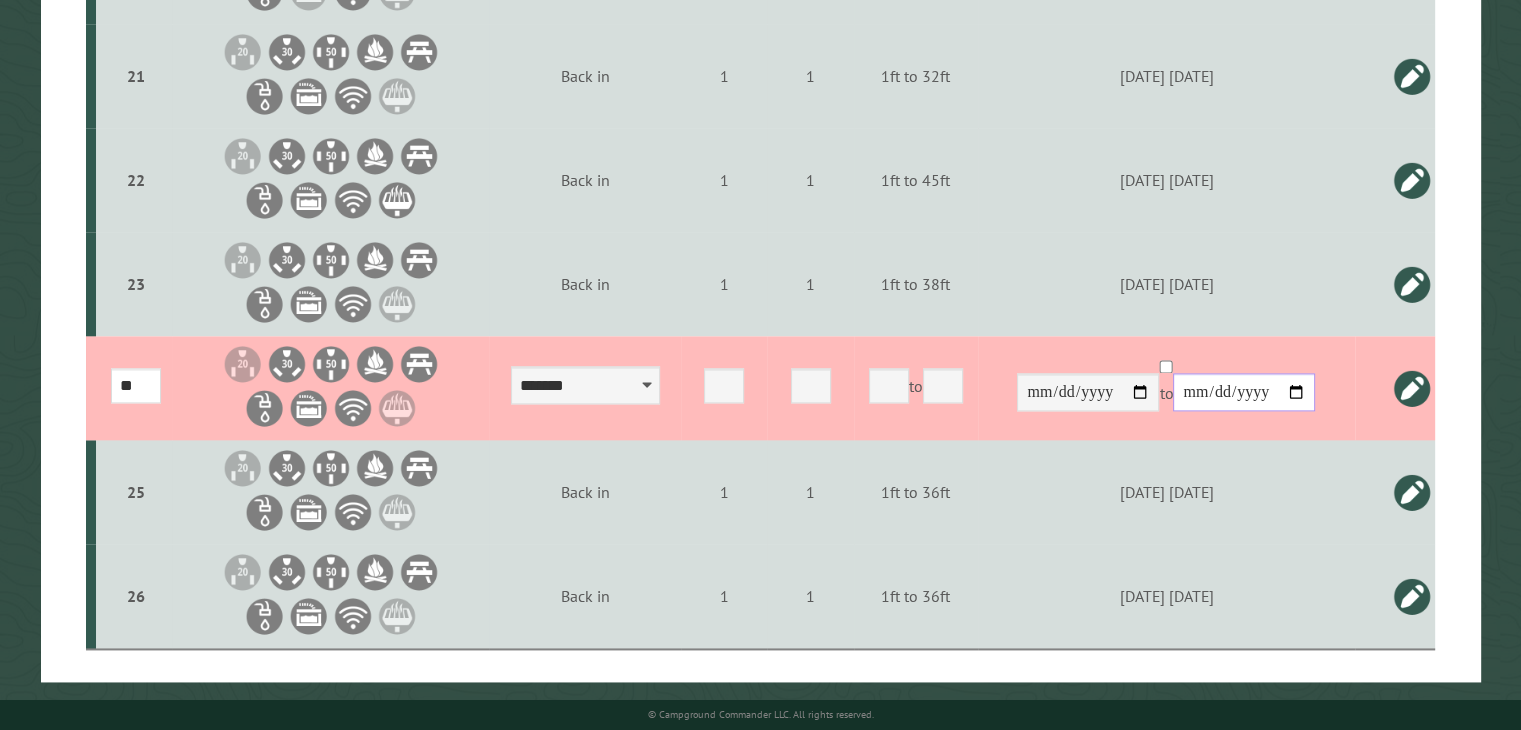 click on "**********" at bounding box center [1244, 392] 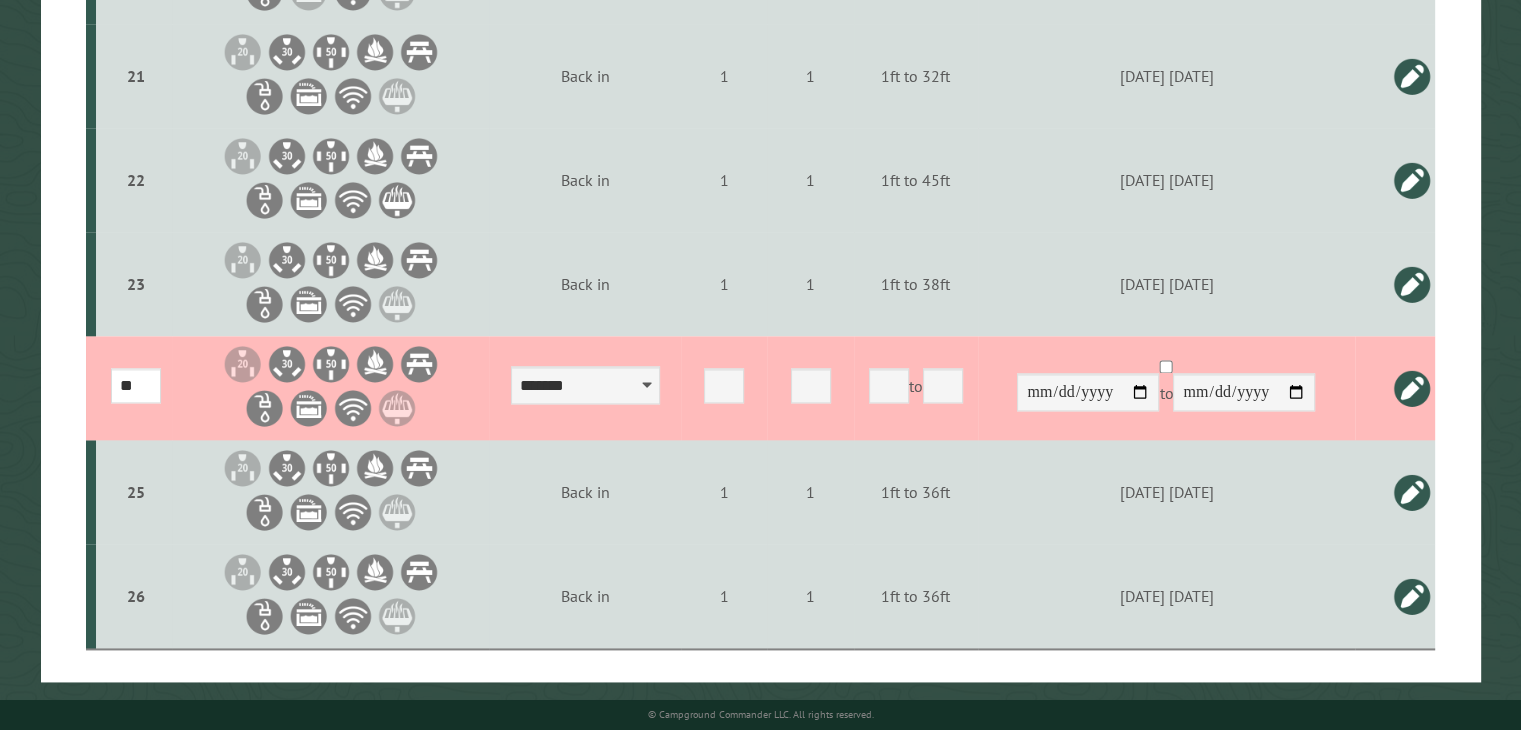 click at bounding box center [1412, 388] 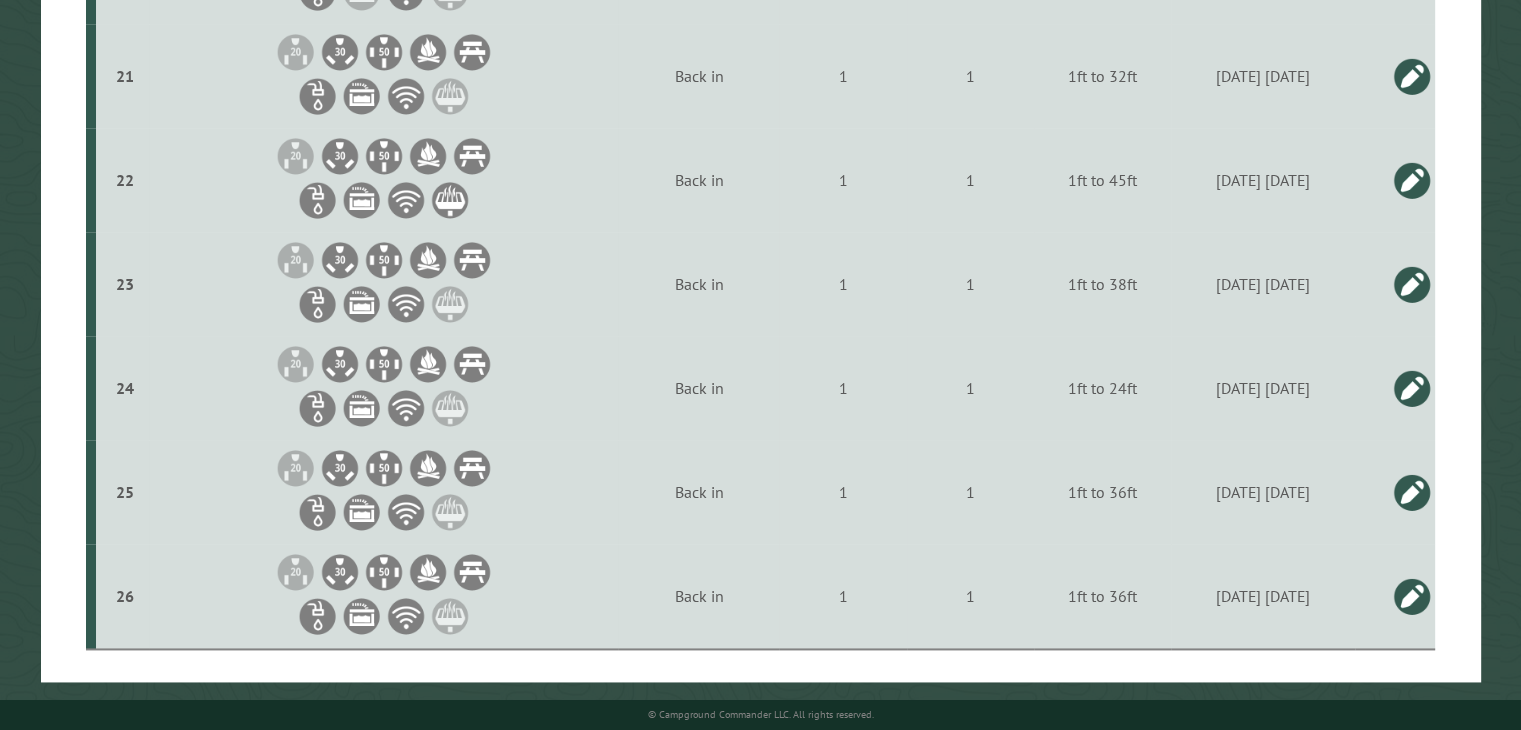 click at bounding box center (1412, 492) 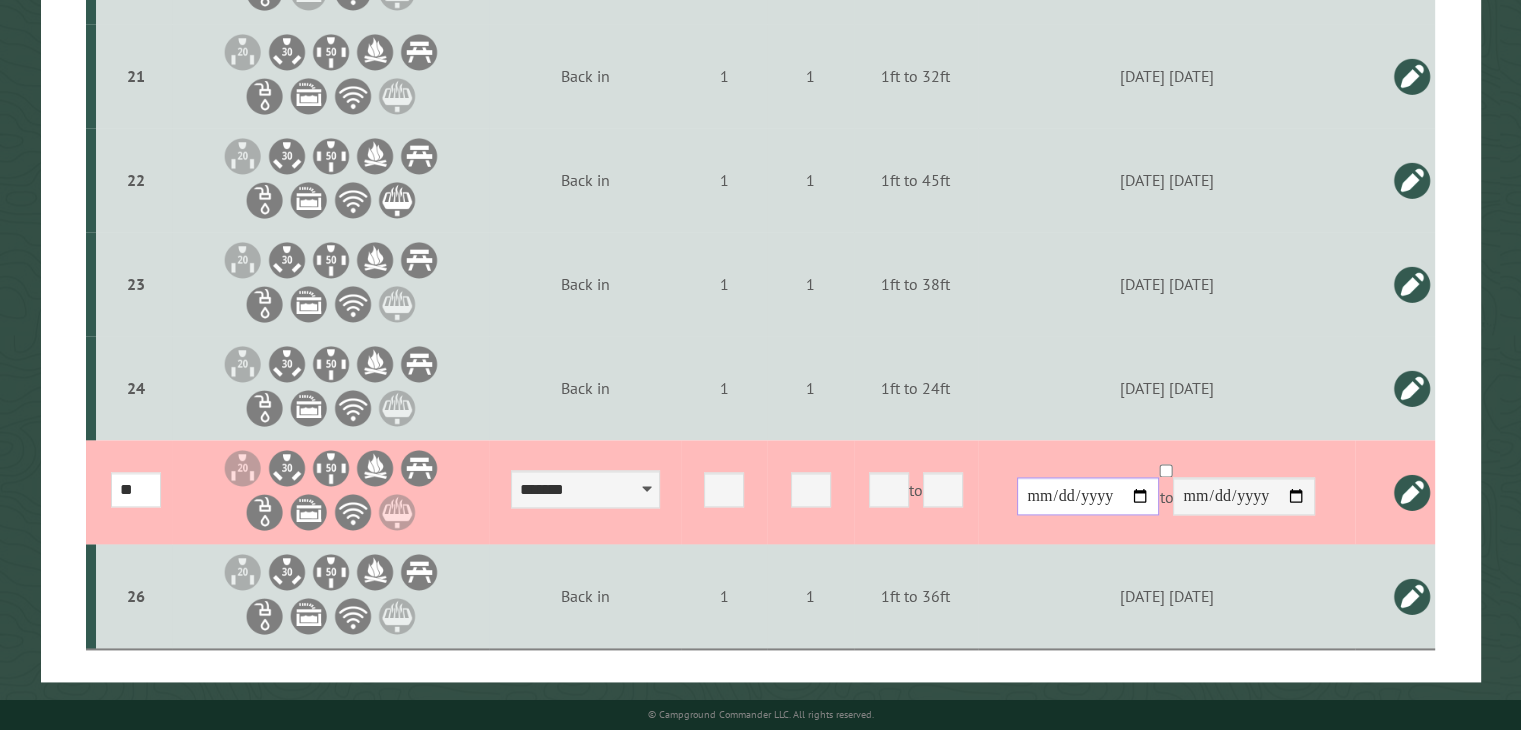 click on "**********" at bounding box center [1088, 496] 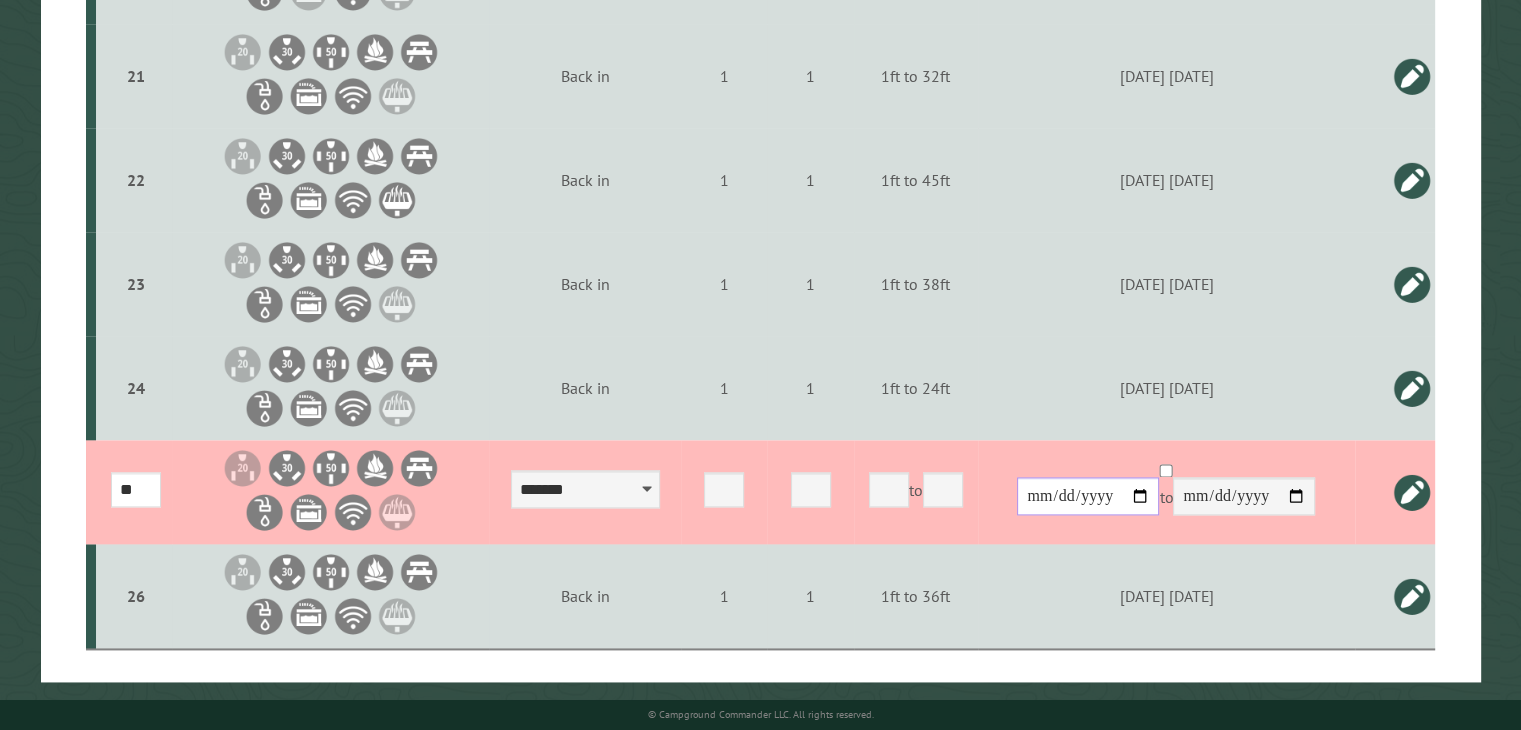 type on "**********" 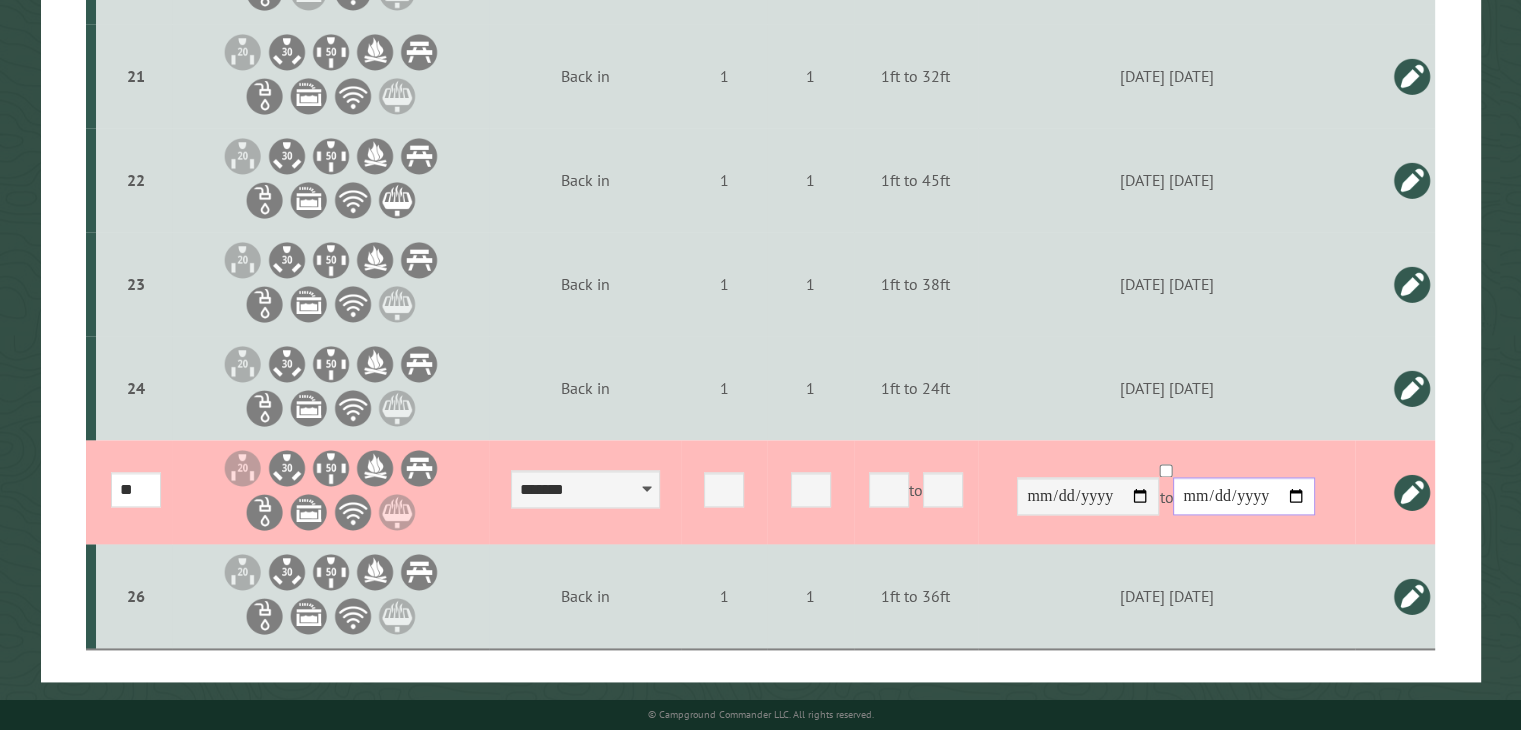 click on "**********" at bounding box center (1244, 496) 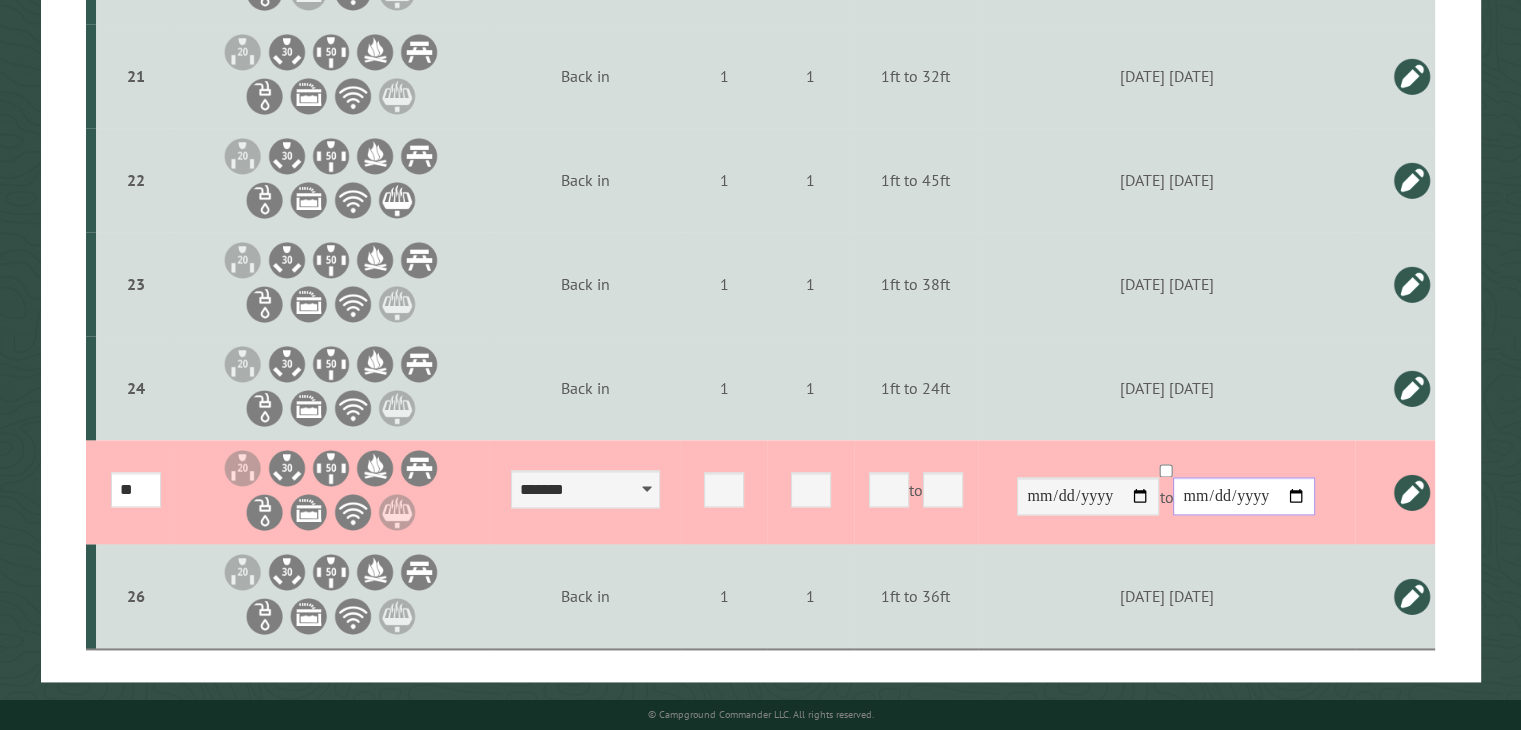 type on "**********" 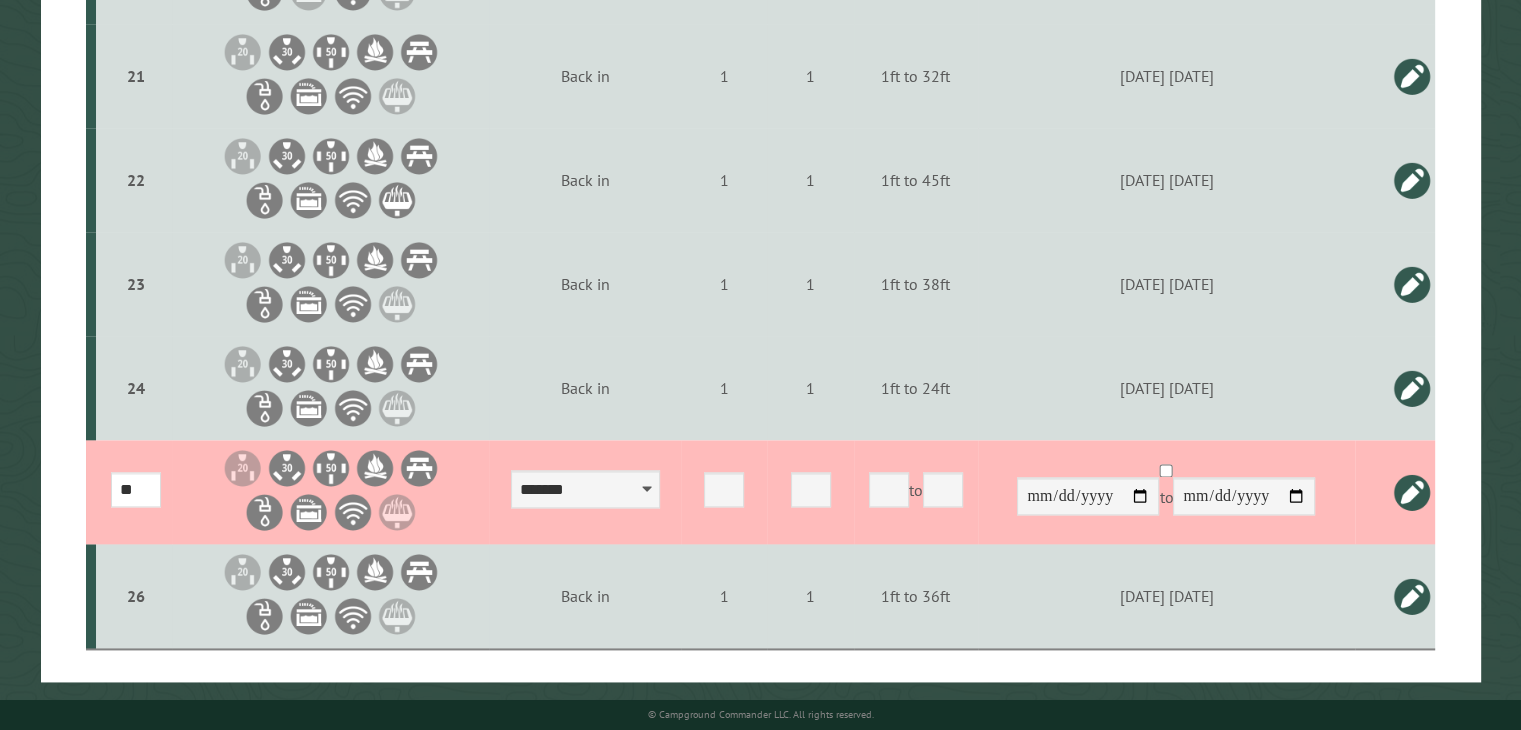 click at bounding box center [1412, 492] 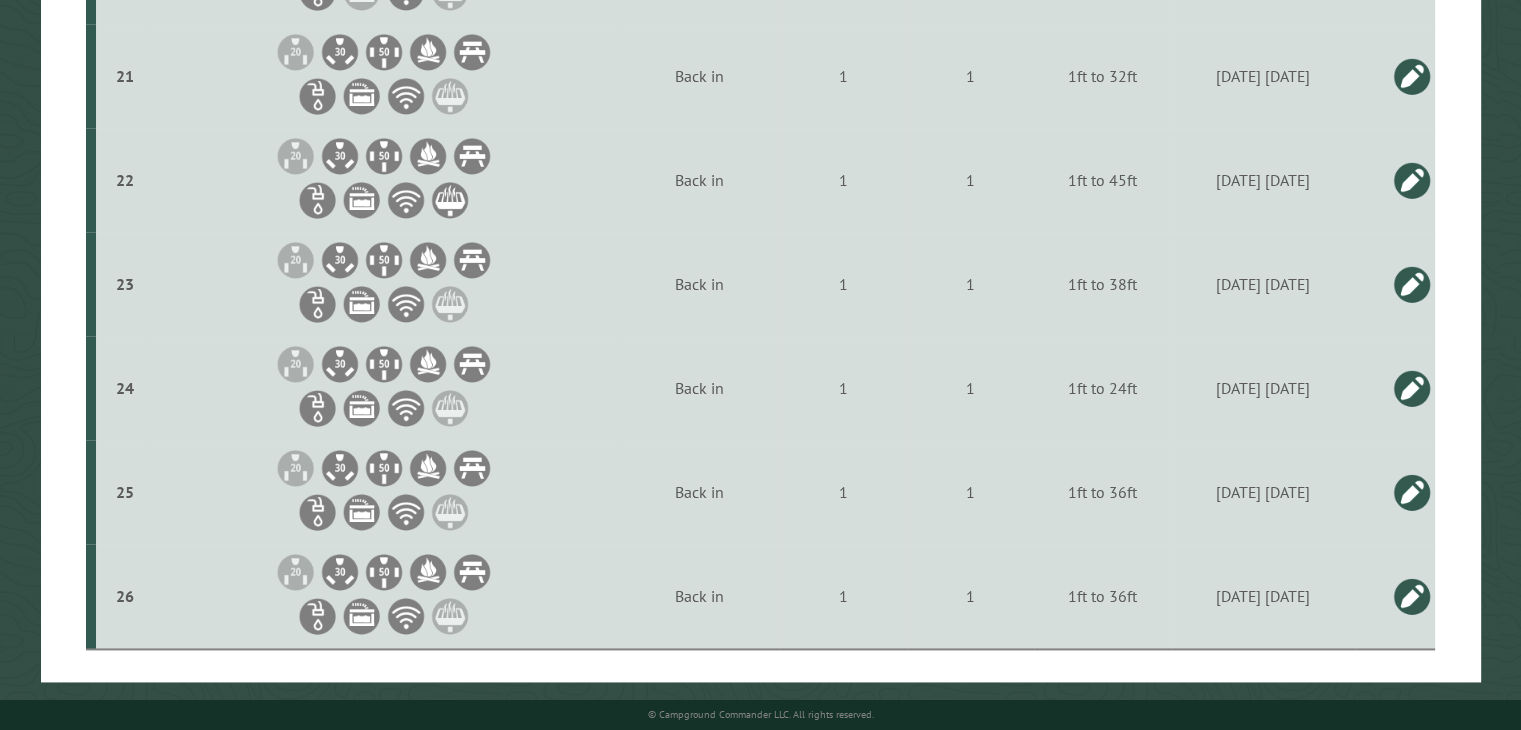 click at bounding box center (1412, 492) 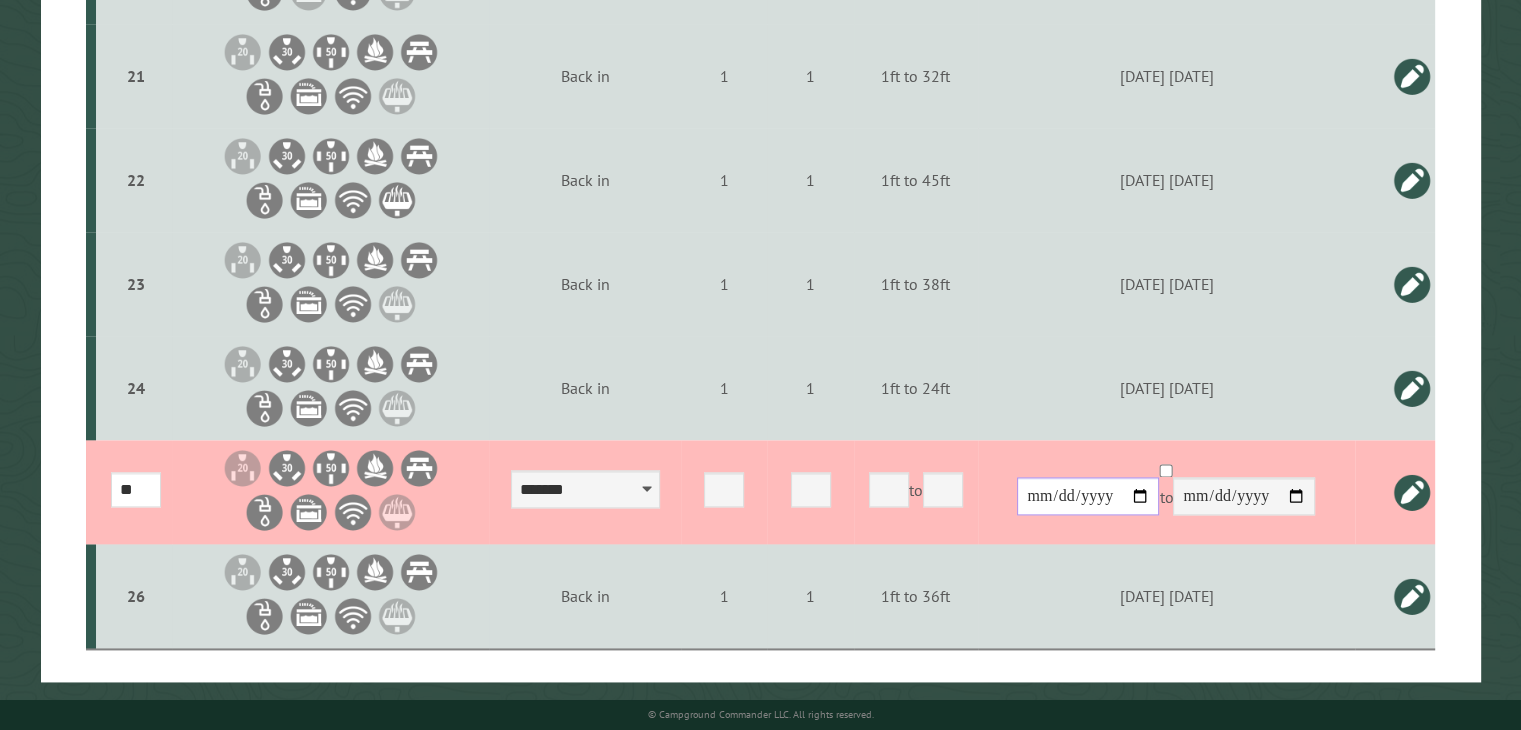 click on "**********" at bounding box center (1088, 496) 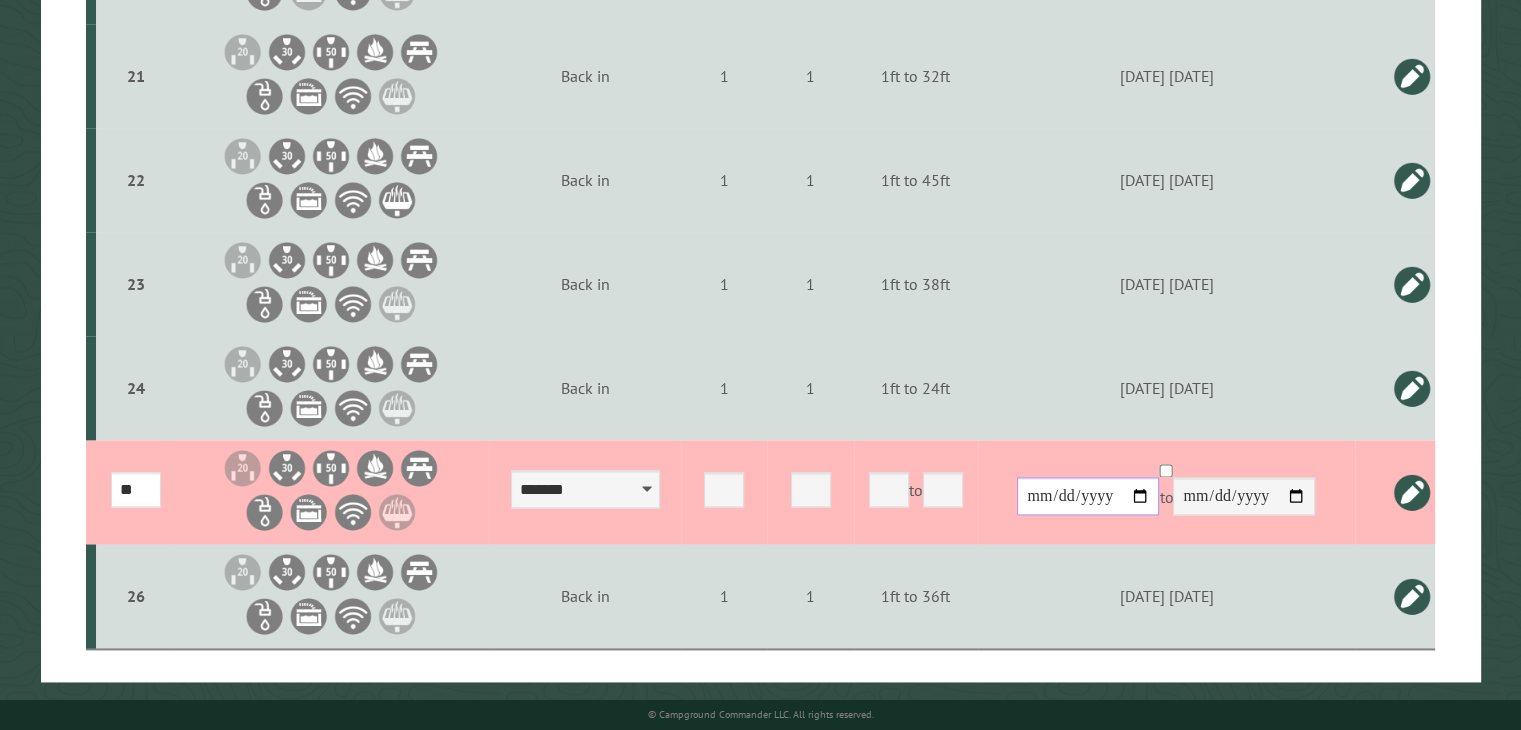 type on "**********" 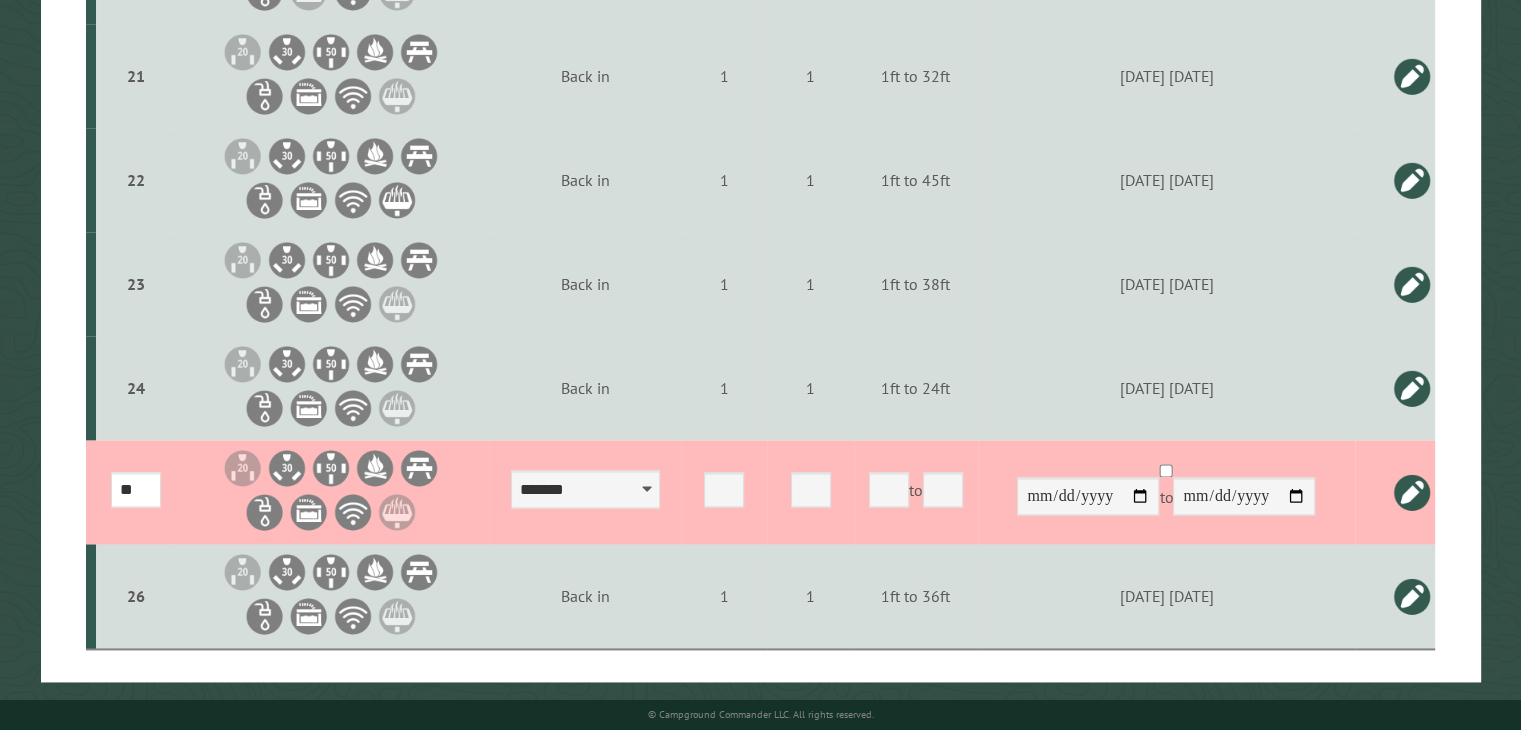 click at bounding box center (1412, 492) 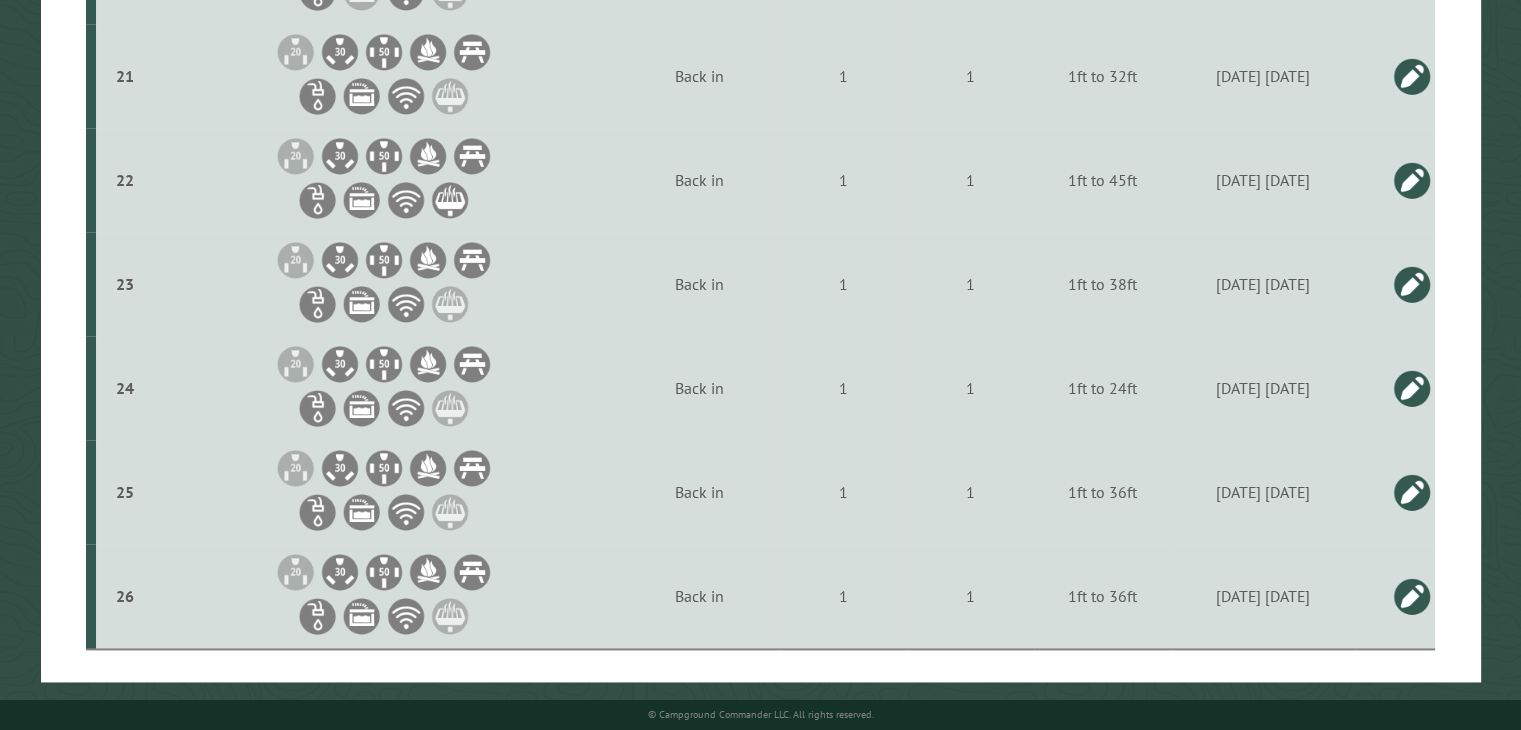 click at bounding box center (1412, 596) 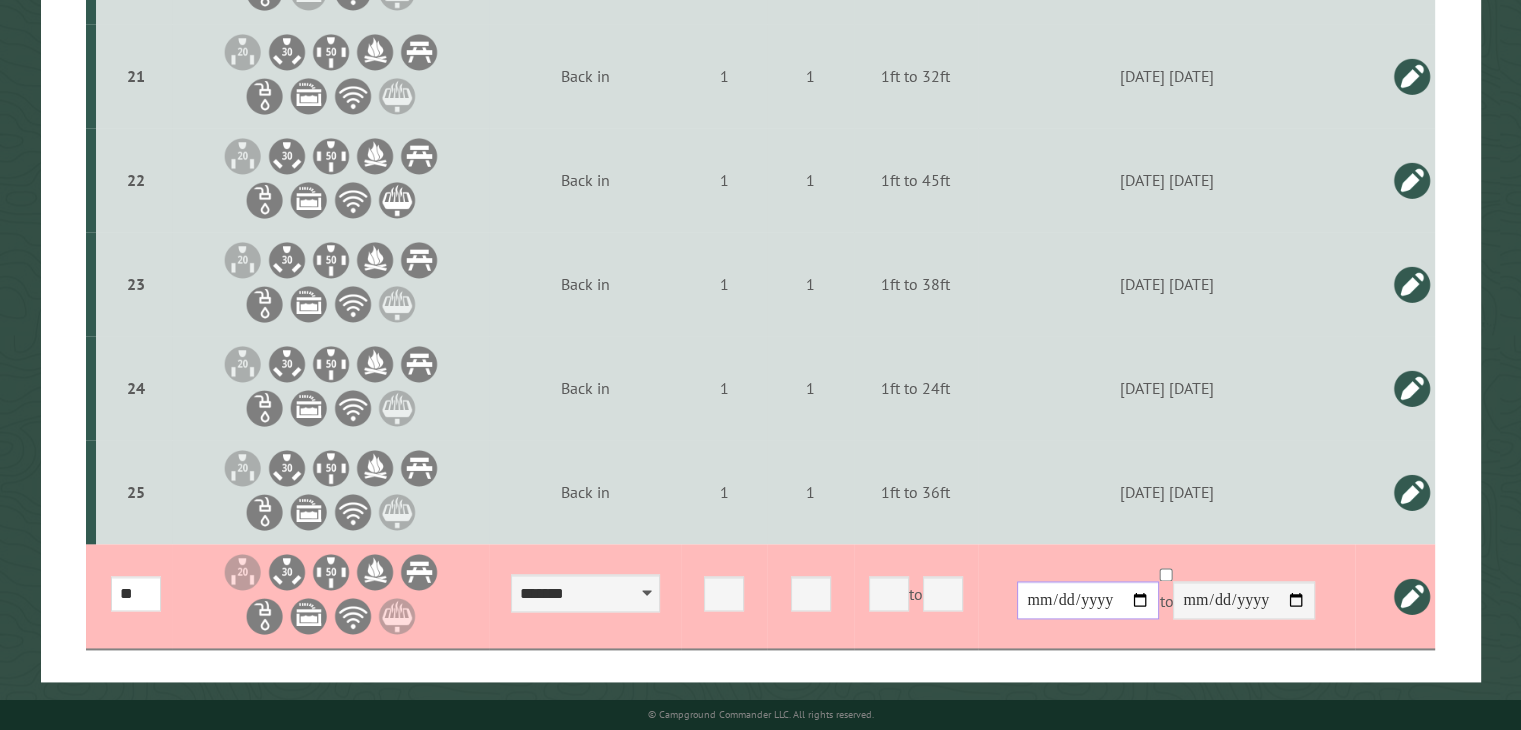 click on "**********" at bounding box center (1088, 600) 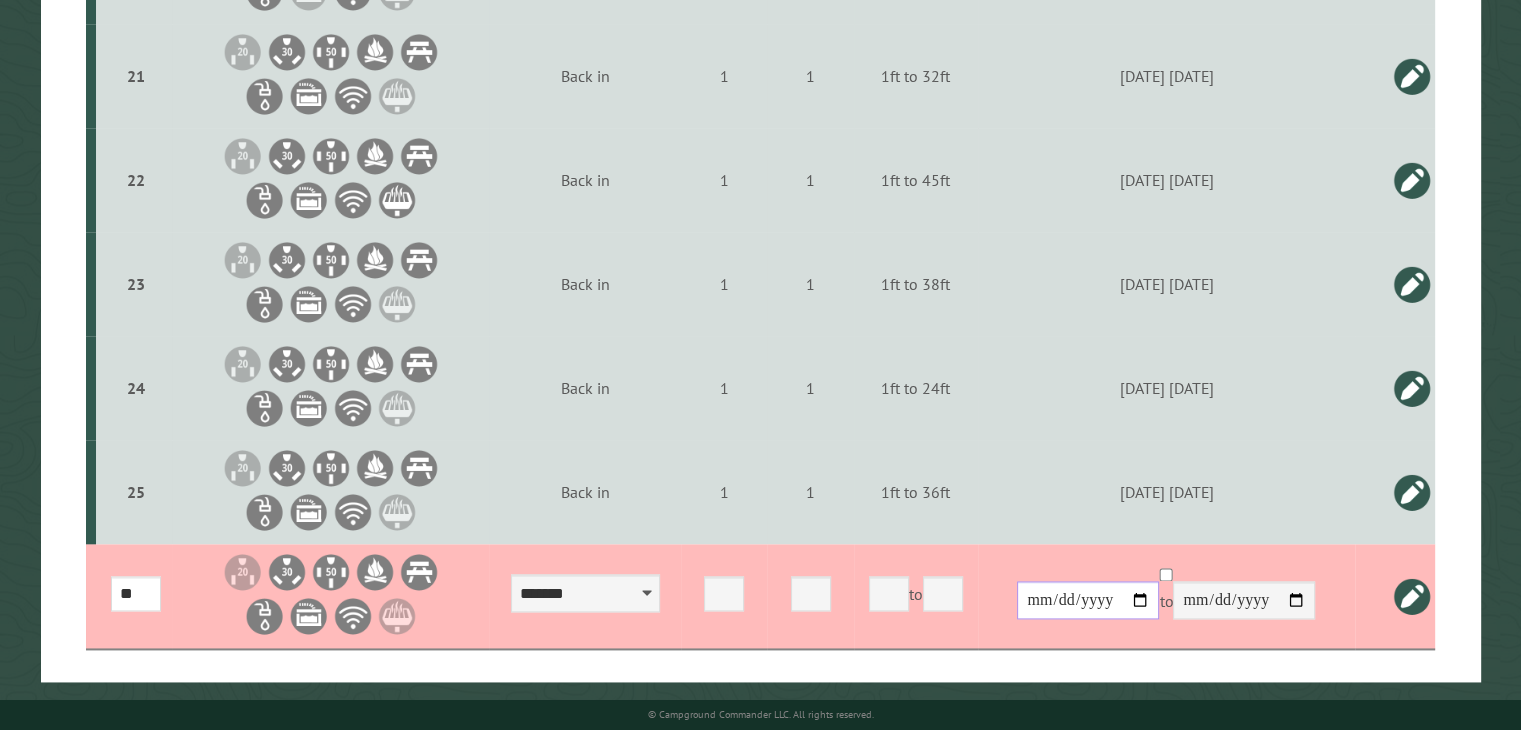 type on "**********" 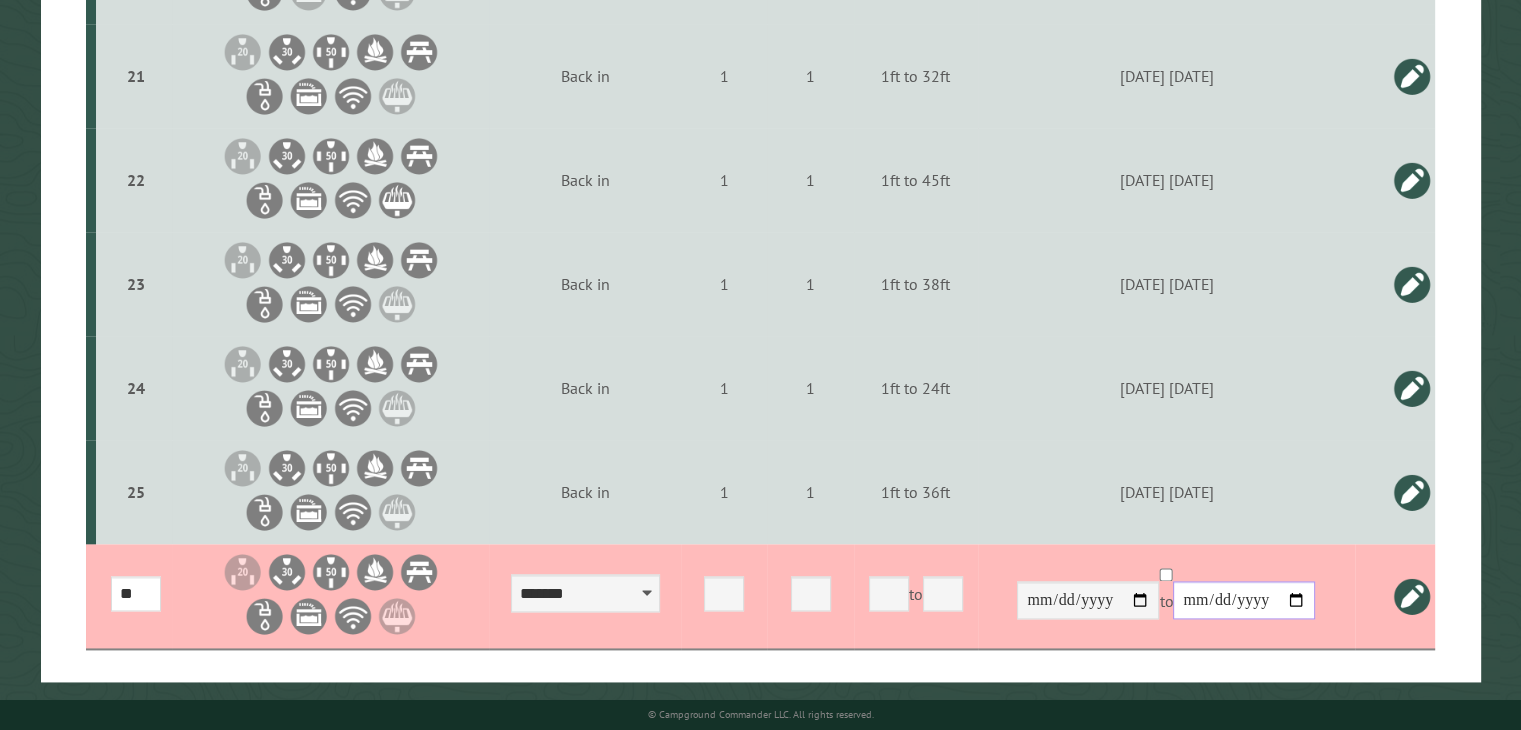 click on "**********" at bounding box center [1244, 600] 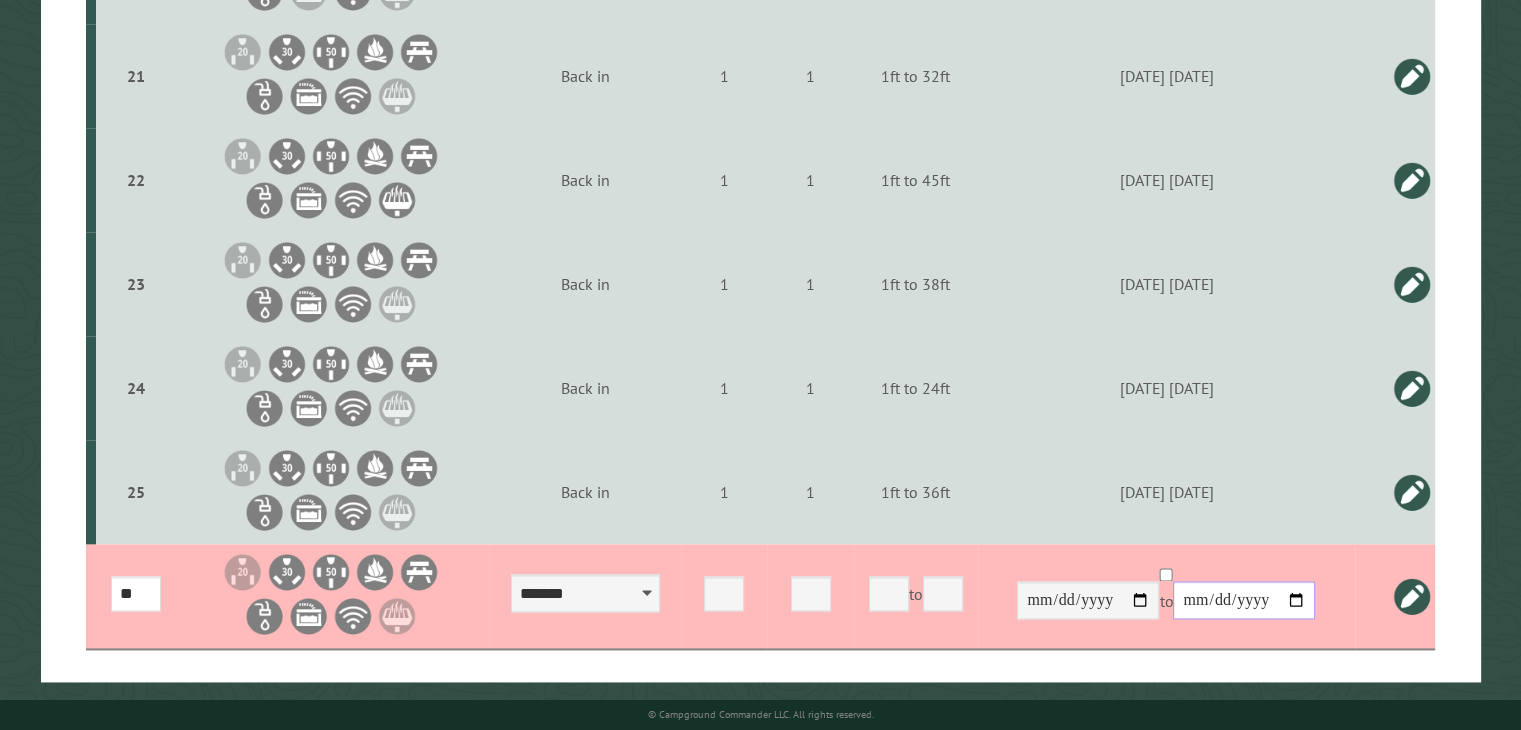 type on "**********" 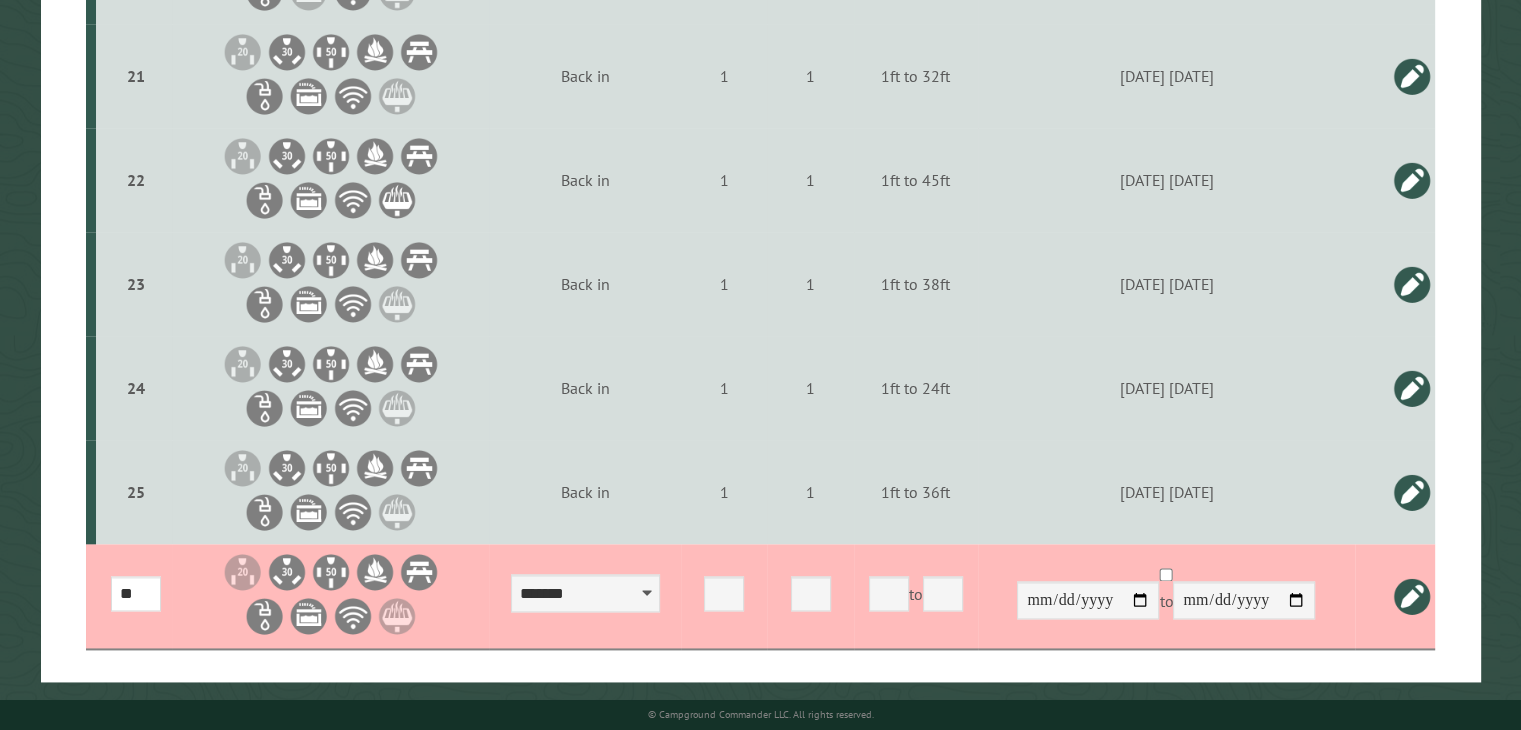 click at bounding box center [1412, 596] 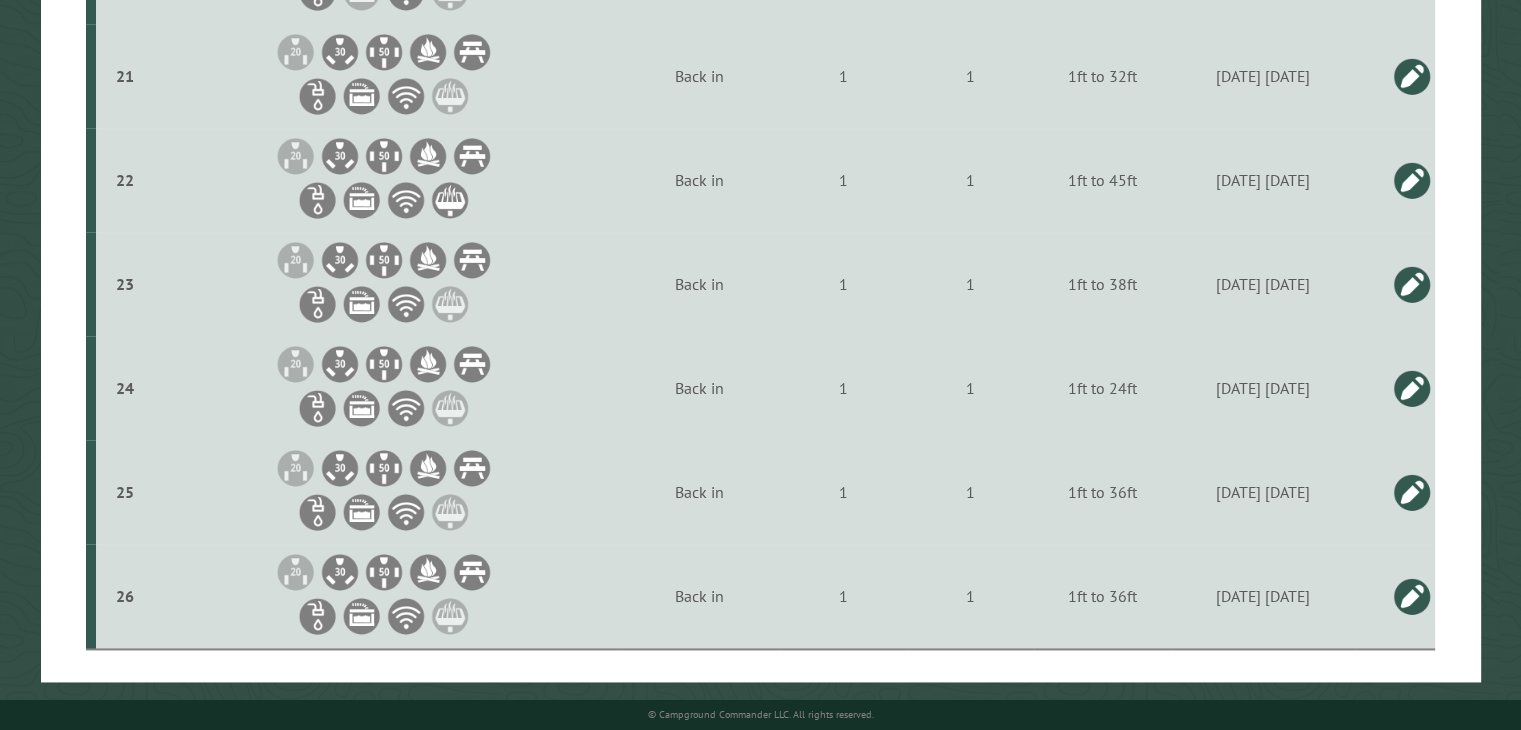 scroll, scrollTop: 2104, scrollLeft: 0, axis: vertical 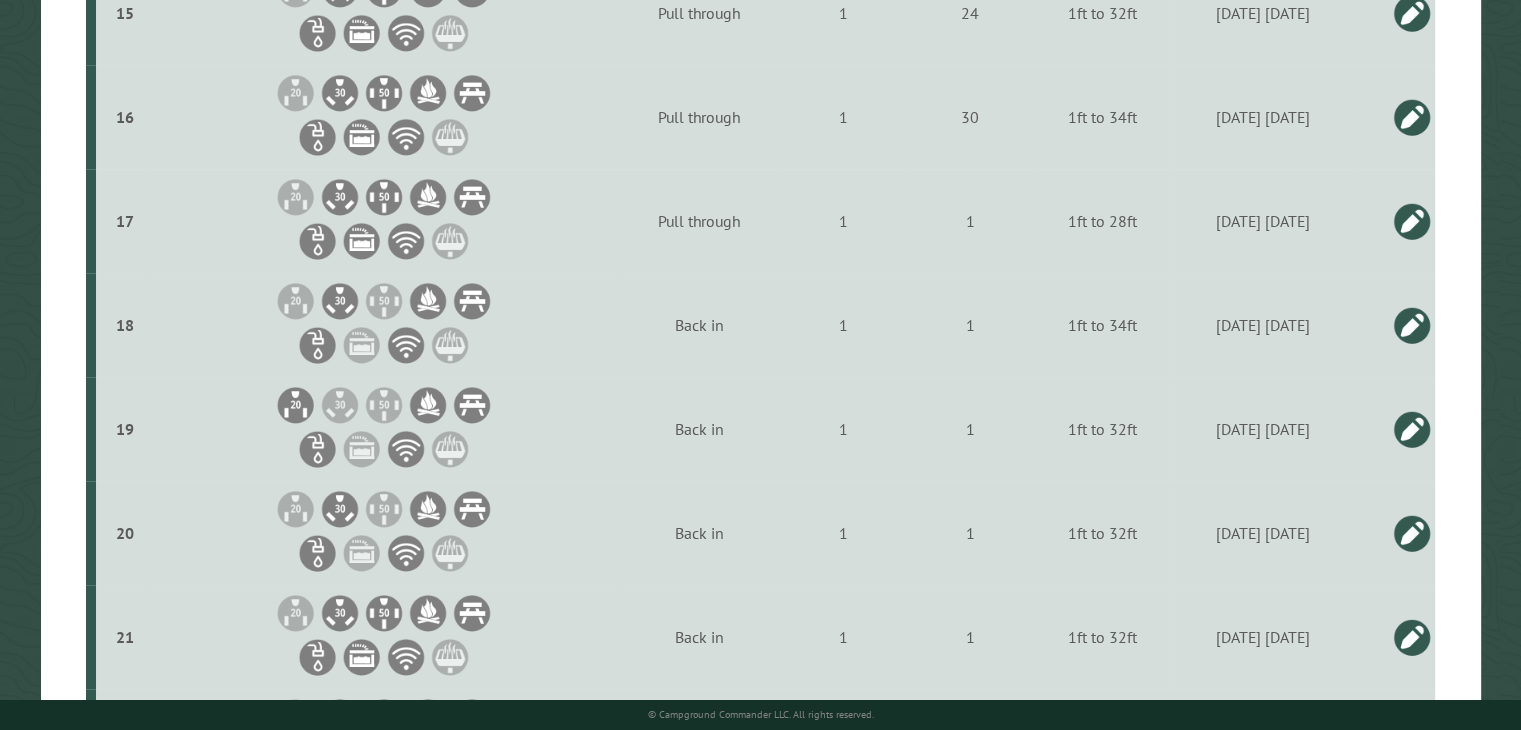 click at bounding box center (1412, 221) 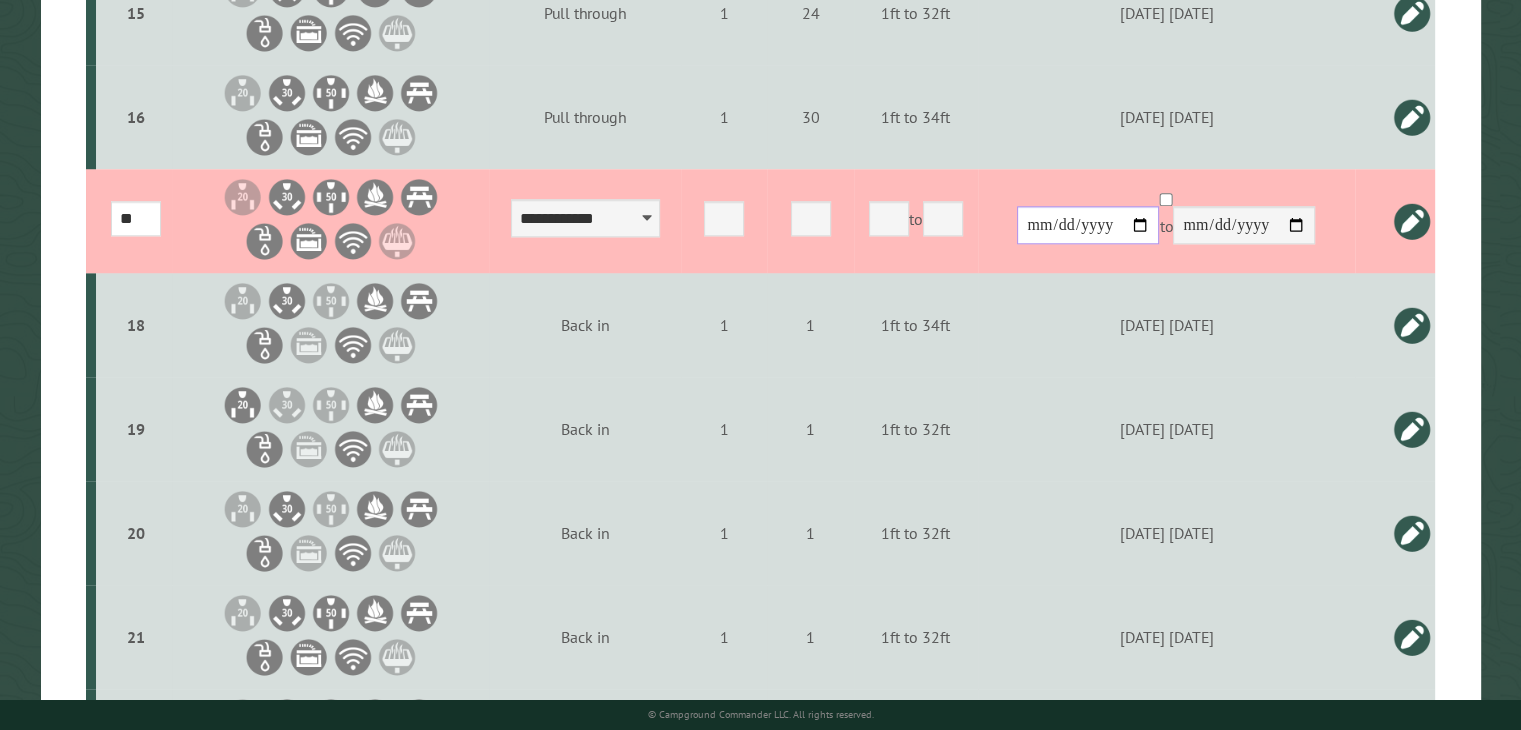 click on "**********" at bounding box center [1088, 225] 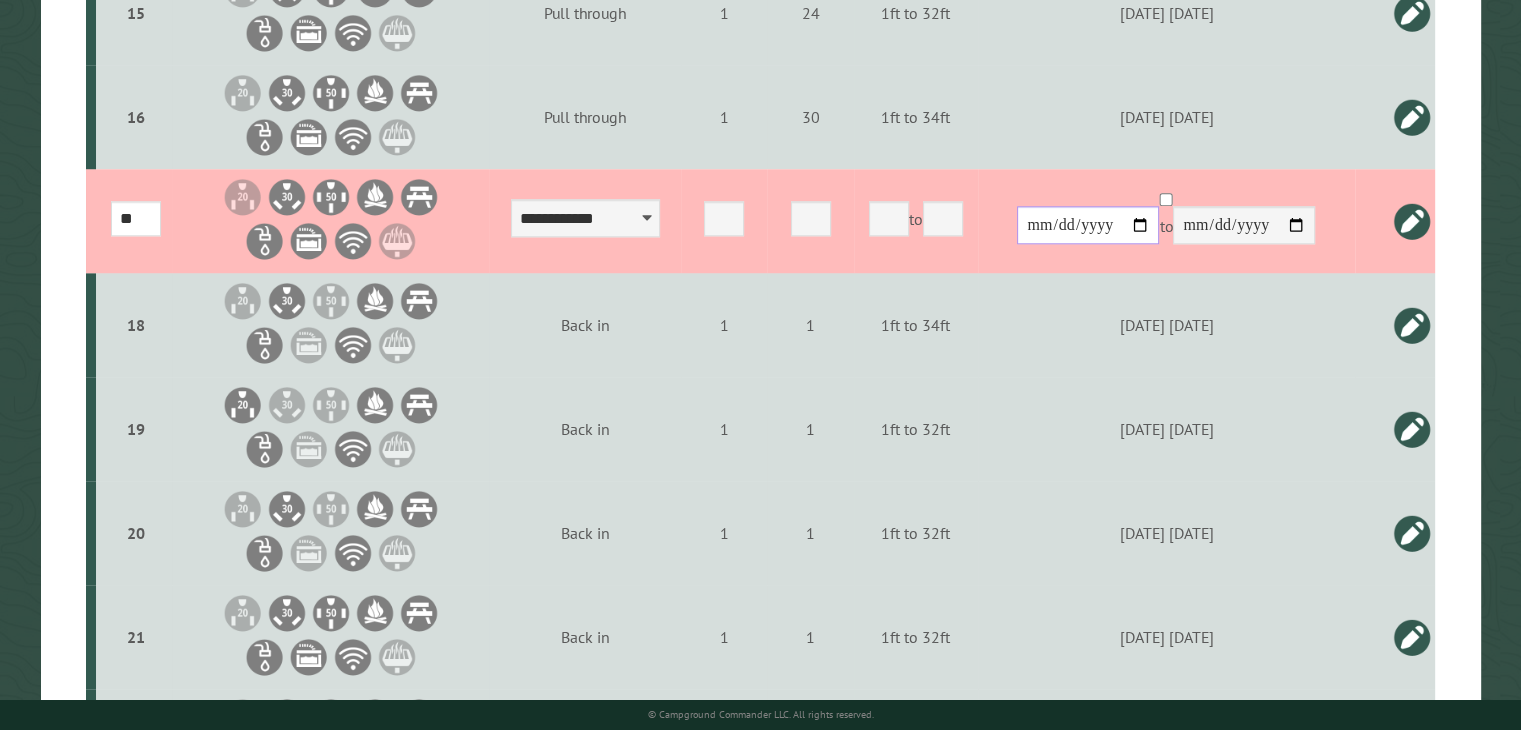 type on "**********" 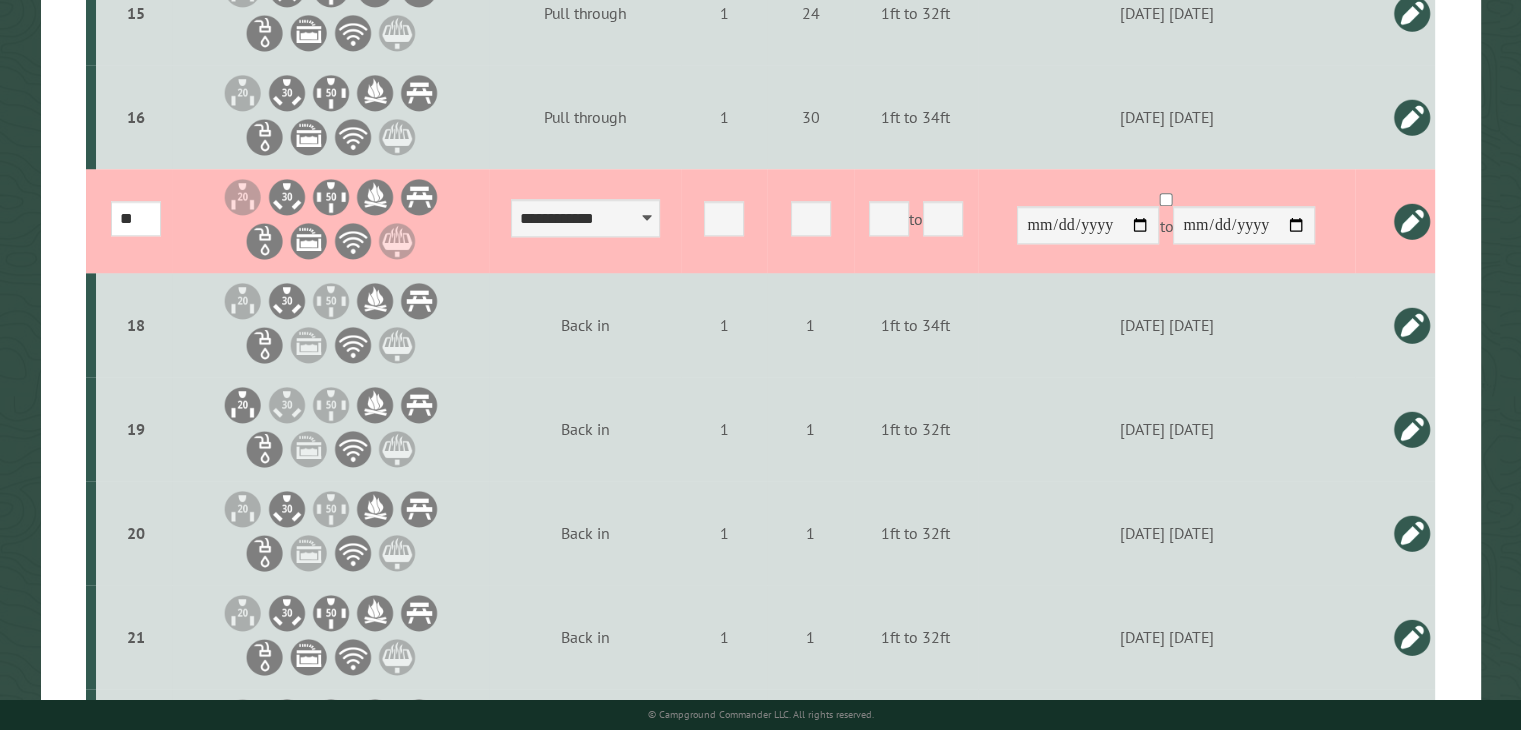 click at bounding box center [1412, 221] 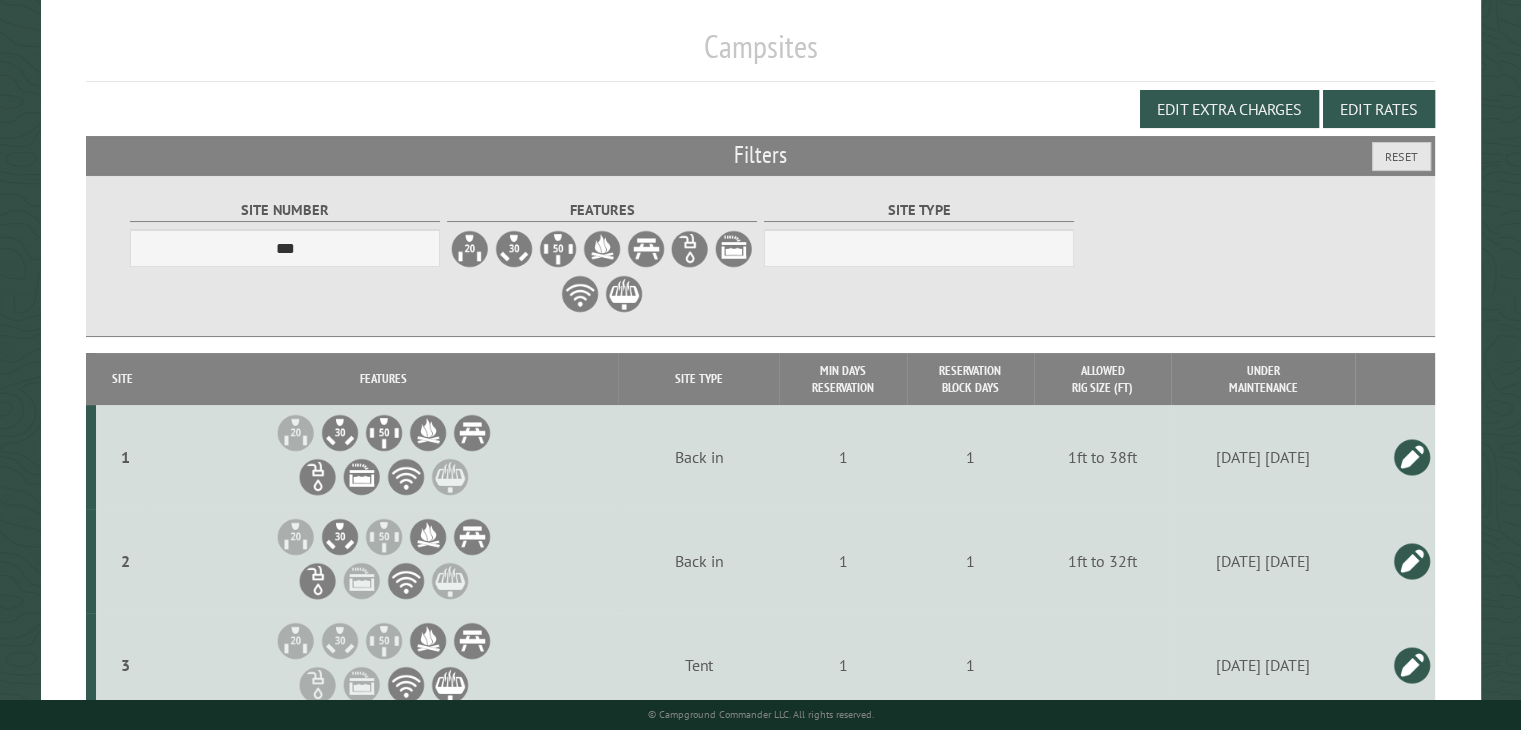 scroll, scrollTop: 0, scrollLeft: 0, axis: both 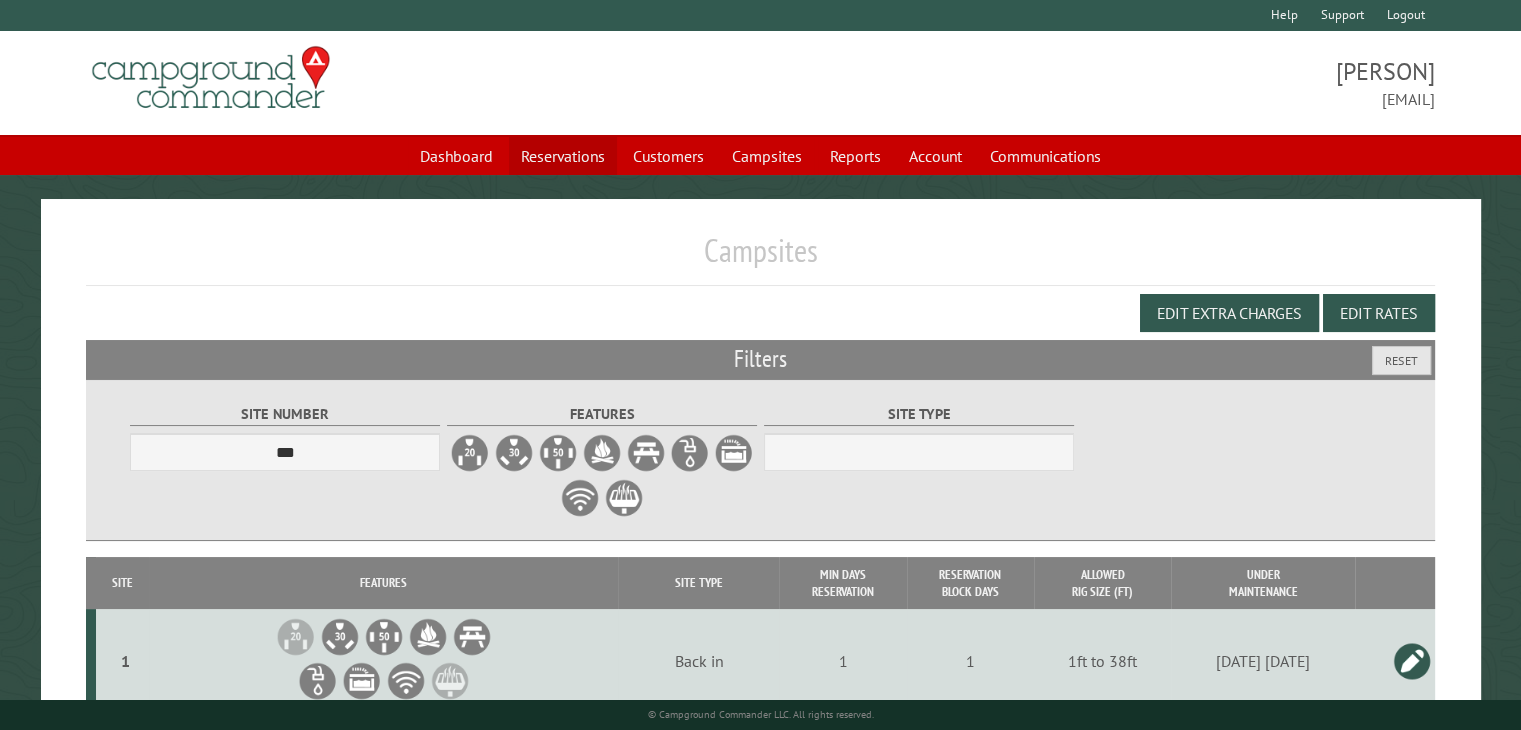 click on "Reservations" at bounding box center [563, 156] 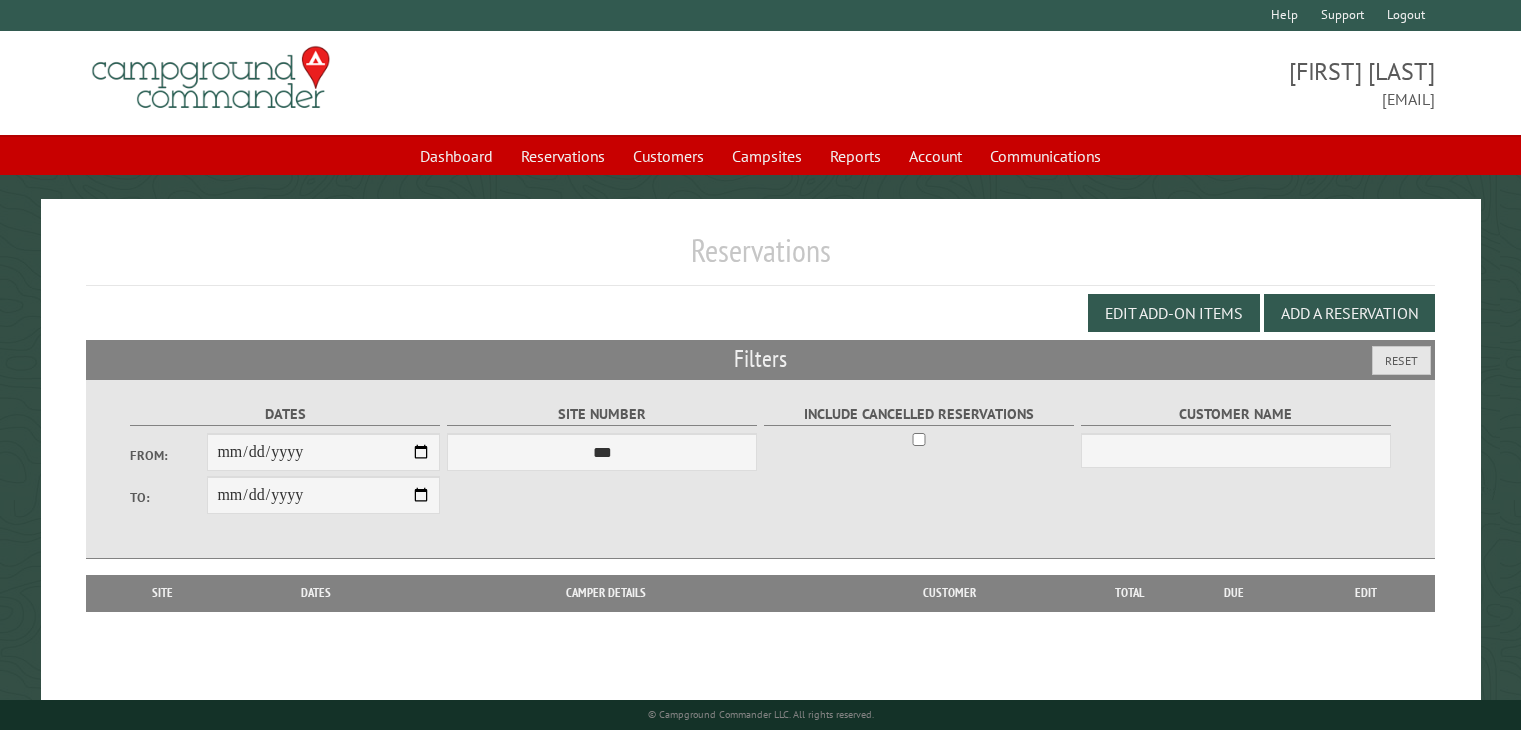 scroll, scrollTop: 0, scrollLeft: 0, axis: both 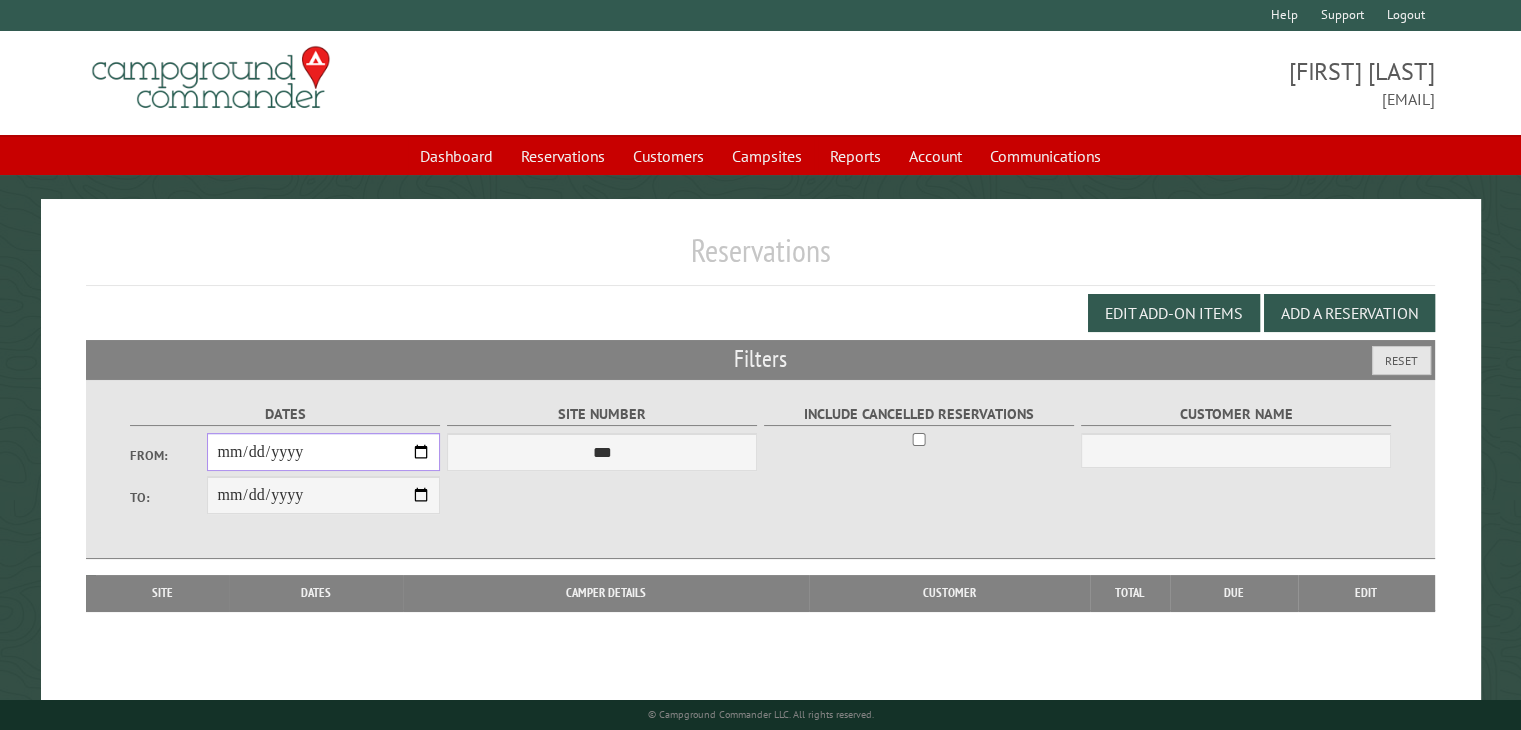 click on "From:" at bounding box center [323, 452] 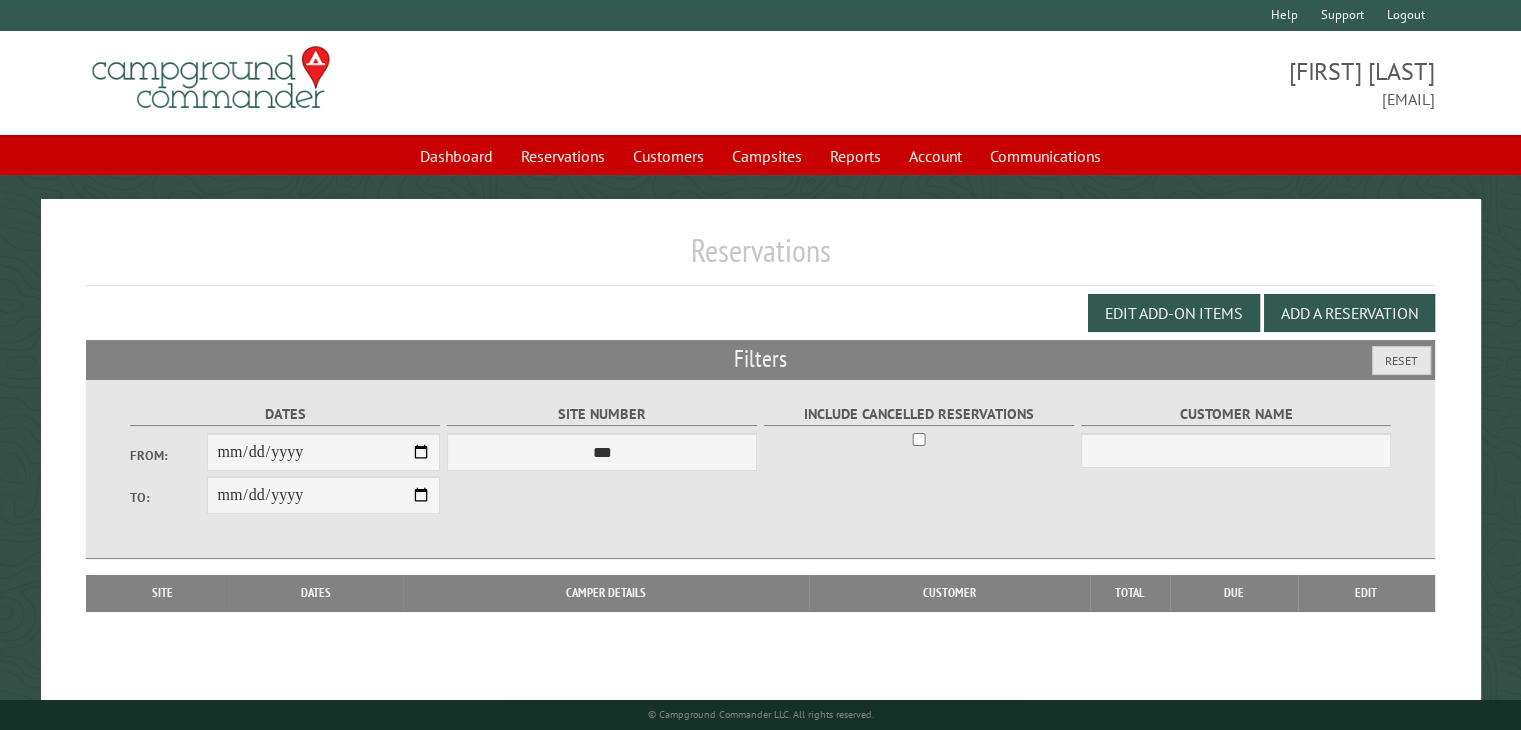 click on "Edit Add-on Items
Add a Reservation" at bounding box center [760, 313] 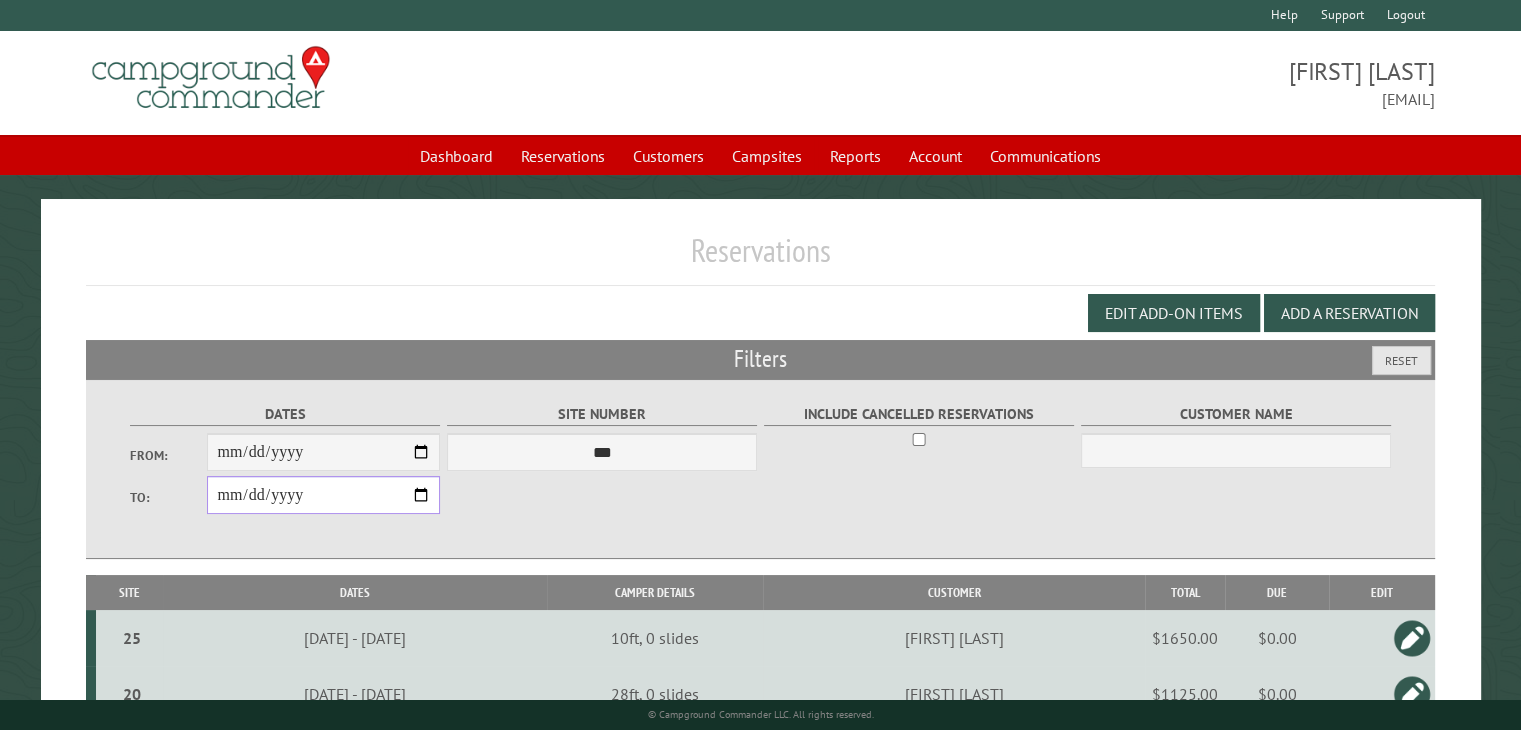 click on "**********" at bounding box center [323, 495] 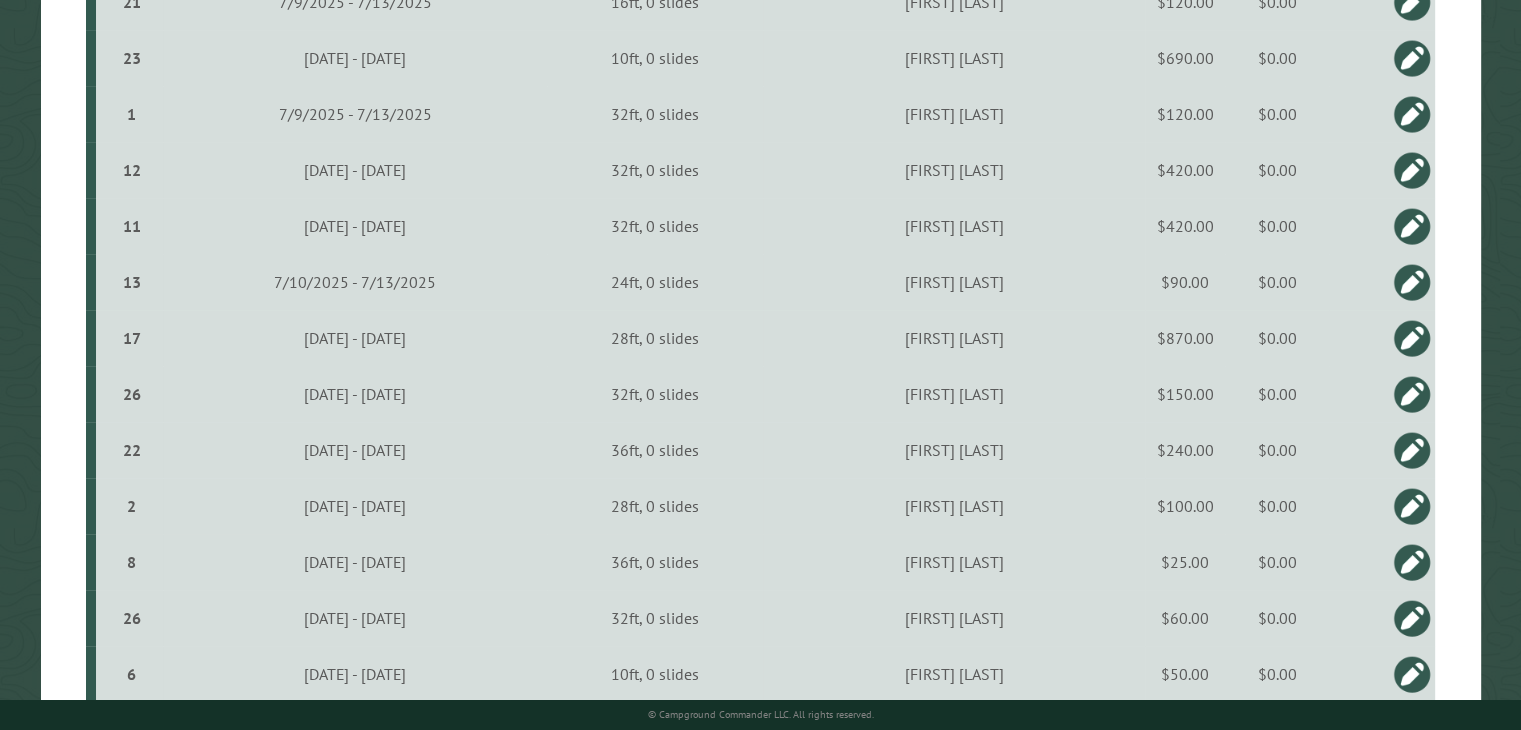 scroll, scrollTop: 1000, scrollLeft: 0, axis: vertical 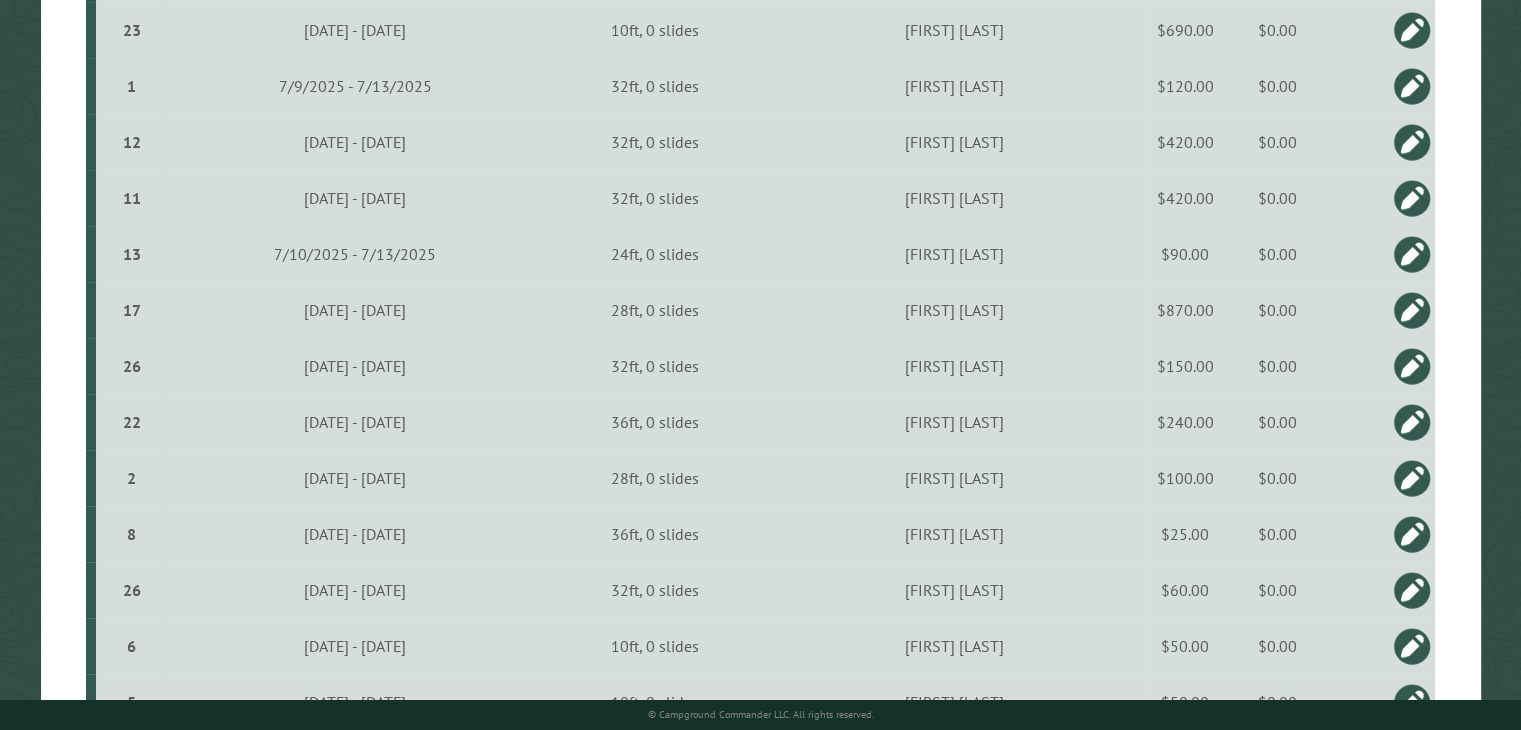 click at bounding box center (1412, 310) 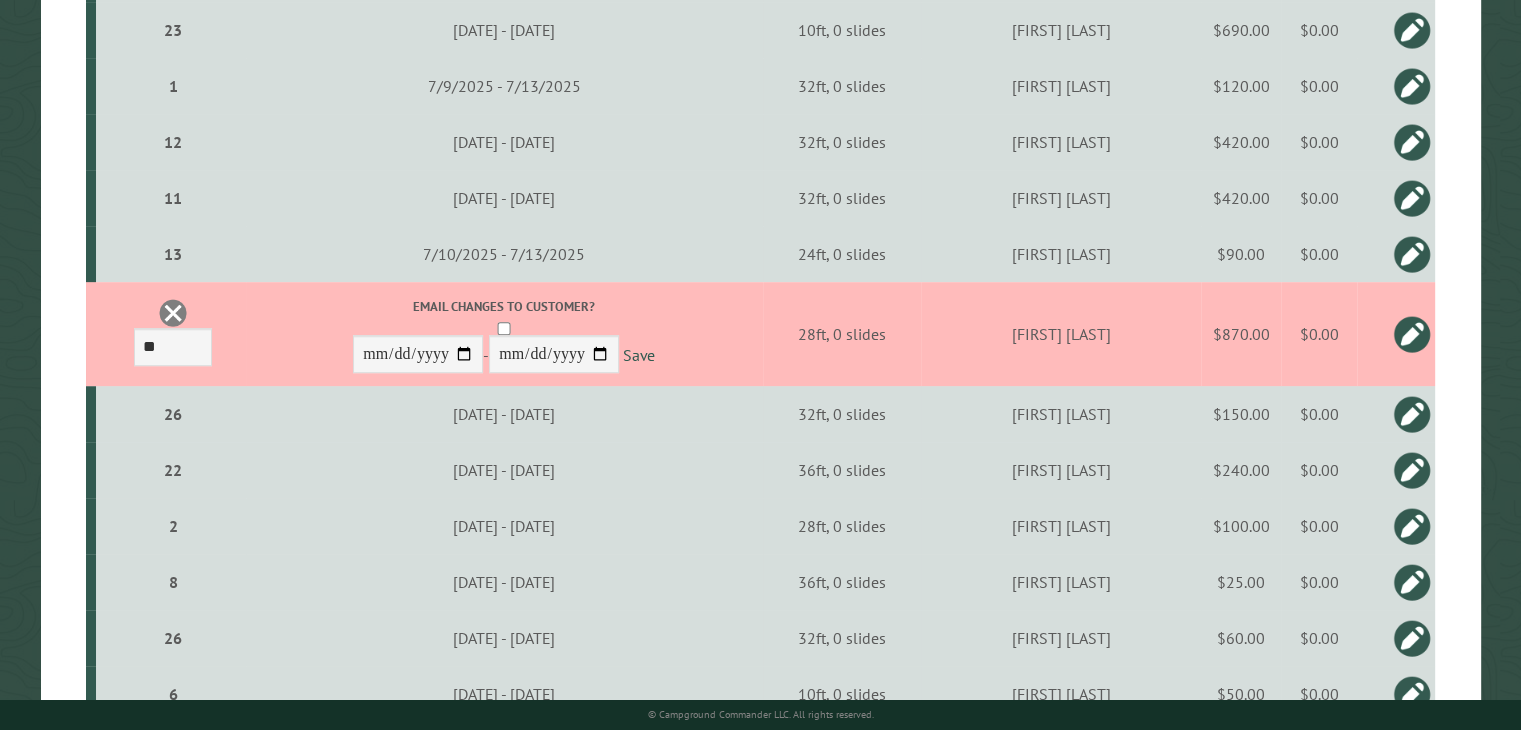 click on "$870.00" at bounding box center (1241, 334) 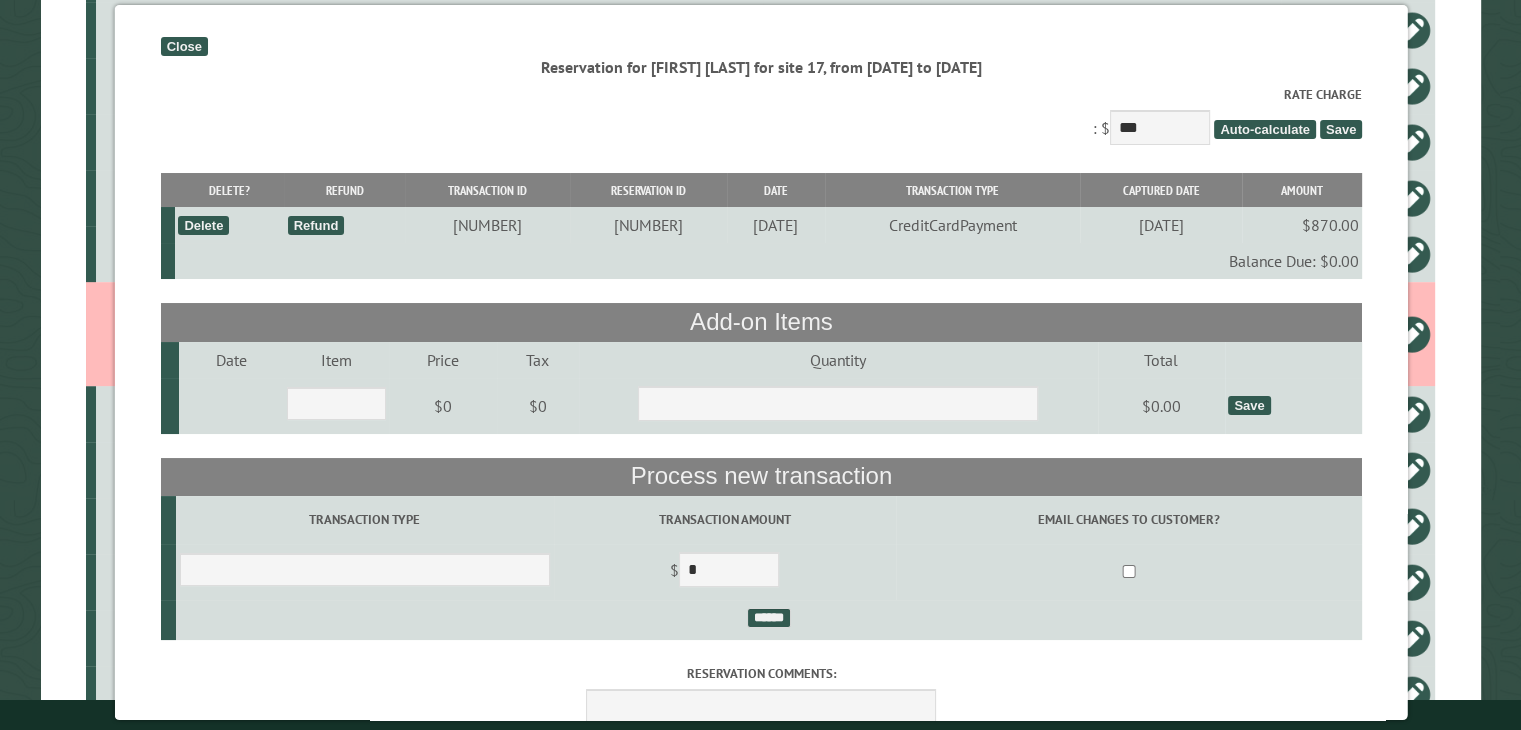 click on "Refund" at bounding box center [315, 225] 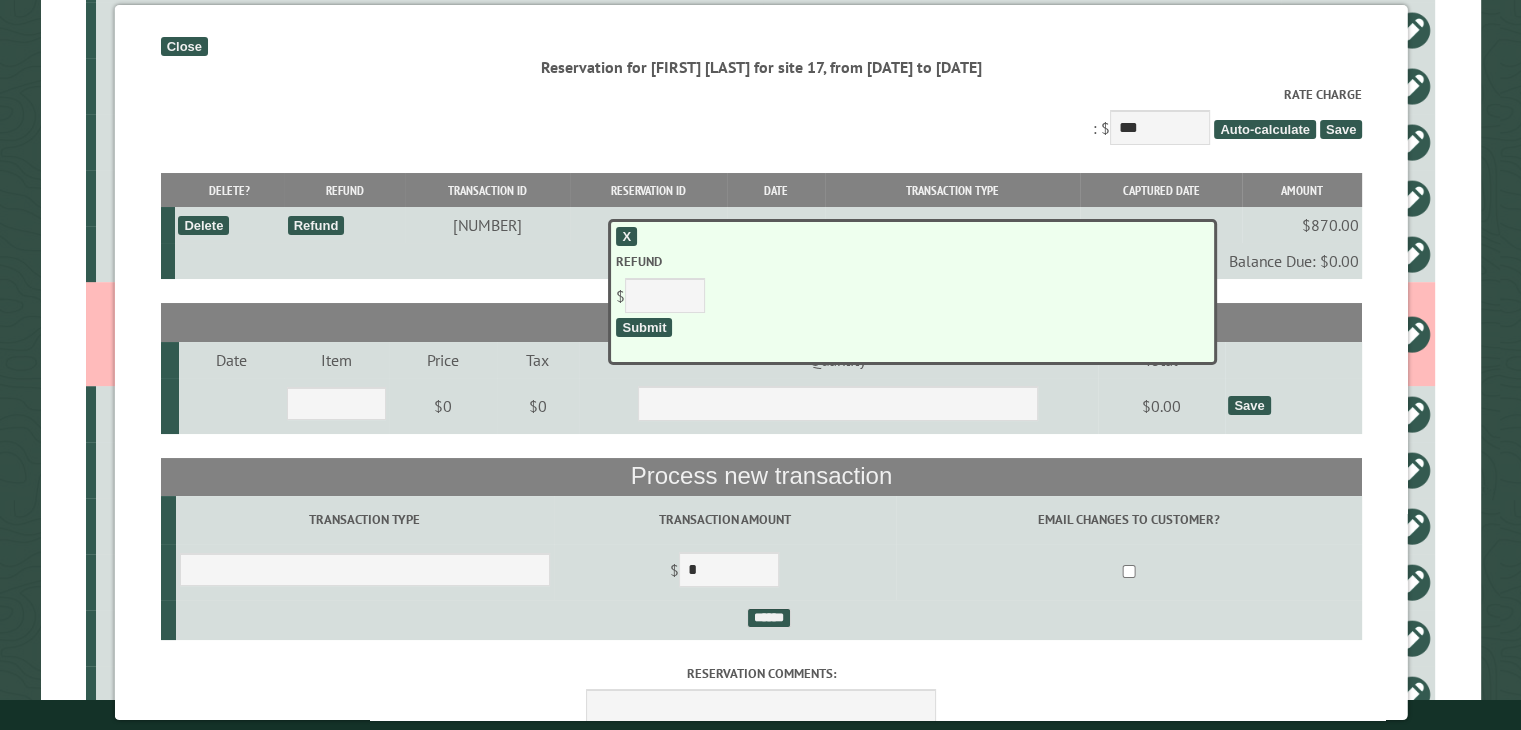 drag, startPoint x: 646, startPoint y: 327, endPoint x: 861, endPoint y: 127, distance: 293.64093 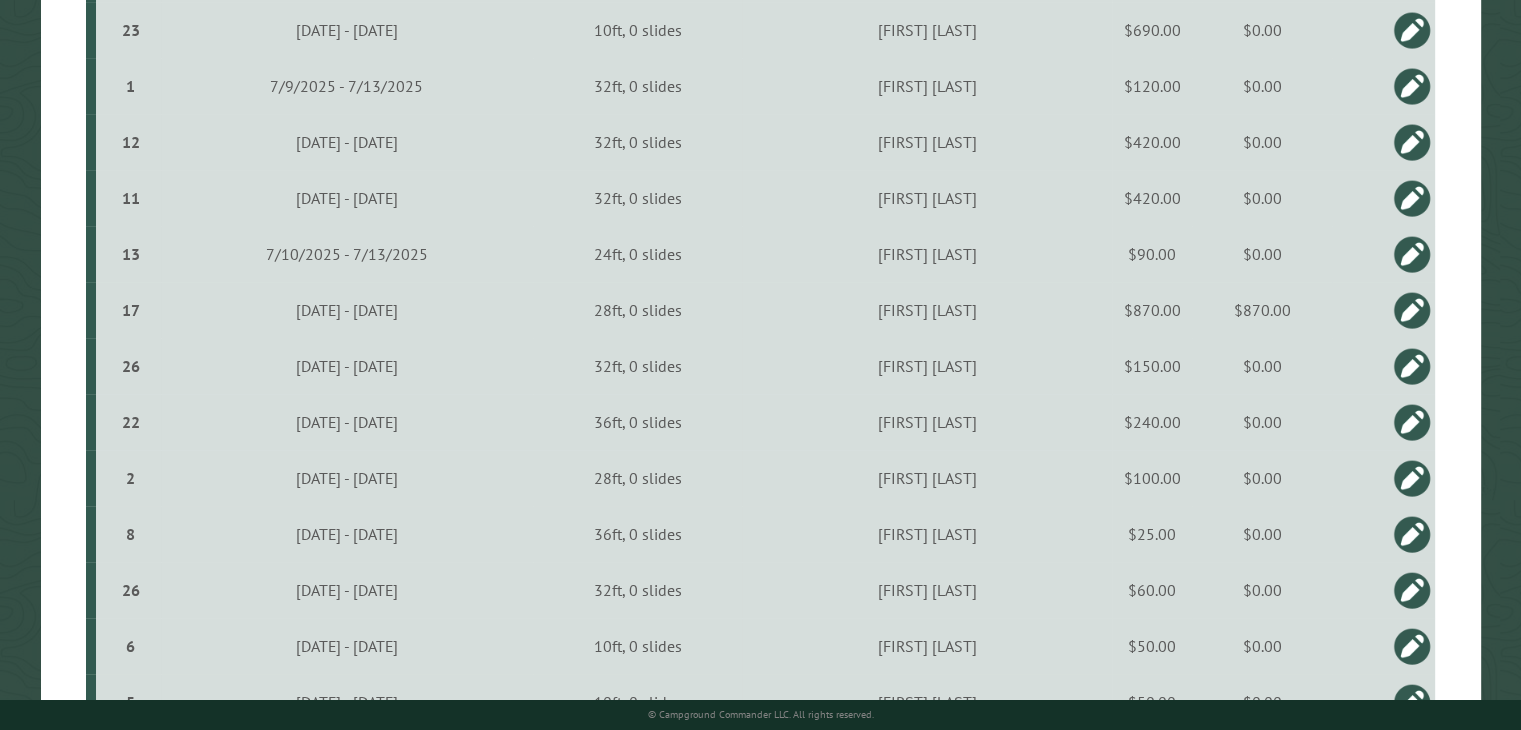 click at bounding box center [1412, 310] 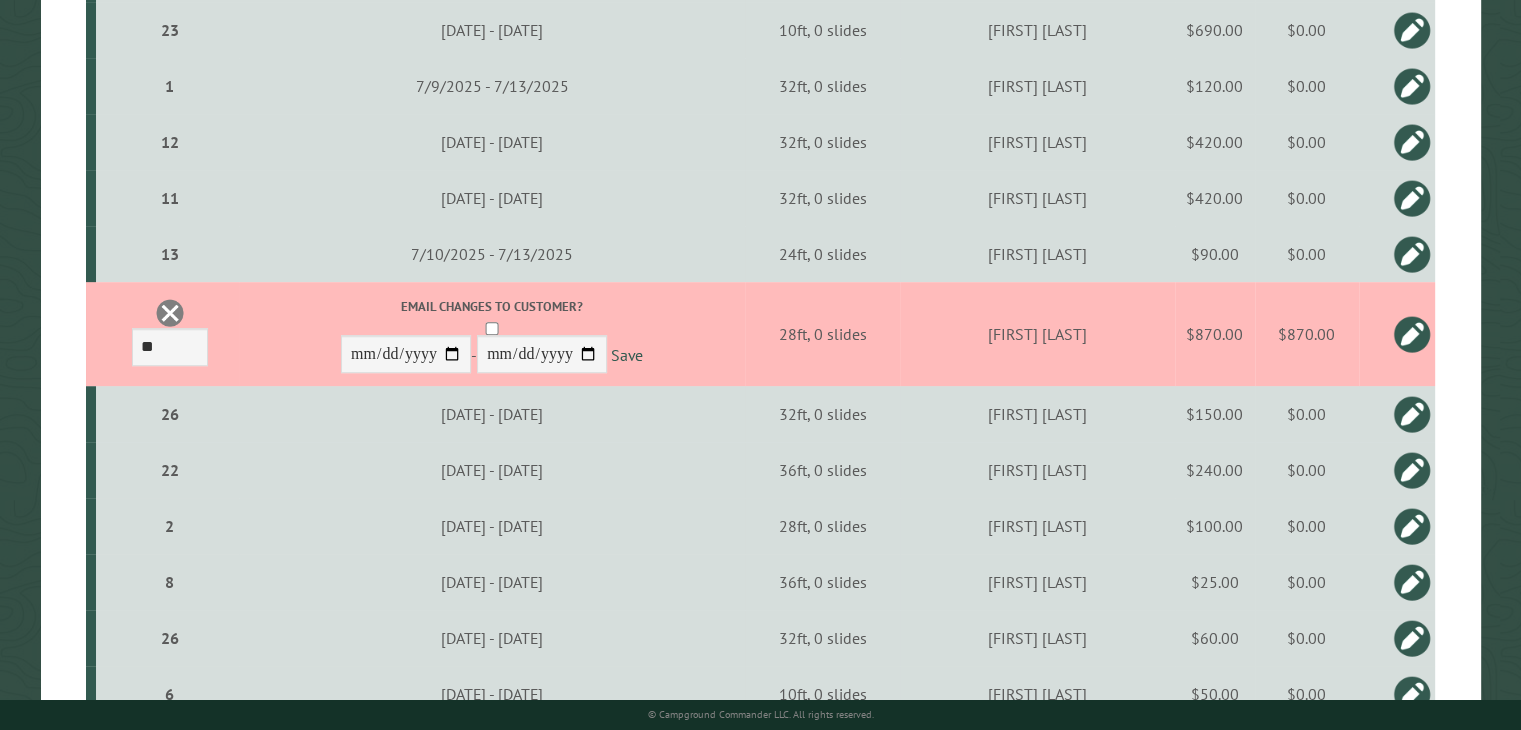 click at bounding box center [1397, 334] 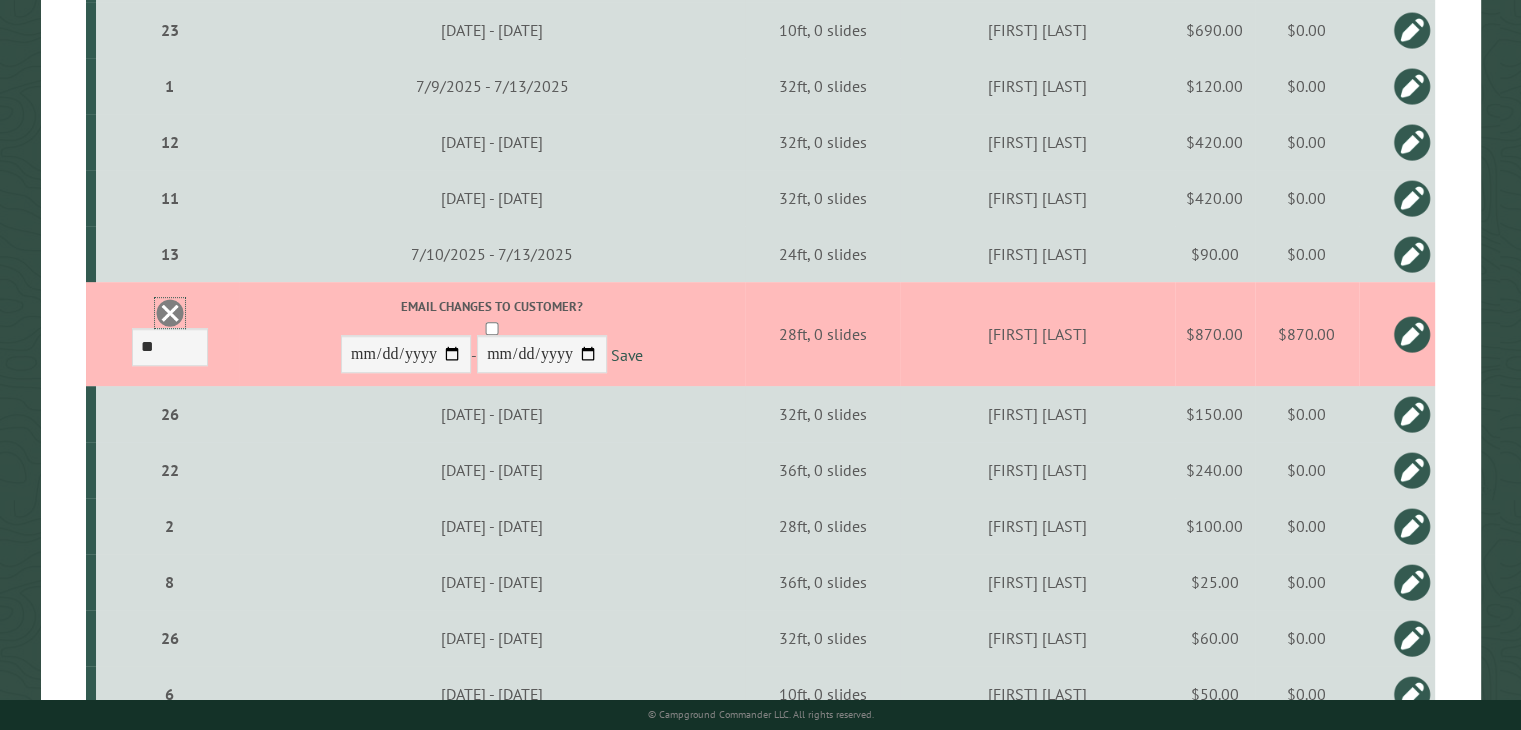 scroll, scrollTop: 0, scrollLeft: 0, axis: both 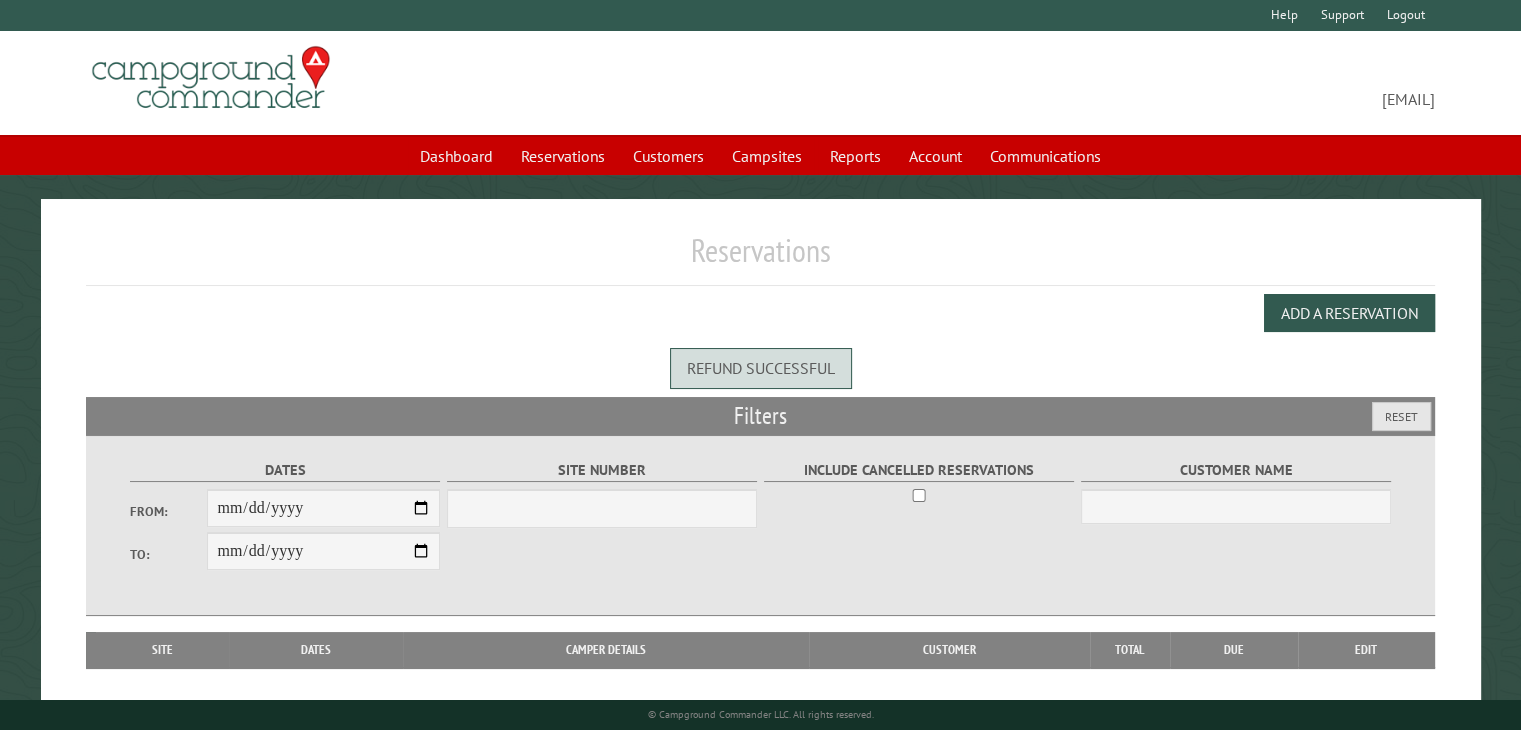 select on "***" 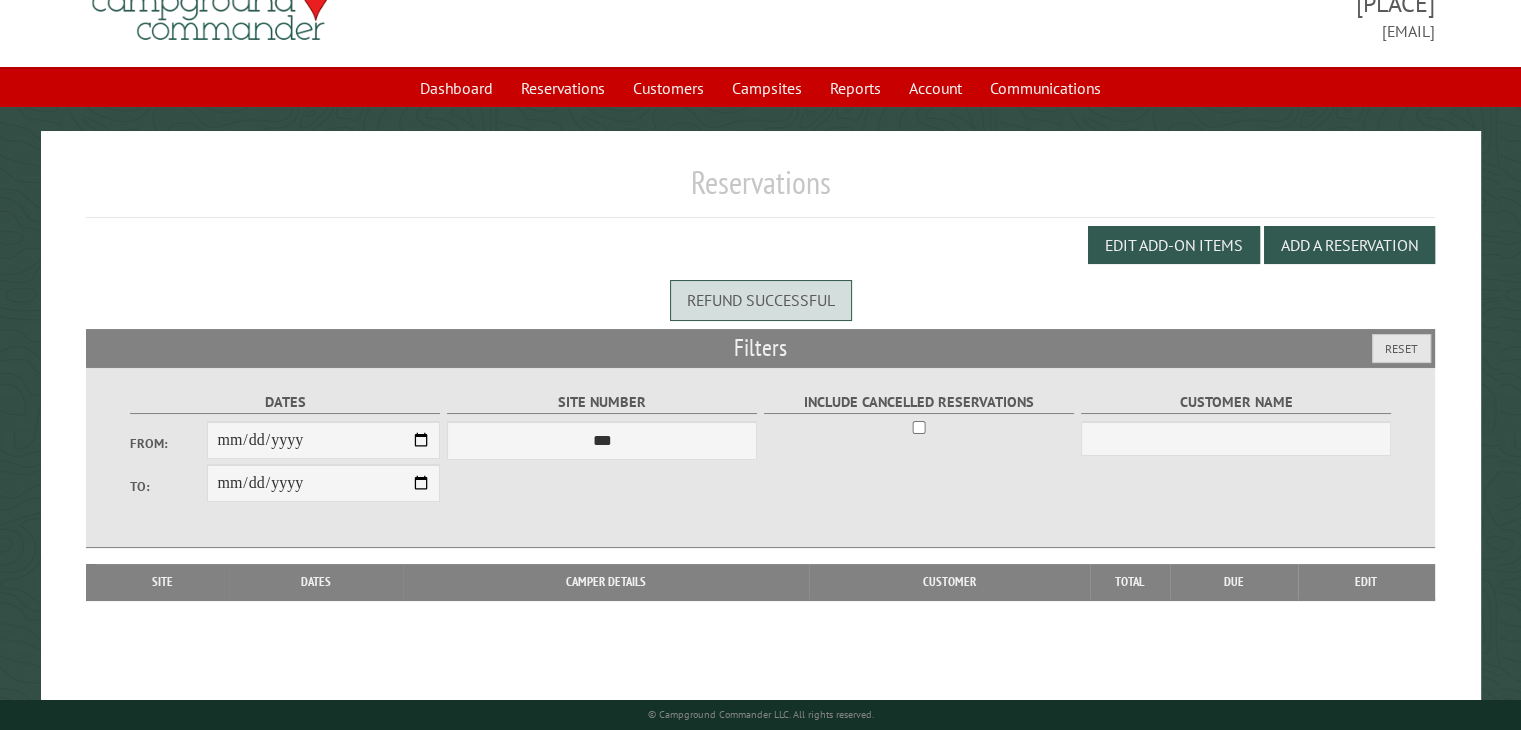 scroll, scrollTop: 100, scrollLeft: 0, axis: vertical 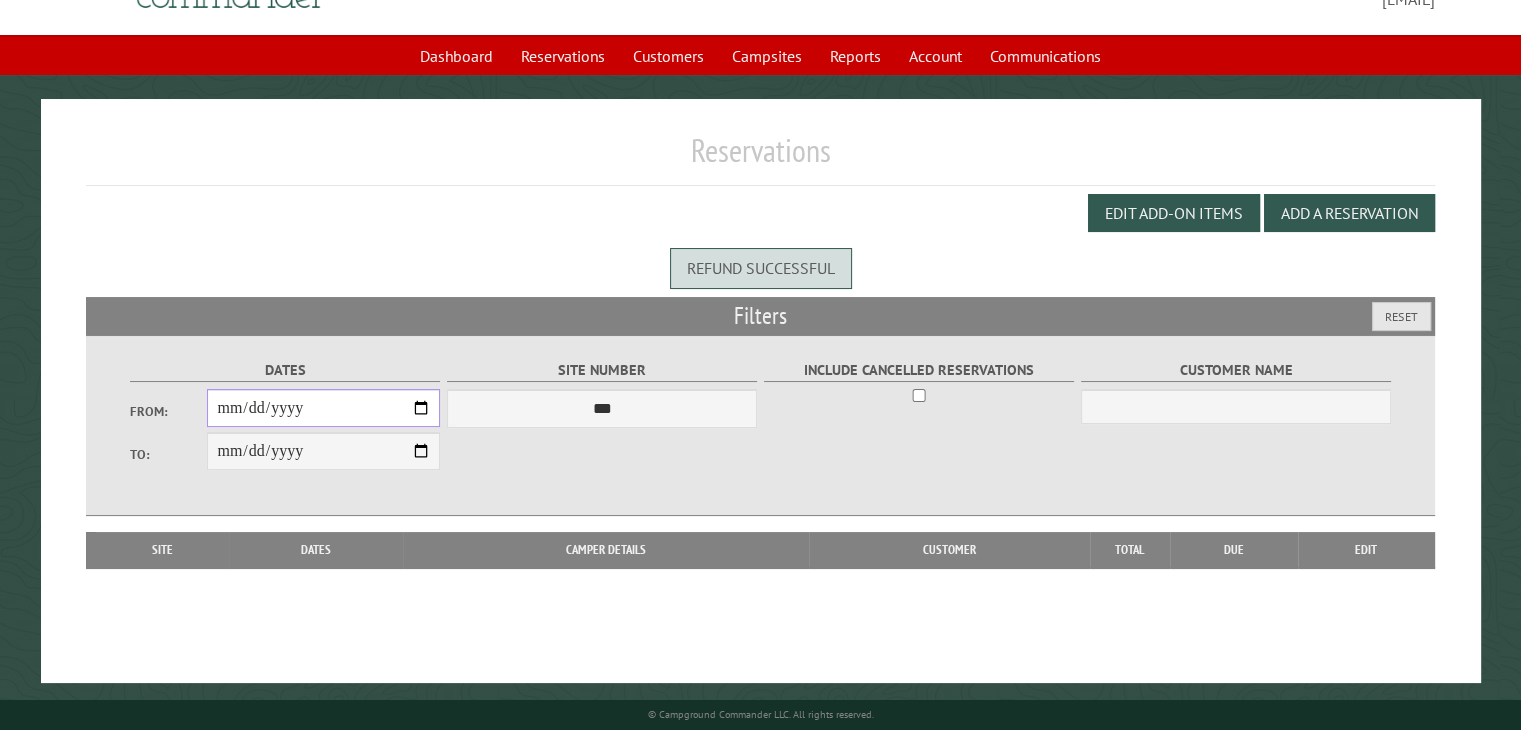 click on "From:" at bounding box center (323, 408) 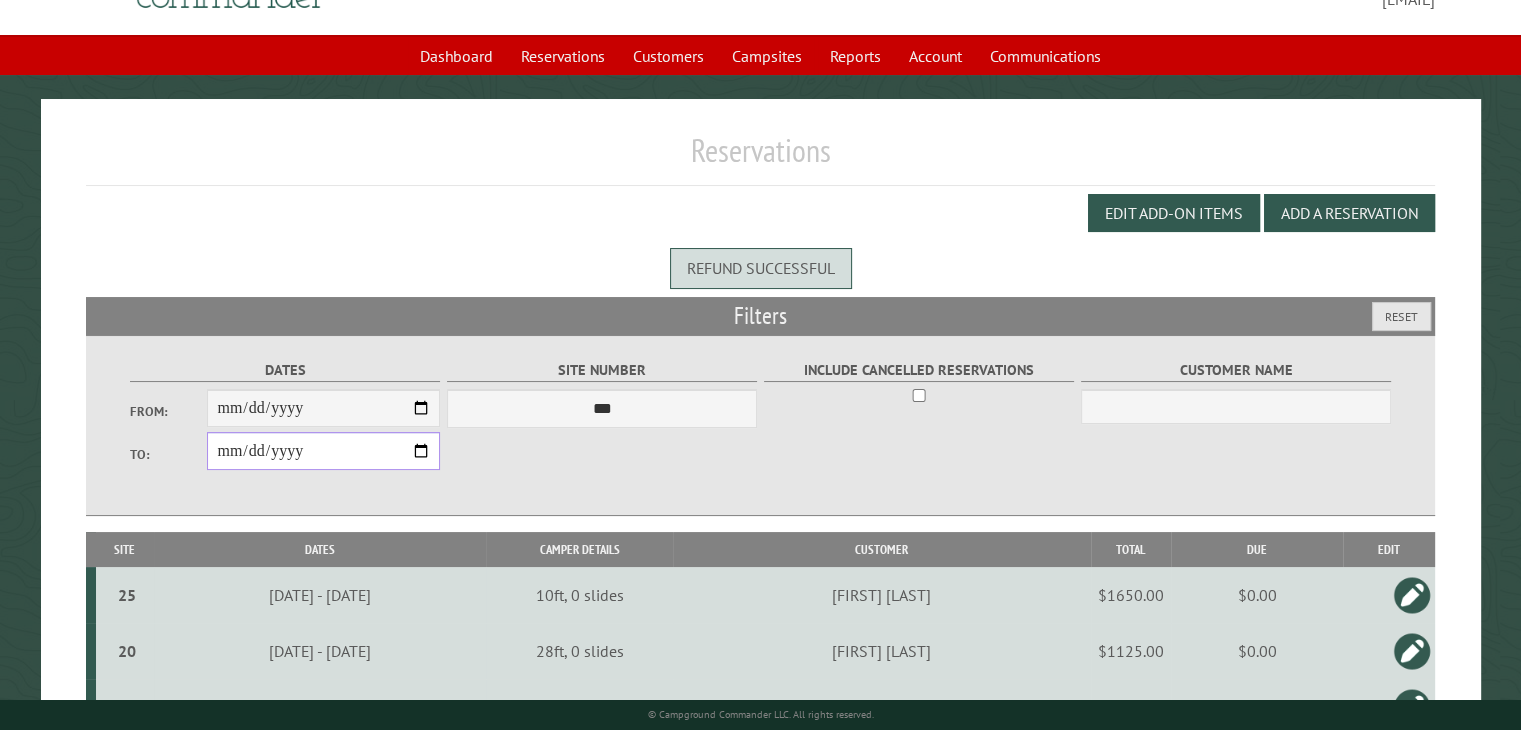 click on "**********" at bounding box center (323, 451) 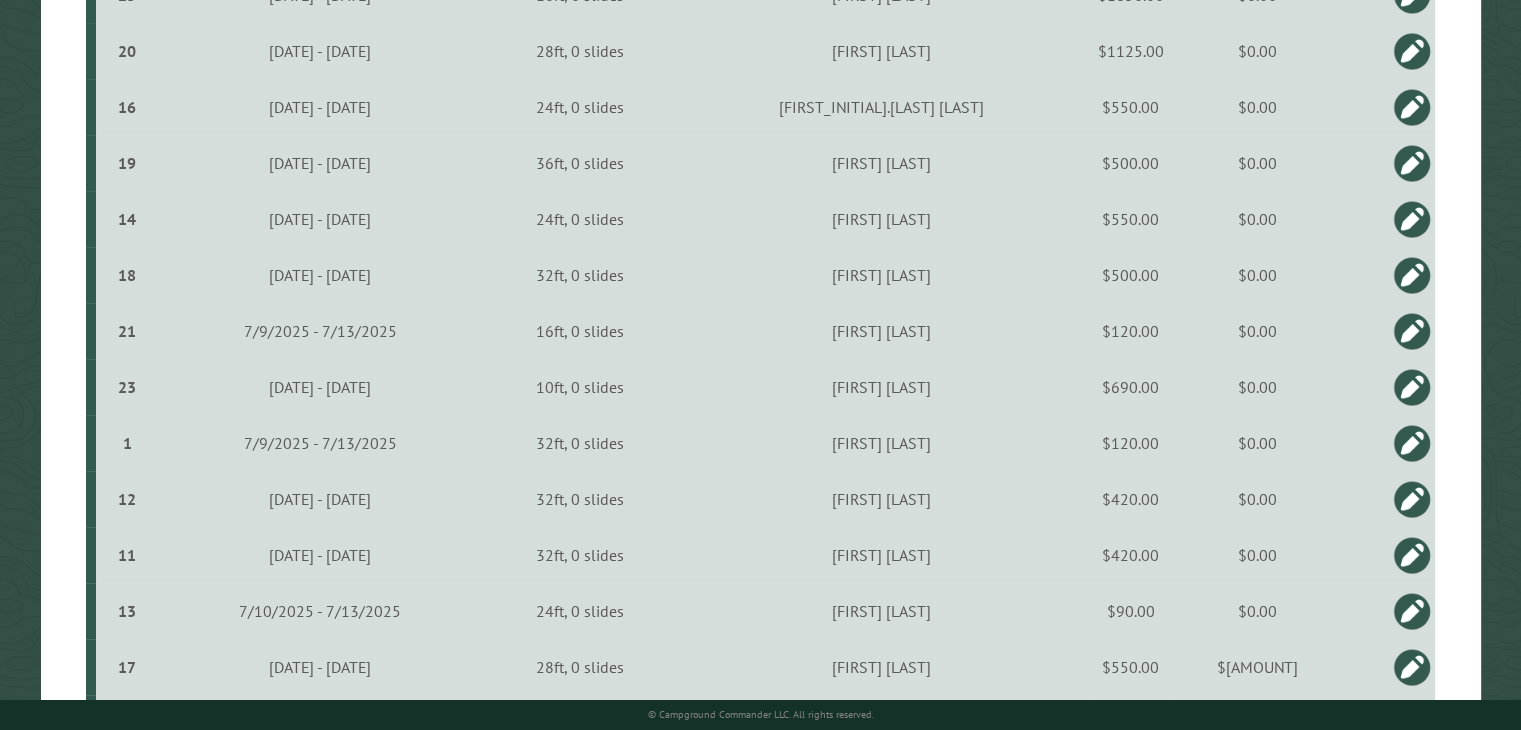 scroll, scrollTop: 800, scrollLeft: 0, axis: vertical 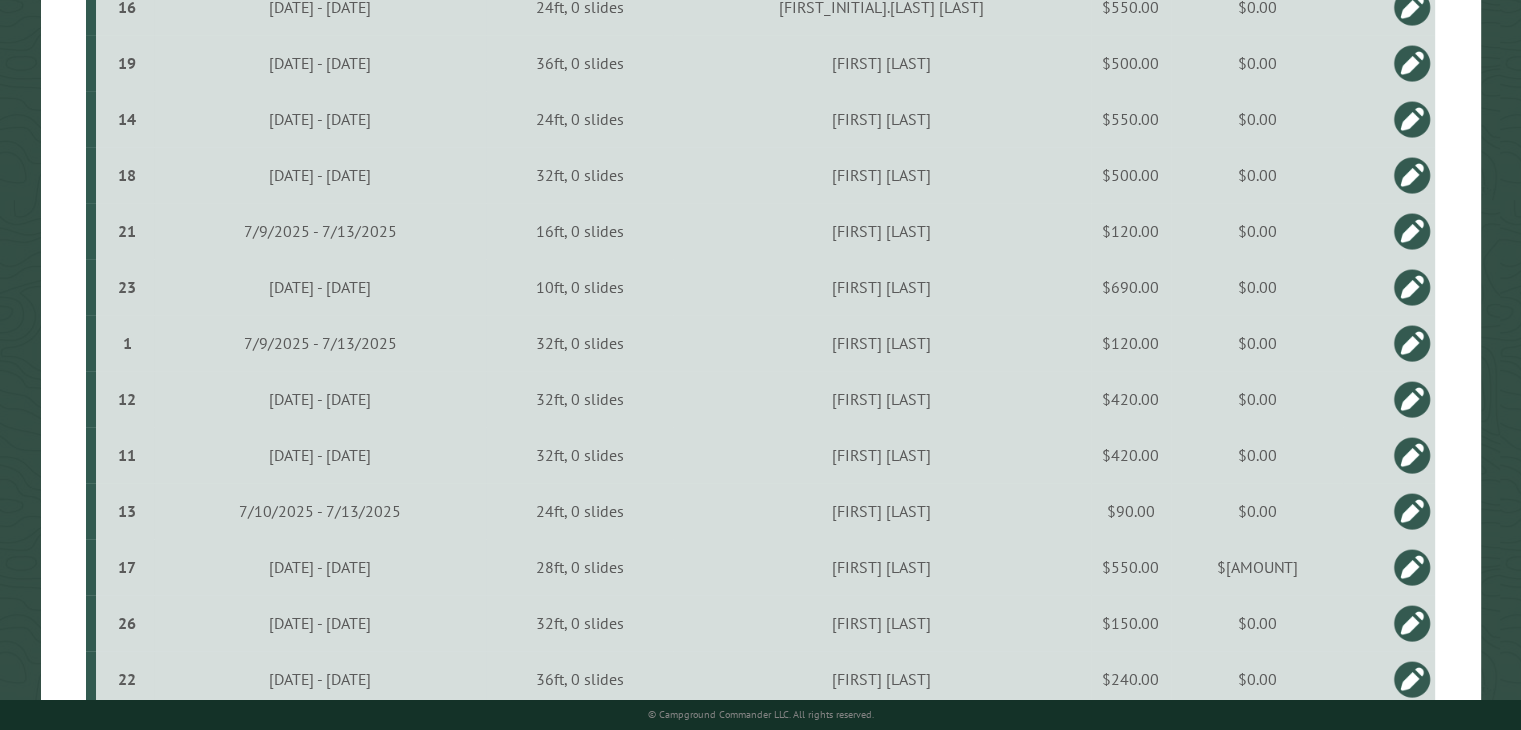 click at bounding box center (1412, 567) 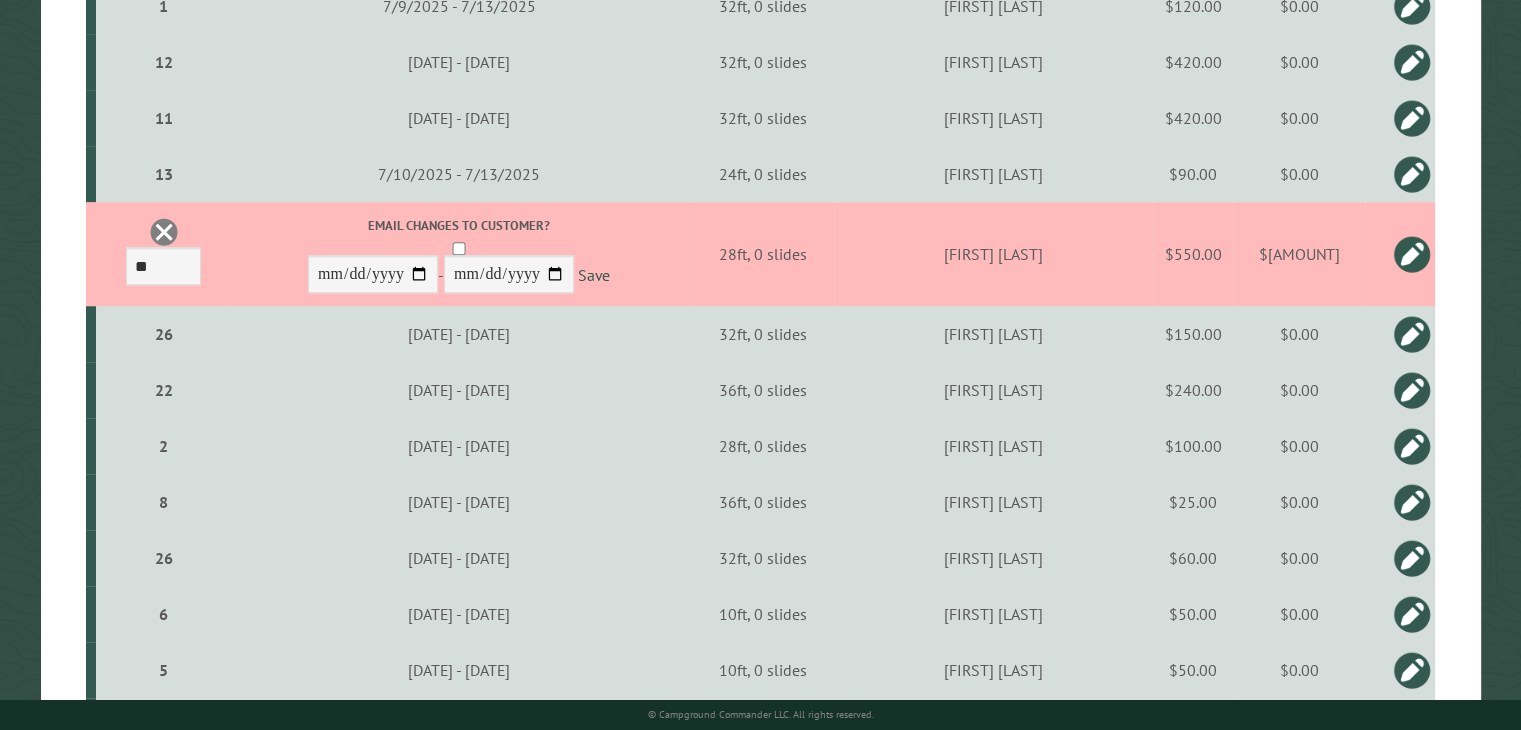 scroll, scrollTop: 1100, scrollLeft: 0, axis: vertical 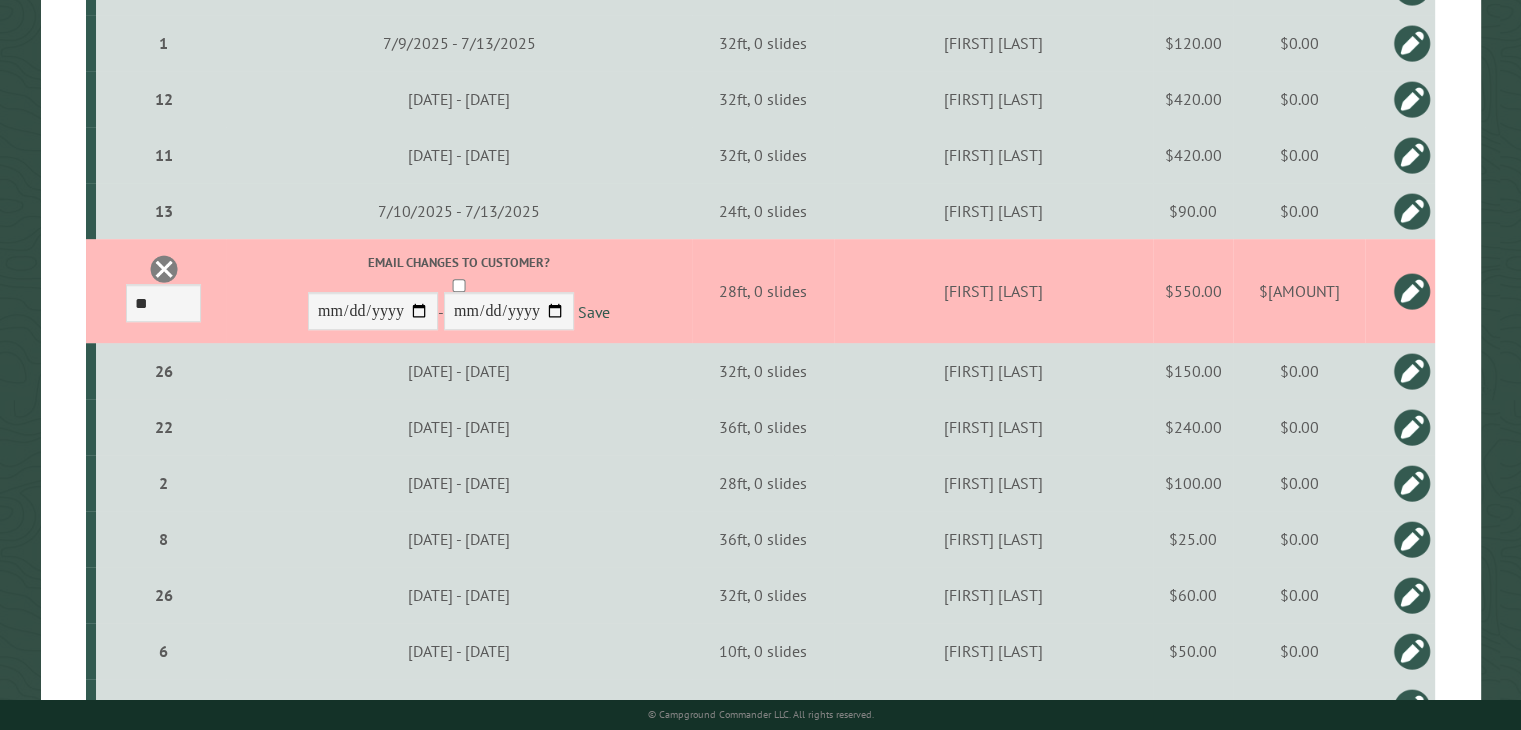 click on "$-550.00" at bounding box center (1299, 291) 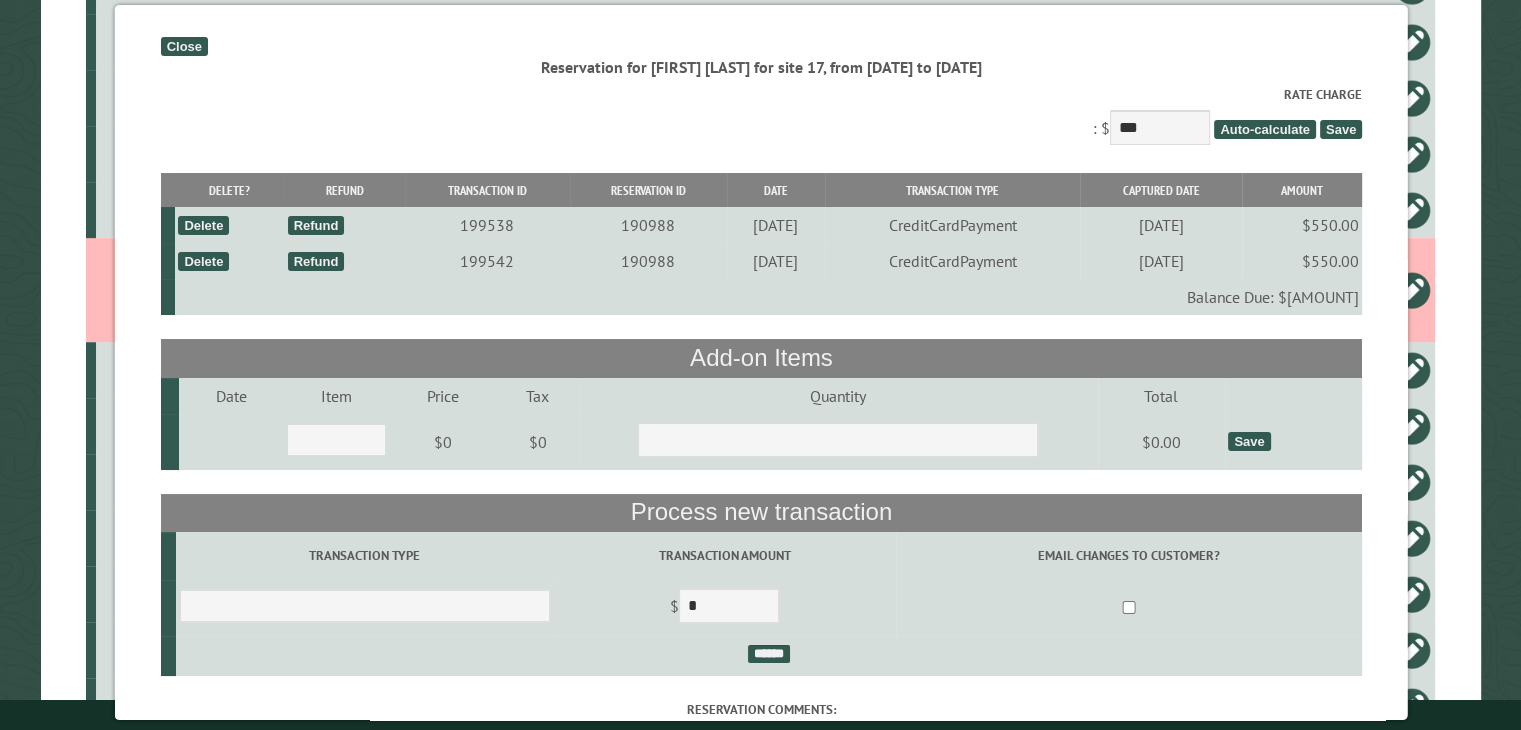 click on "Refund" at bounding box center [315, 261] 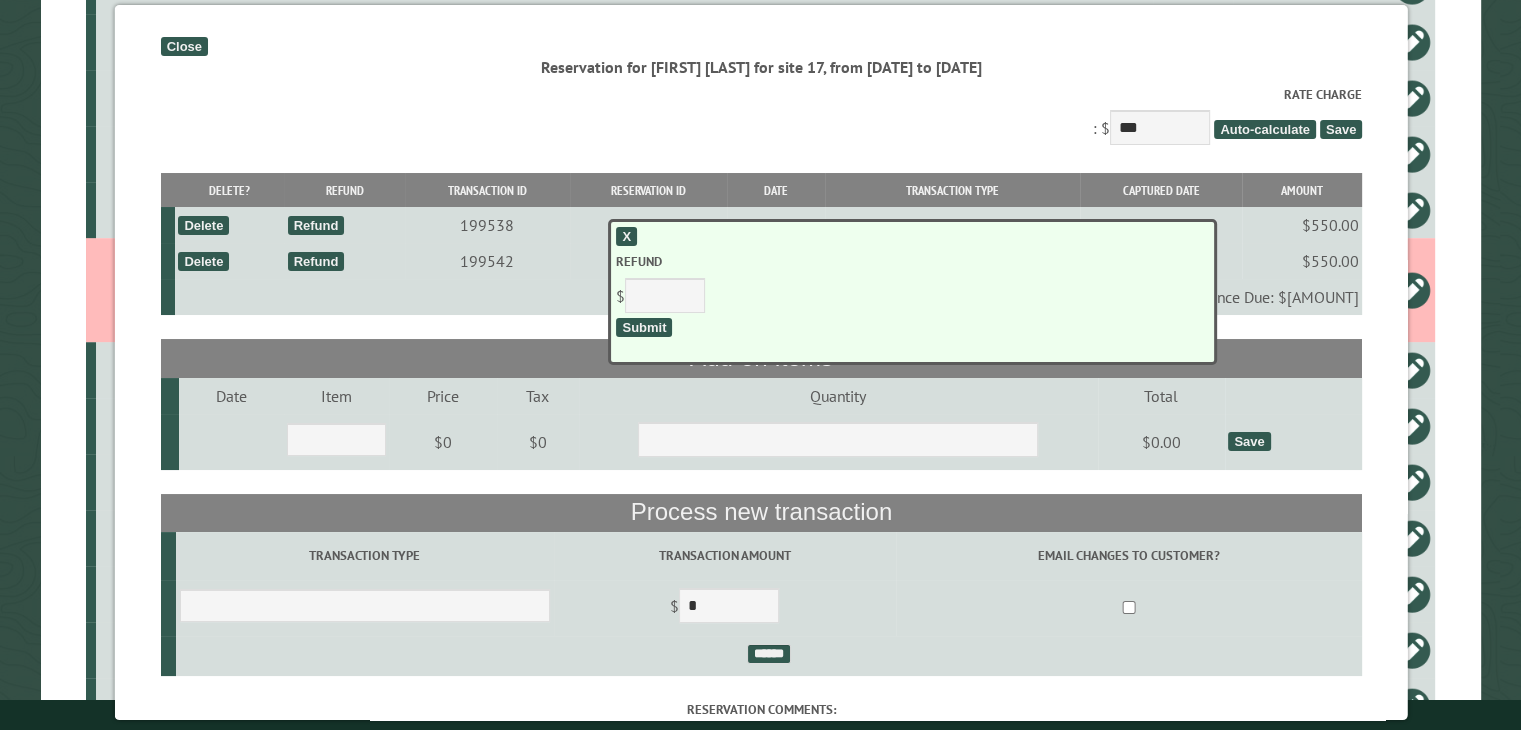 click on "Submit" at bounding box center [644, 327] 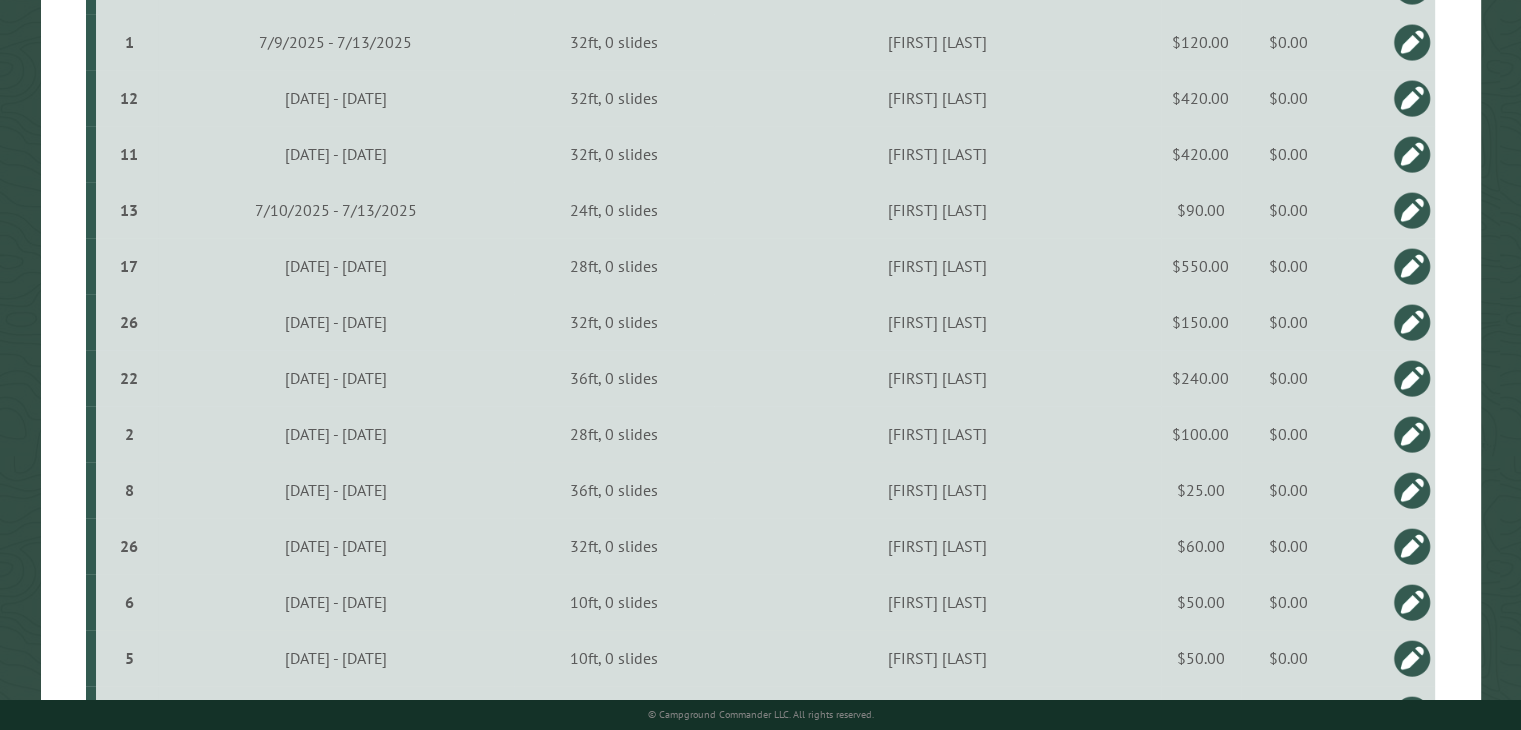 click at bounding box center [1412, 266] 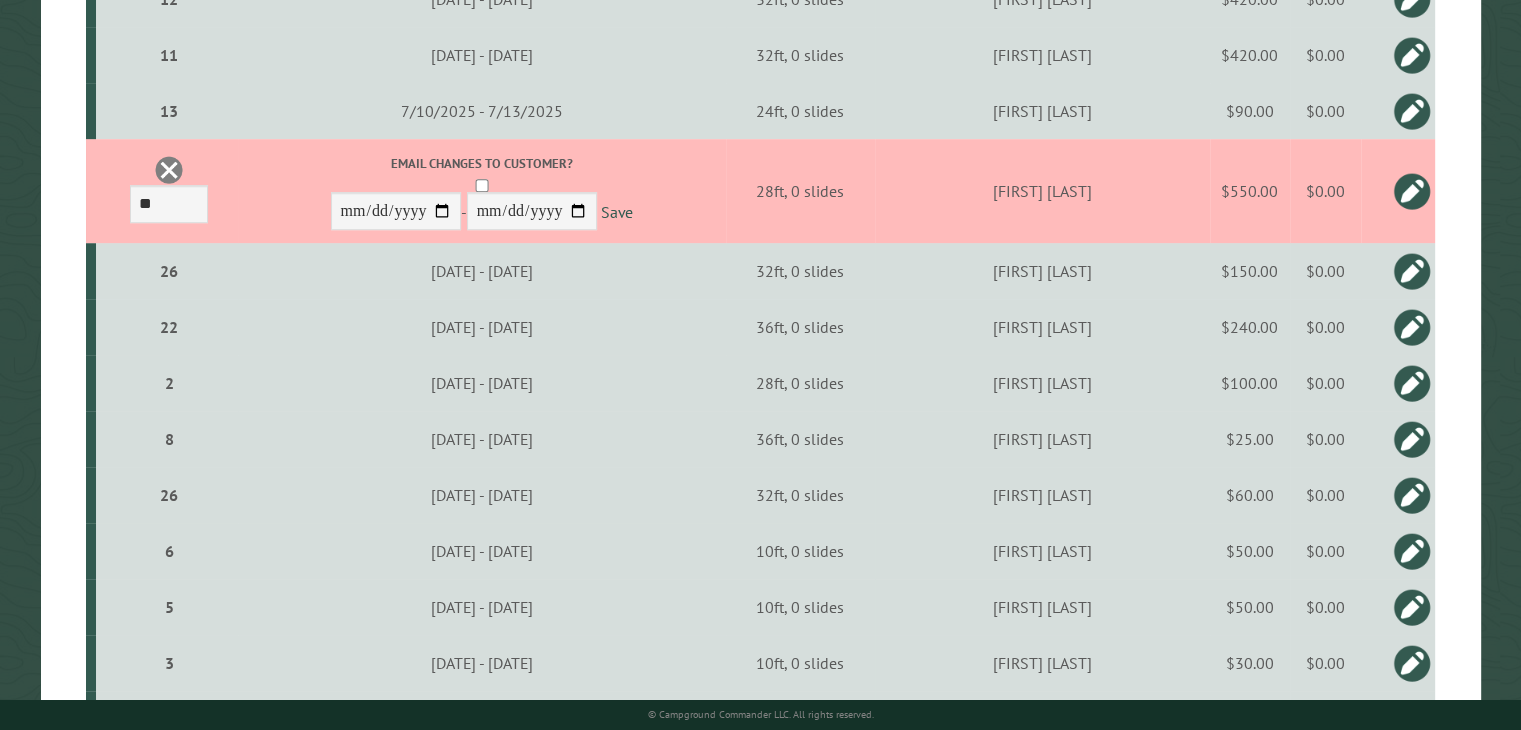 scroll, scrollTop: 1144, scrollLeft: 0, axis: vertical 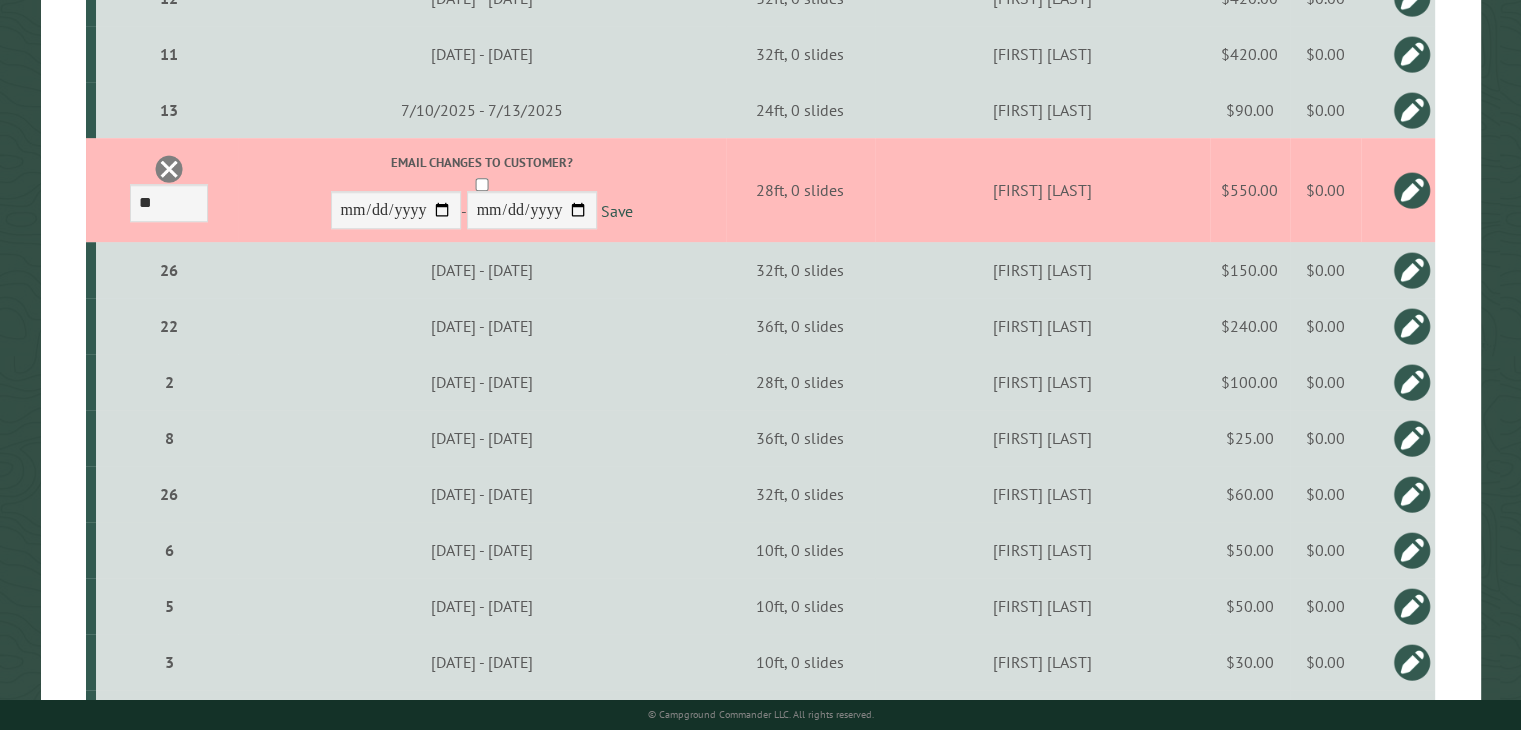 click at bounding box center (1412, 190) 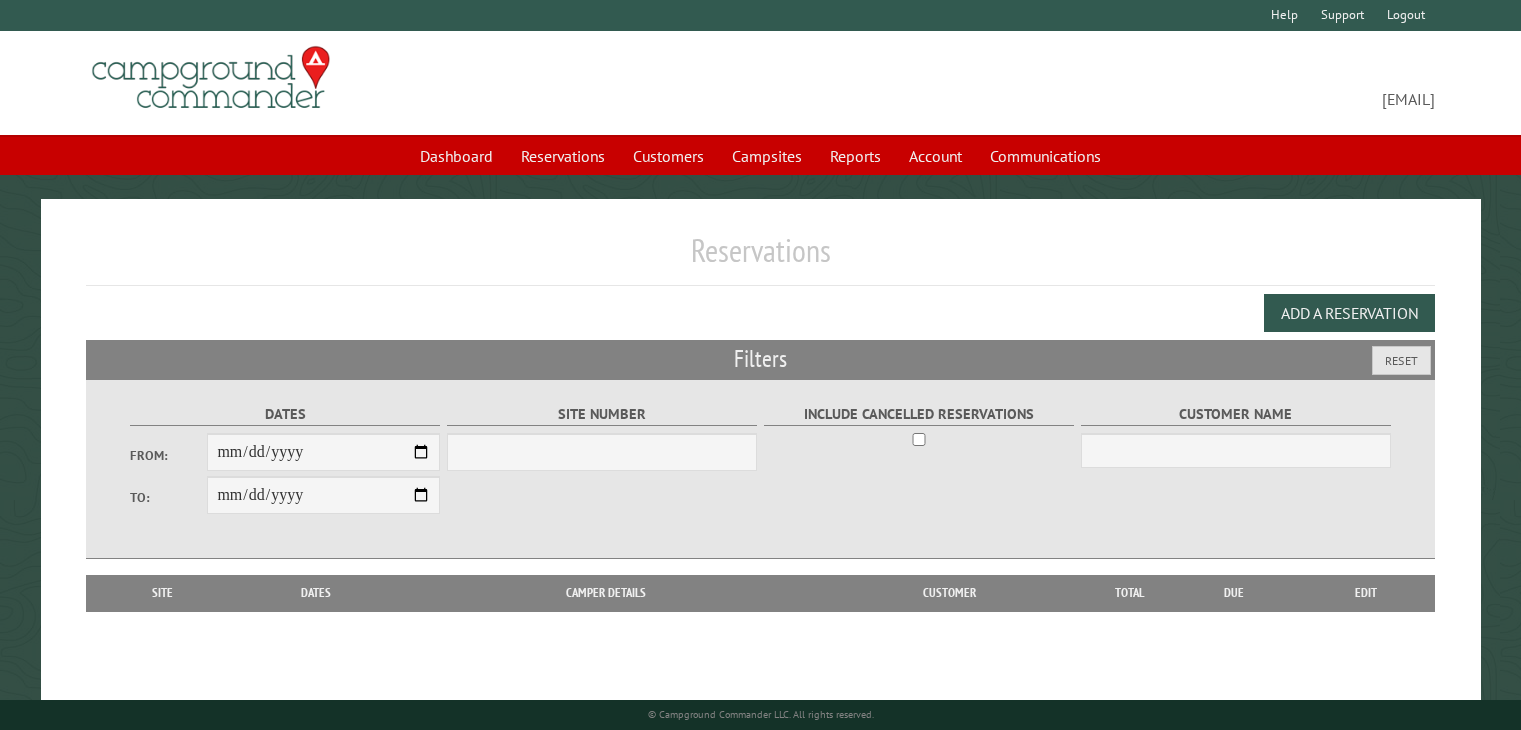 scroll, scrollTop: 100, scrollLeft: 0, axis: vertical 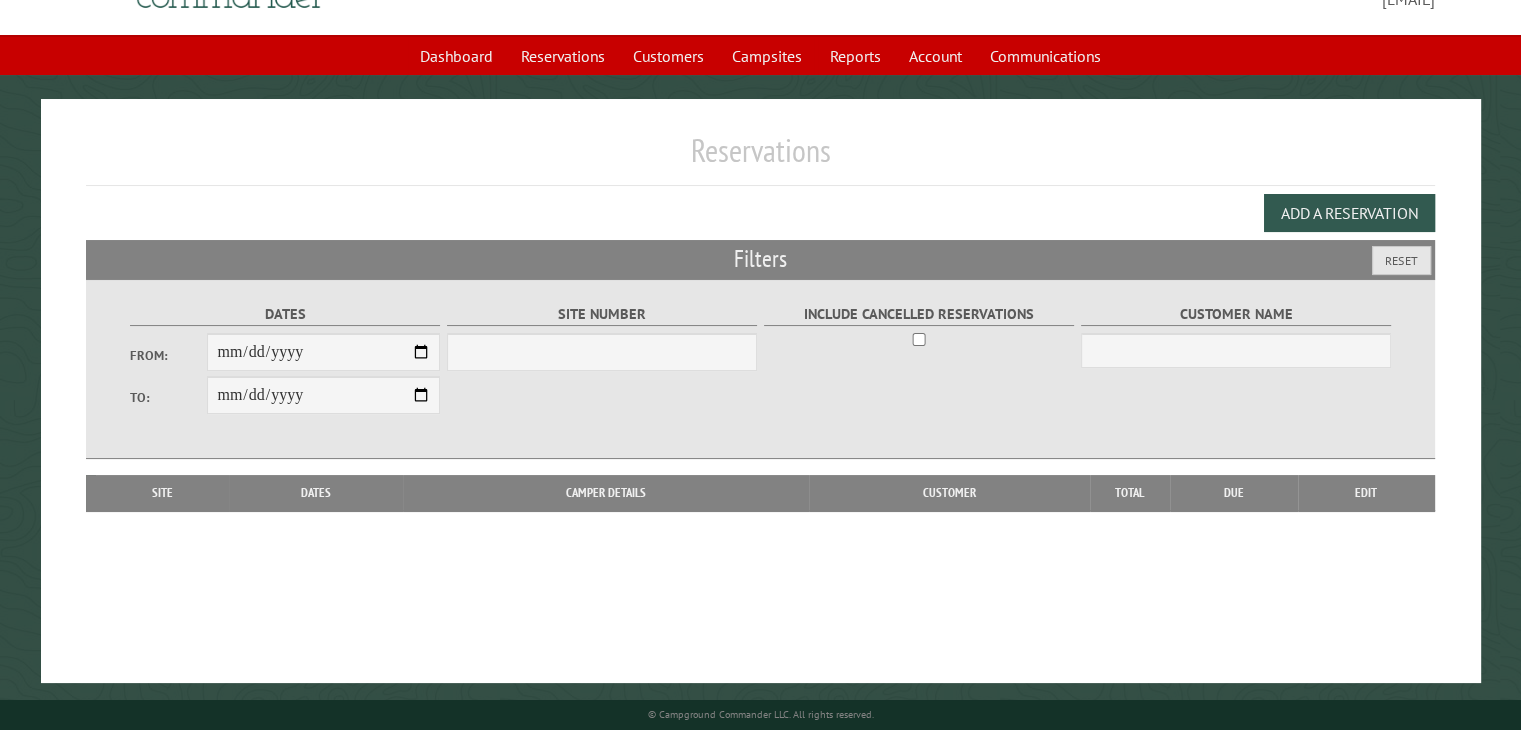 select on "***" 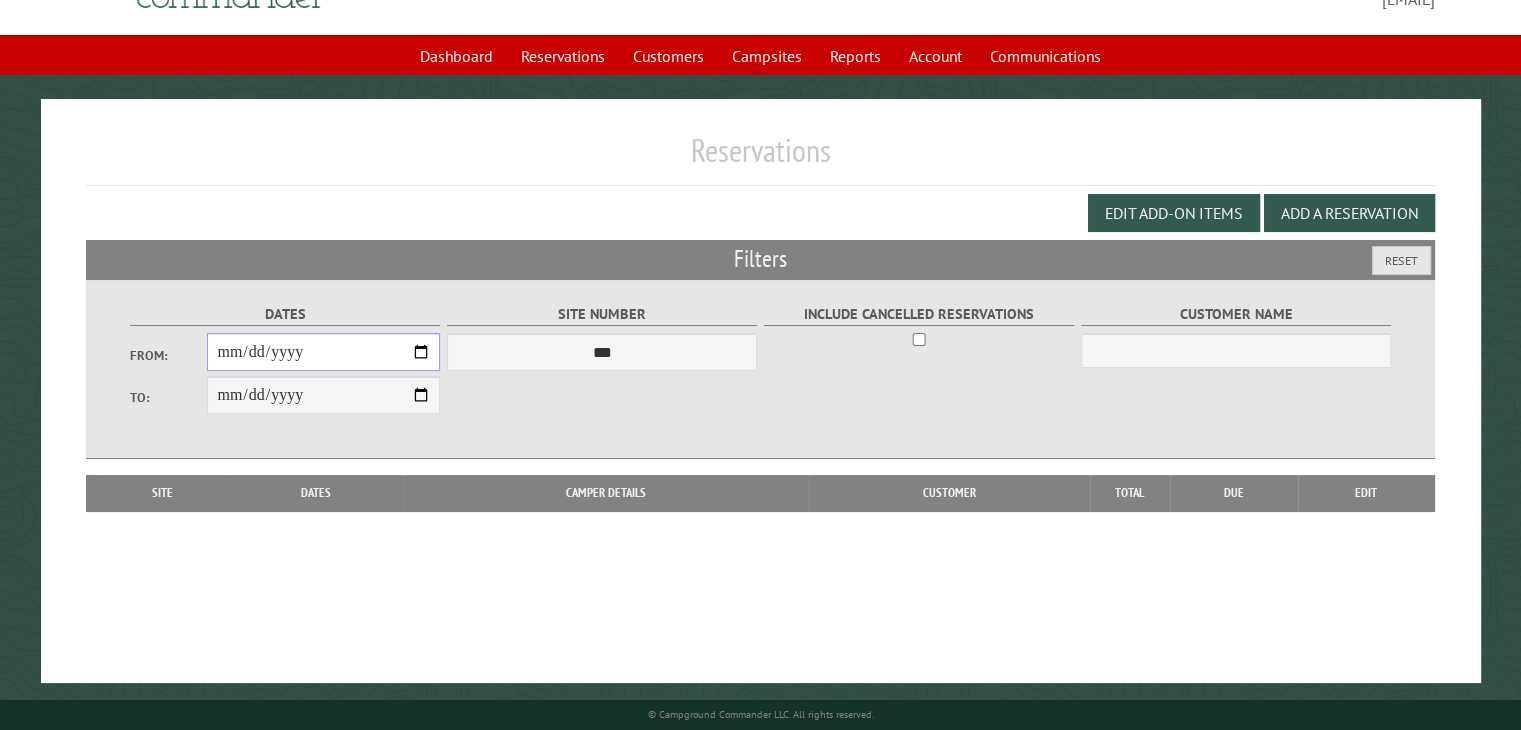 click on "From:" at bounding box center [323, 352] 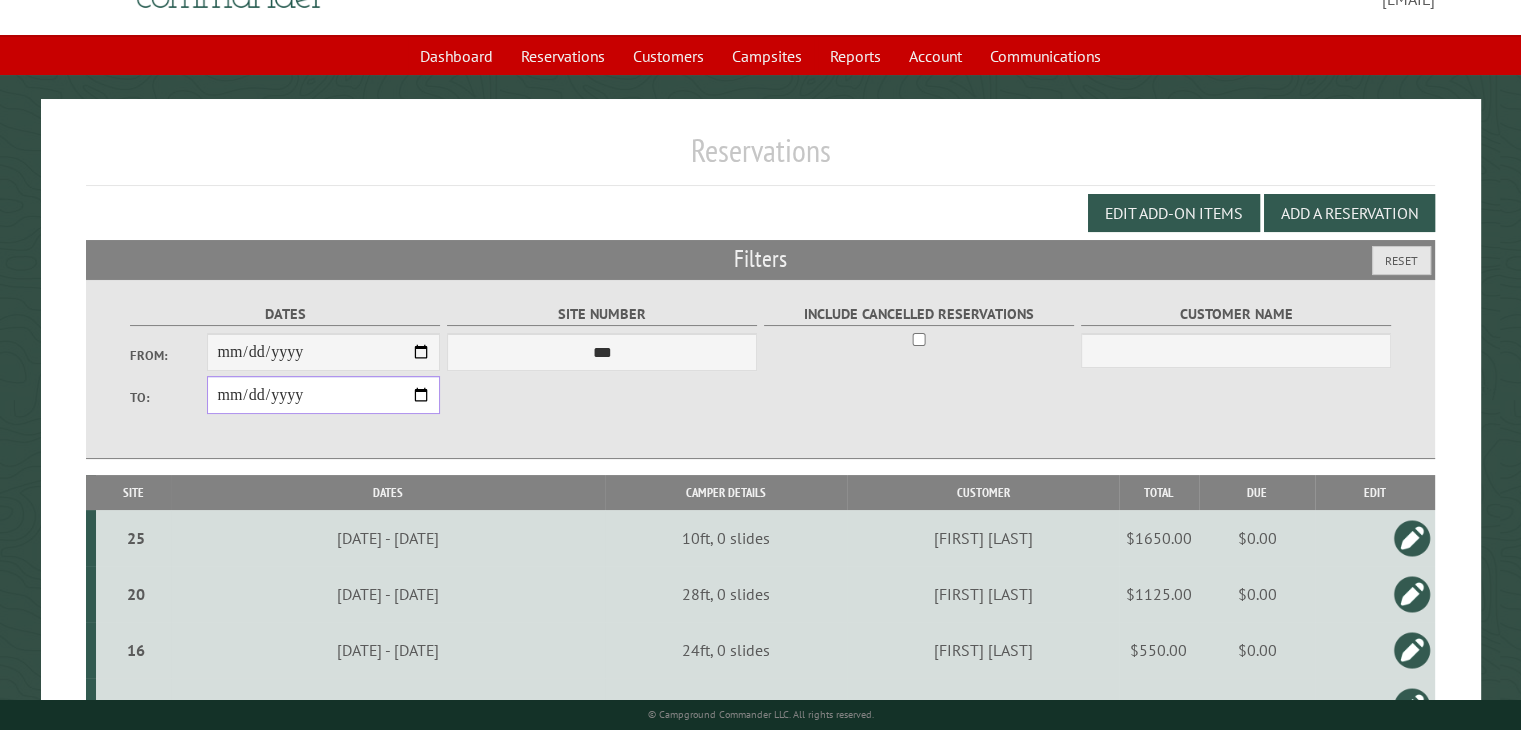click on "**********" at bounding box center [323, 395] 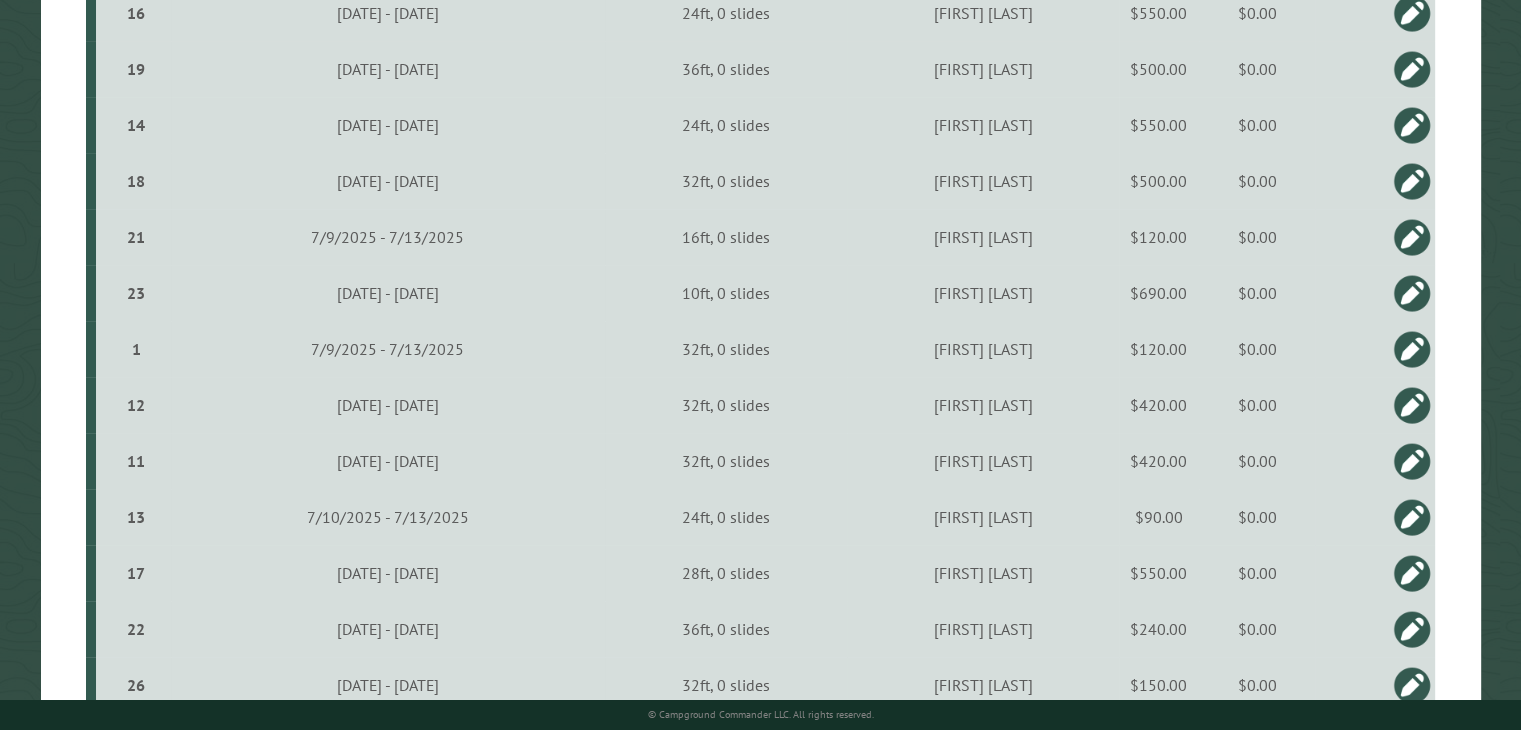scroll, scrollTop: 800, scrollLeft: 0, axis: vertical 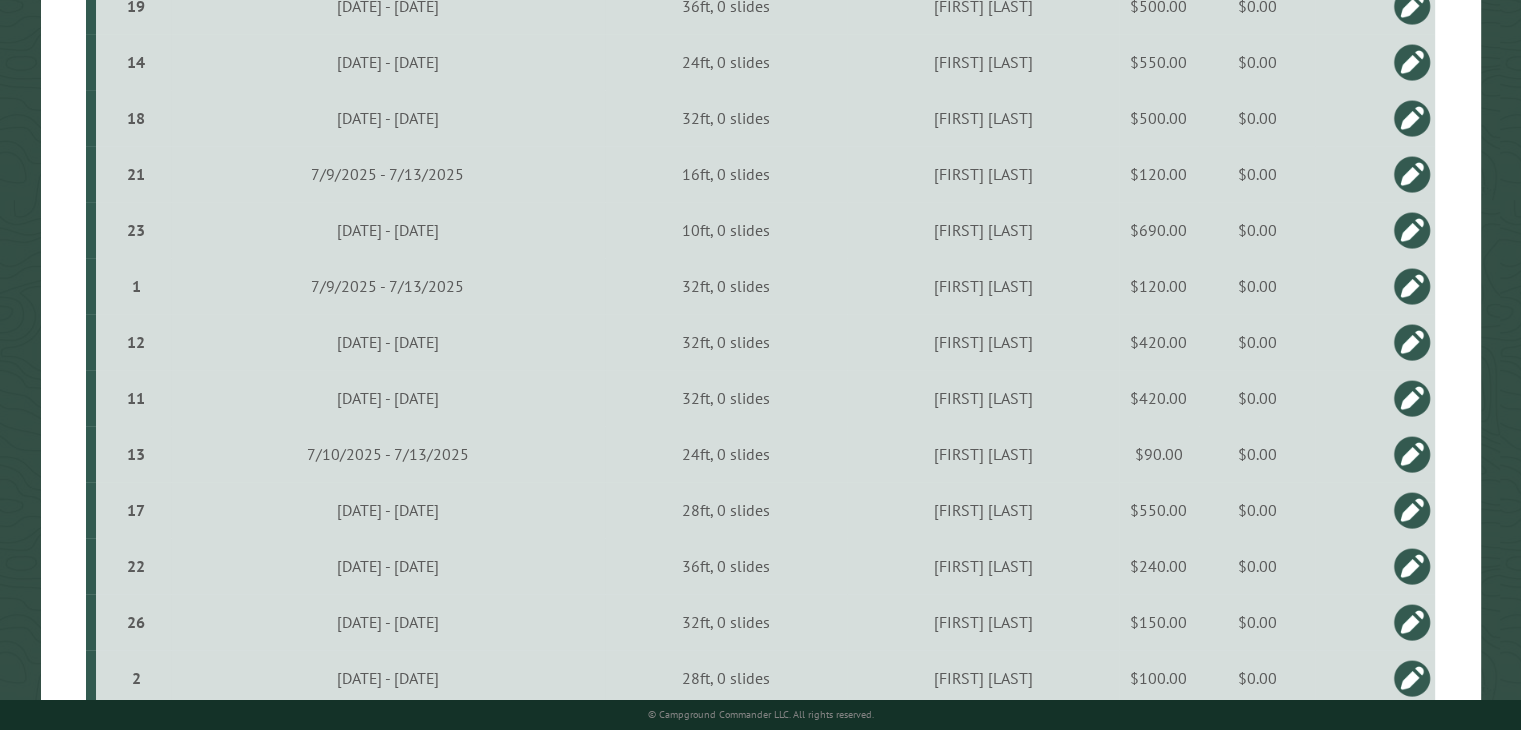 click at bounding box center (1412, 510) 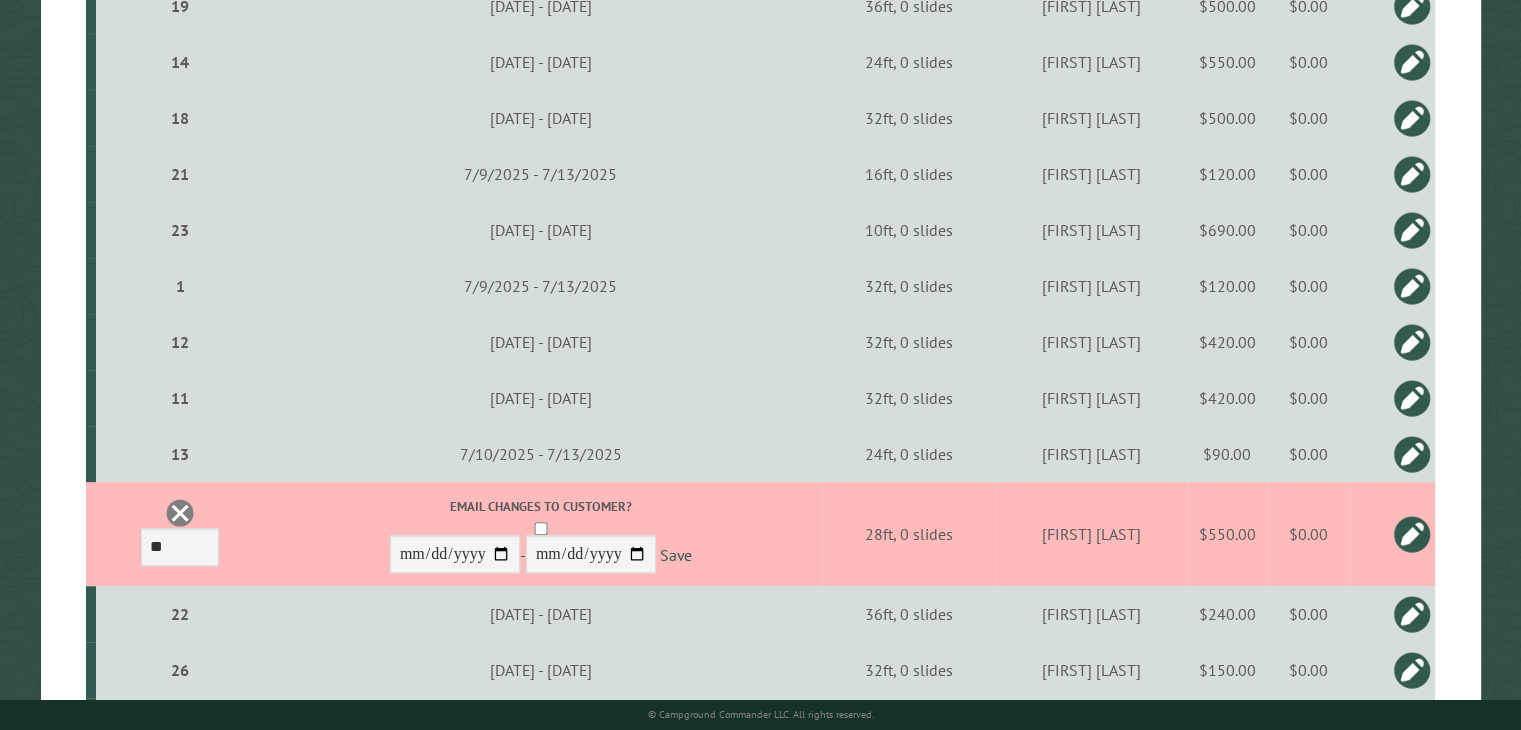 click on "$550.00" at bounding box center [1227, 534] 